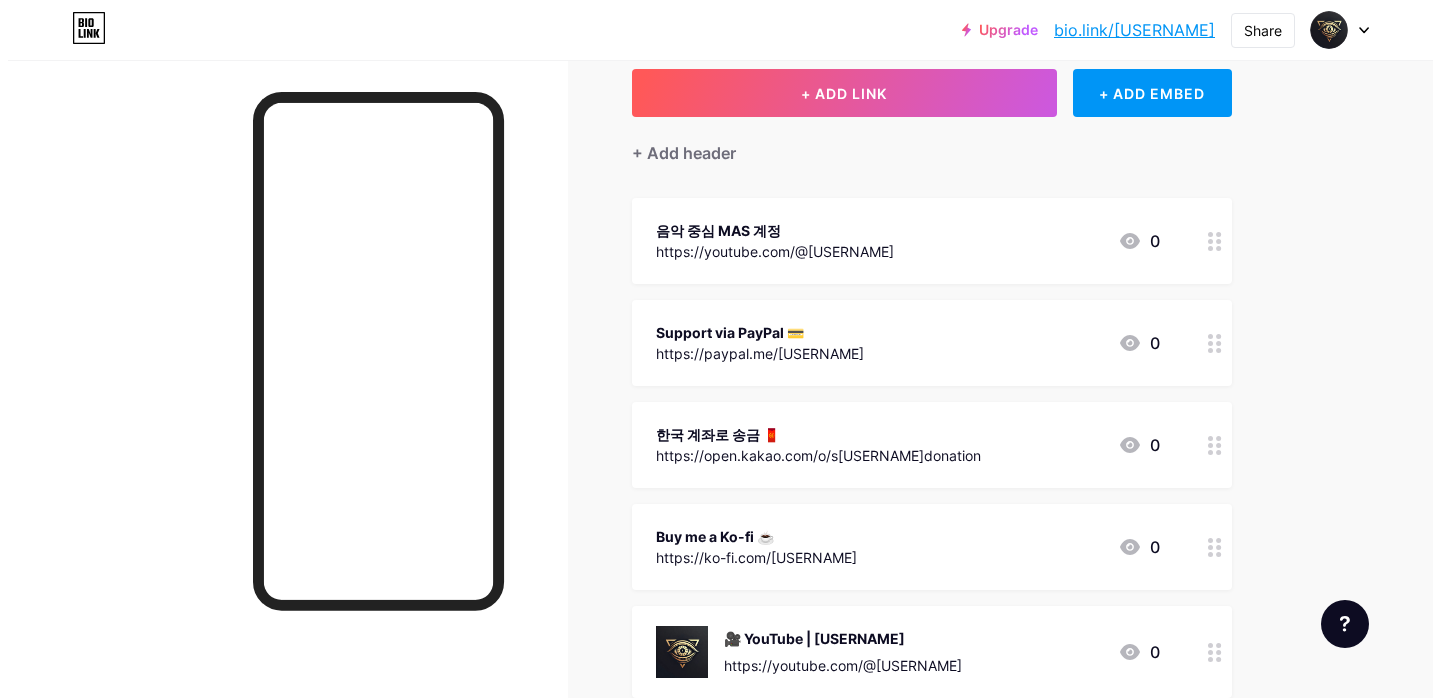 scroll, scrollTop: 165, scrollLeft: 0, axis: vertical 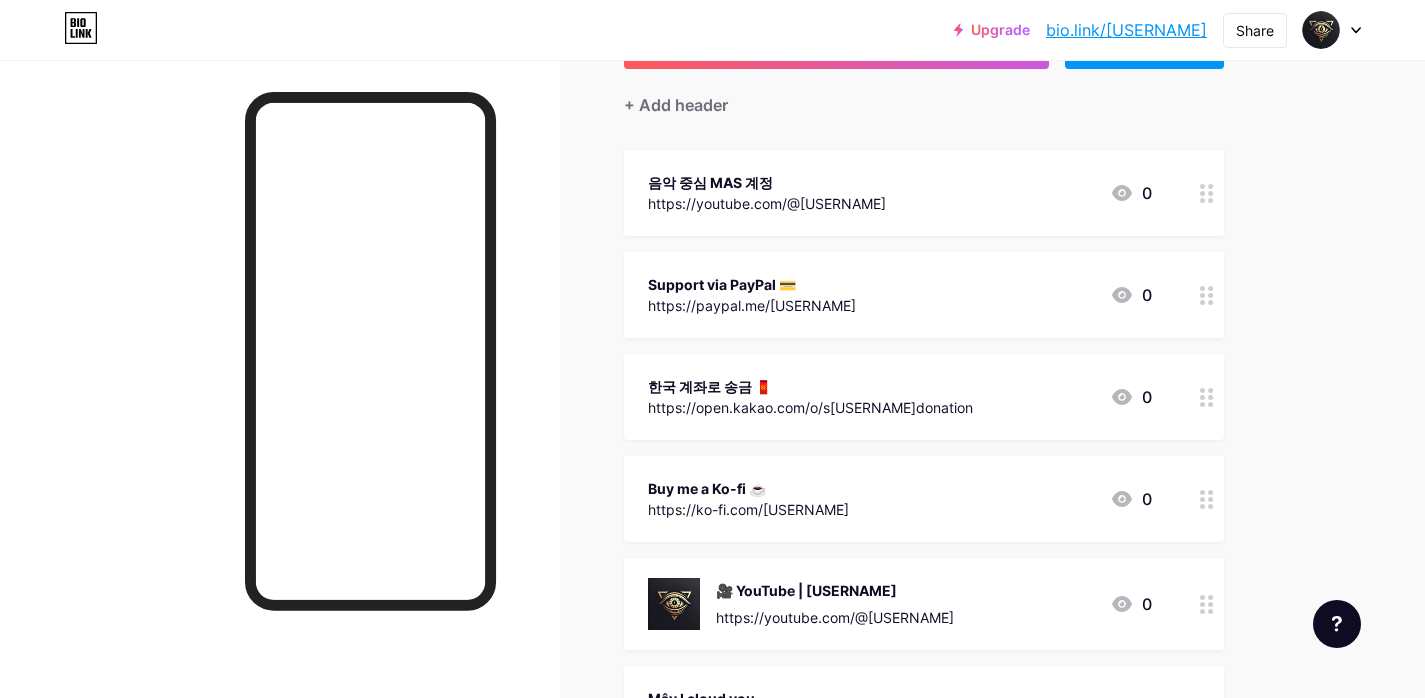 click on "Support via PayPal 💳 https://paypal.me/[USERNAME] 0" at bounding box center [924, 295] 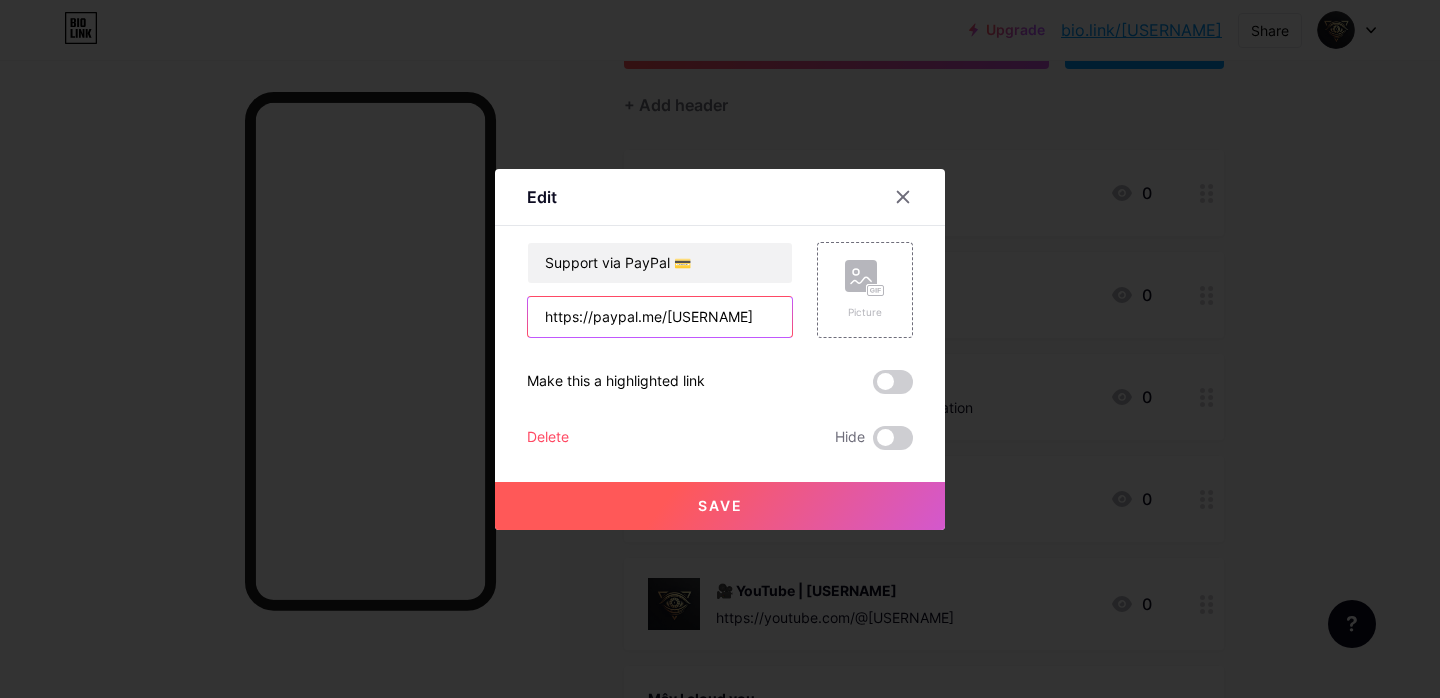 drag, startPoint x: 656, startPoint y: 321, endPoint x: 693, endPoint y: 320, distance: 37.01351 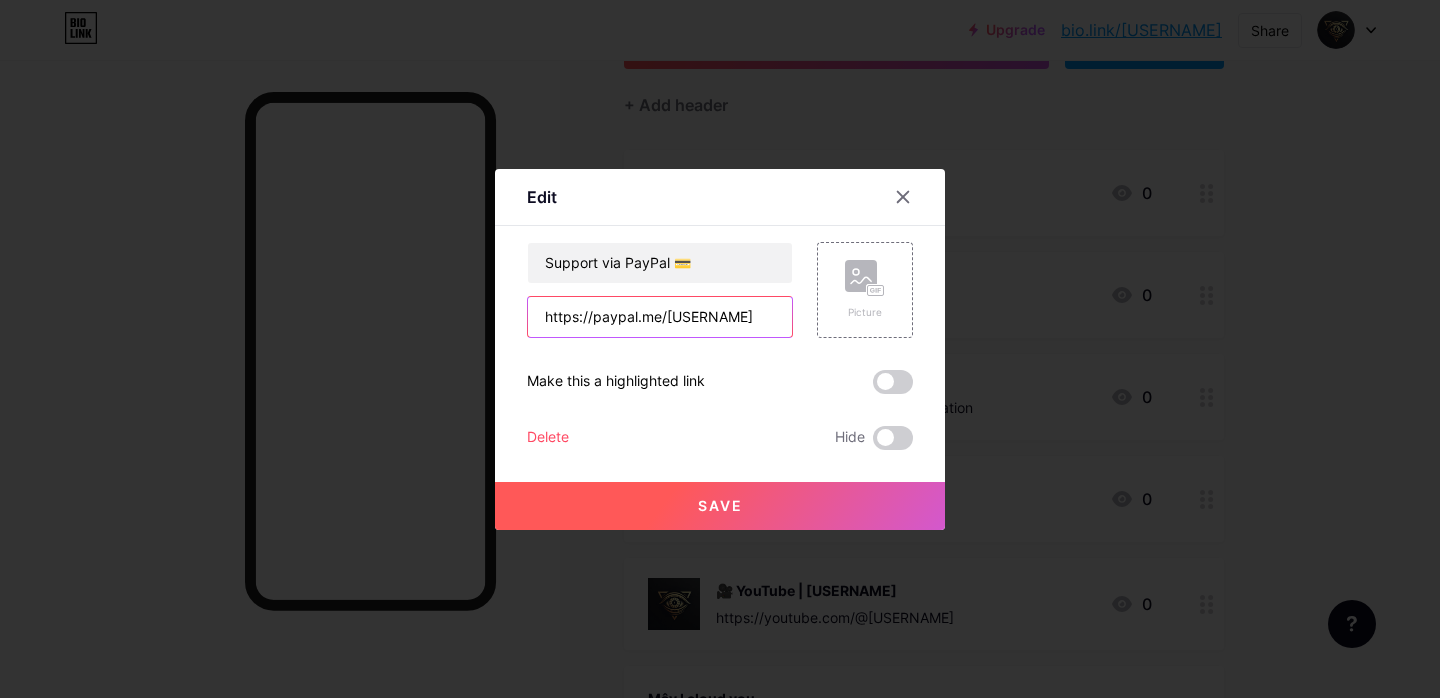drag, startPoint x: 773, startPoint y: 318, endPoint x: 583, endPoint y: 320, distance: 190.01053 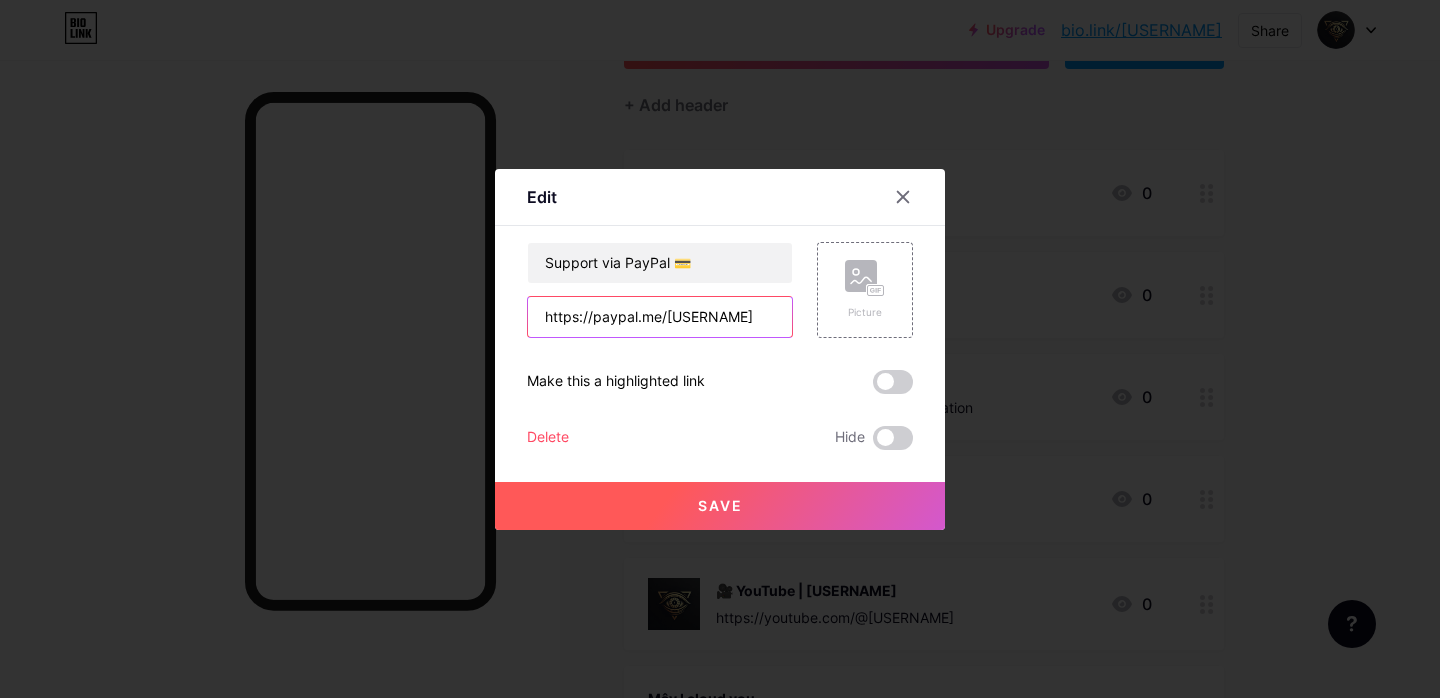 paste on "[USERNAME]" 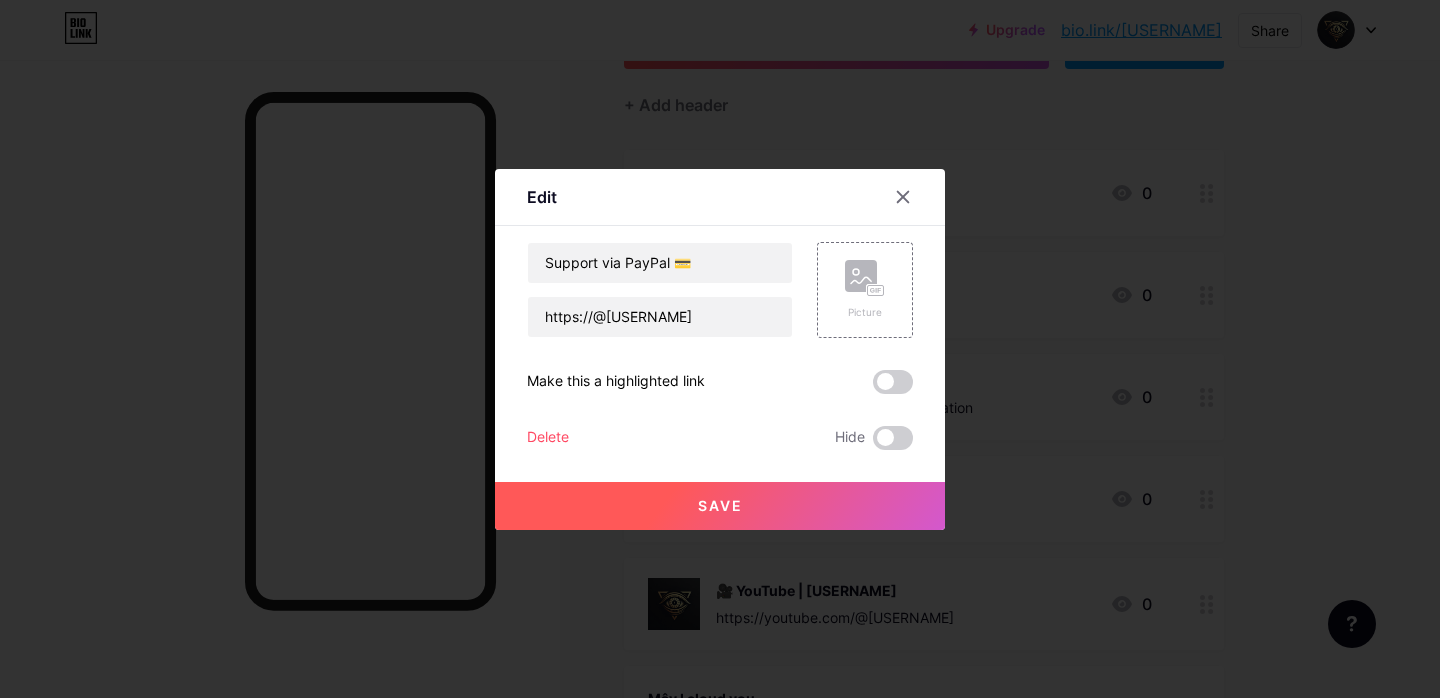 click on "Support via PayPal 💳 https://@[USERNAME] Picture Delete Hide Save" at bounding box center [720, 346] 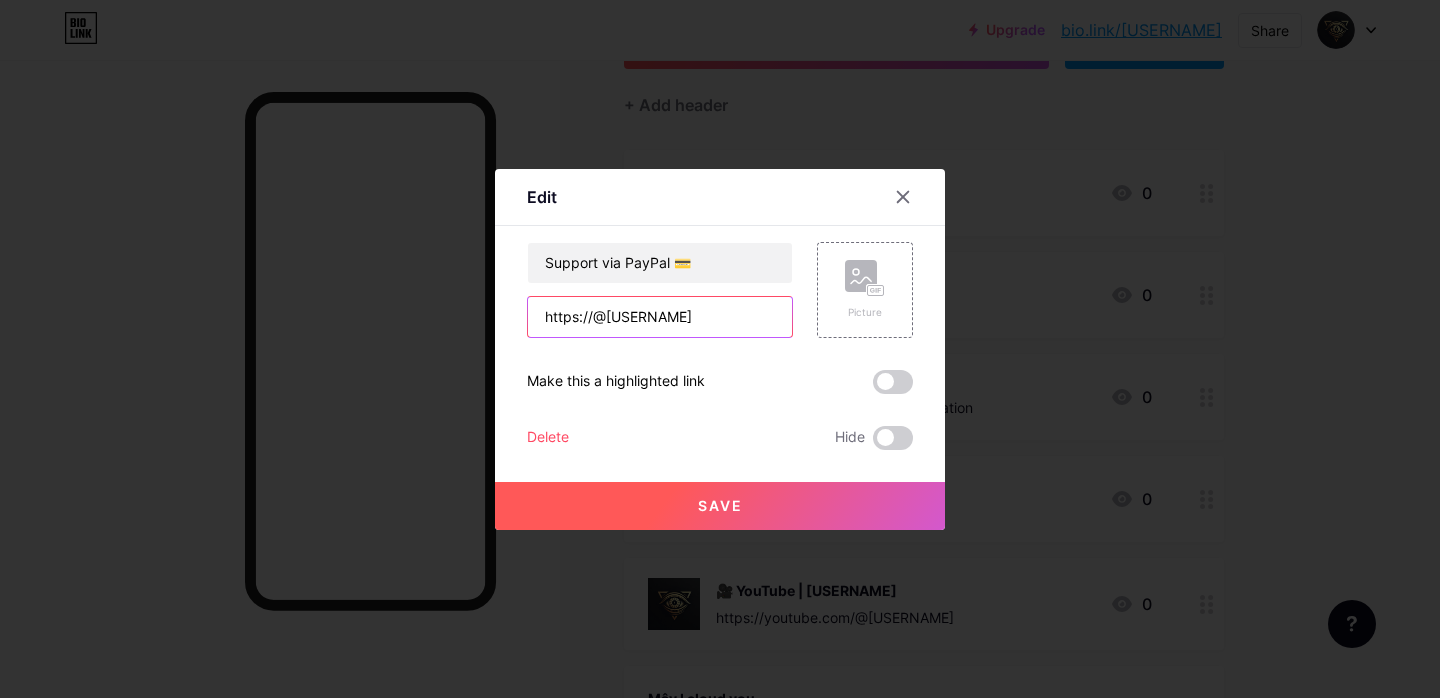 click on "https://@[USERNAME]" at bounding box center (660, 317) 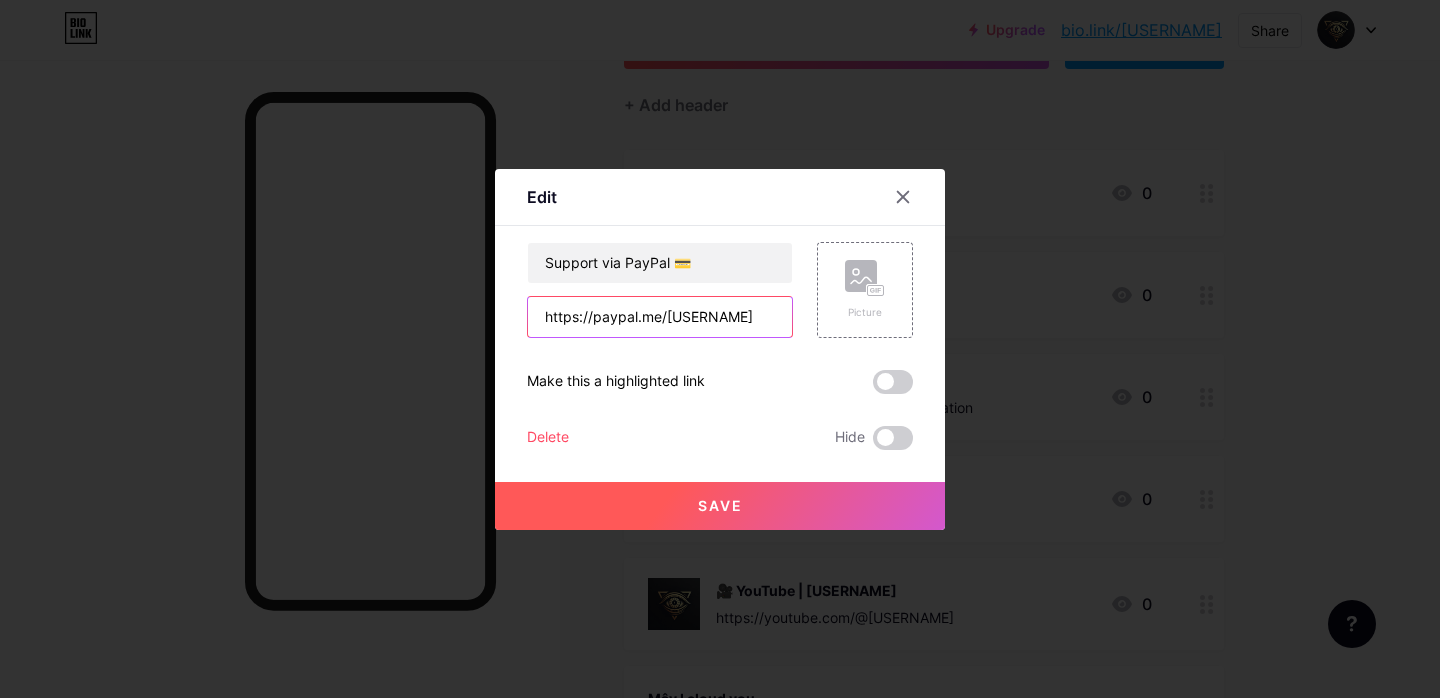 click on "https://paypal.me/[USERNAME]" at bounding box center (660, 317) 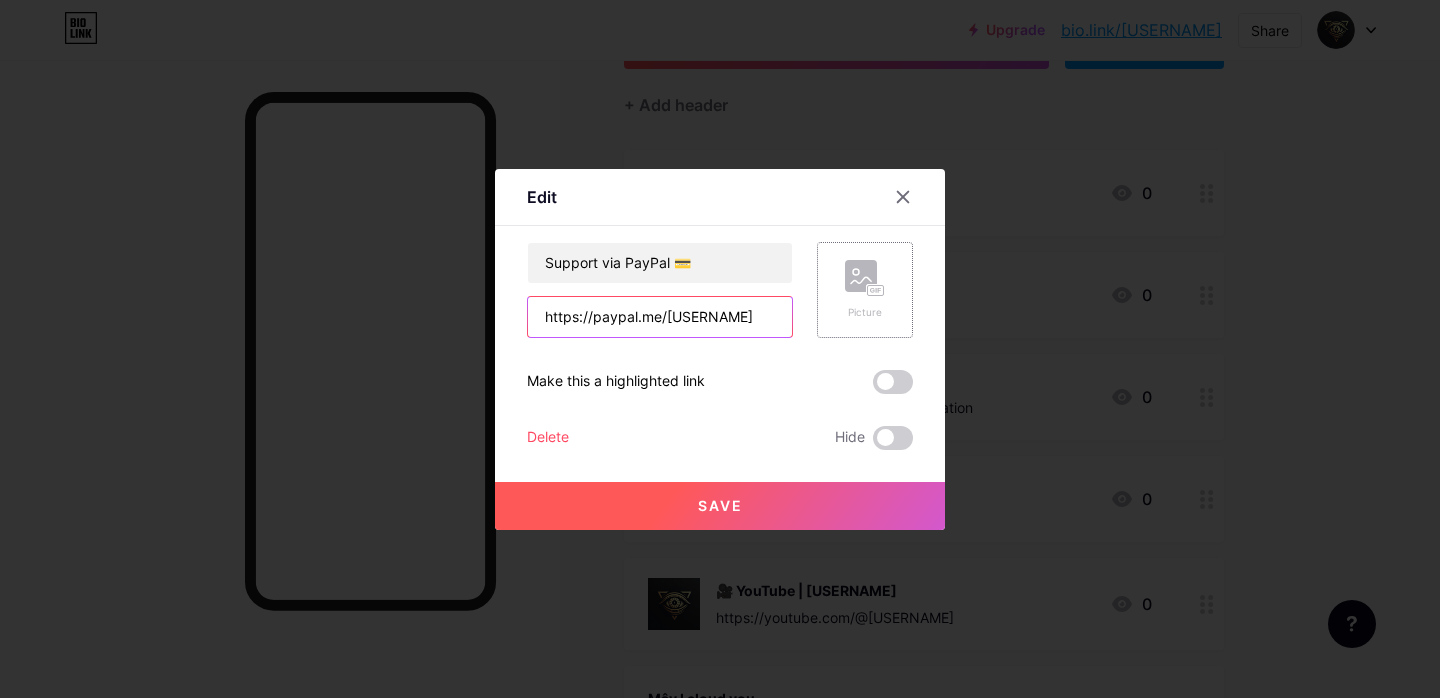 drag, startPoint x: 657, startPoint y: 322, endPoint x: 901, endPoint y: 334, distance: 244.2949 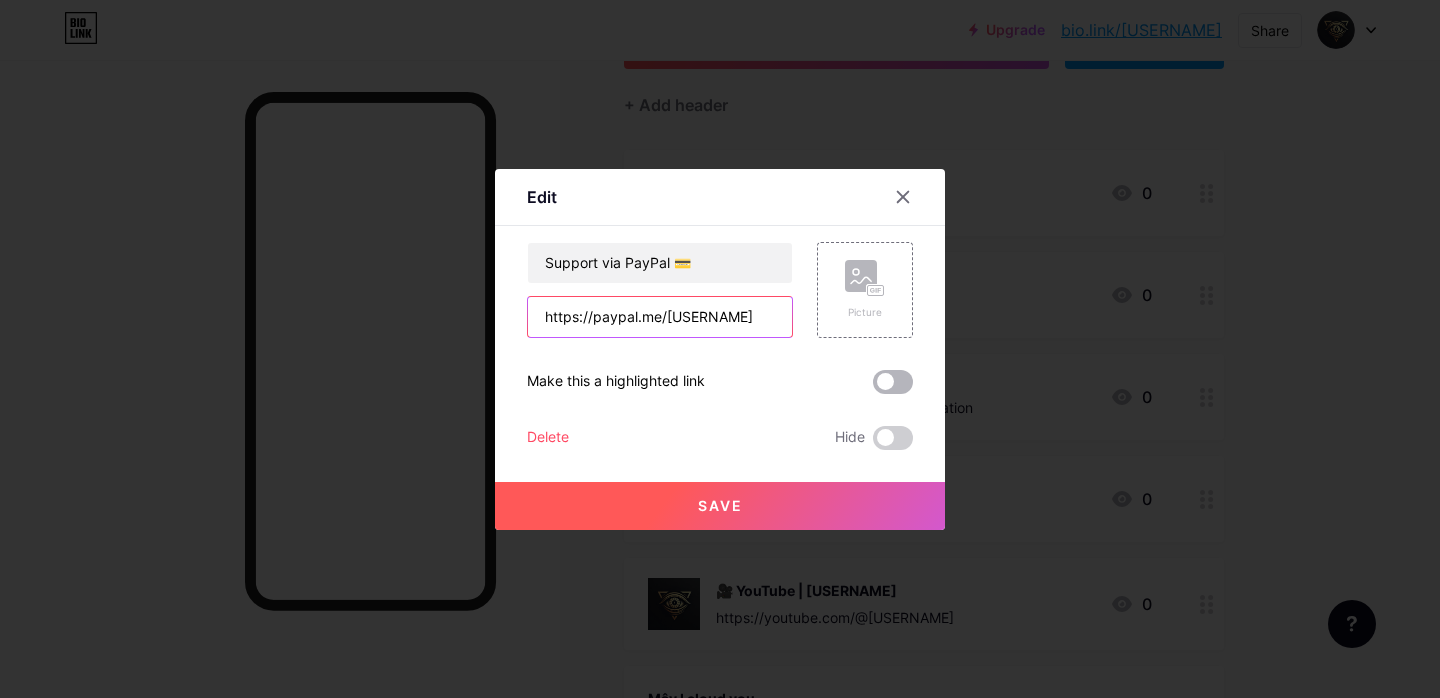 type on "https://paypal.me/[USERNAME]" 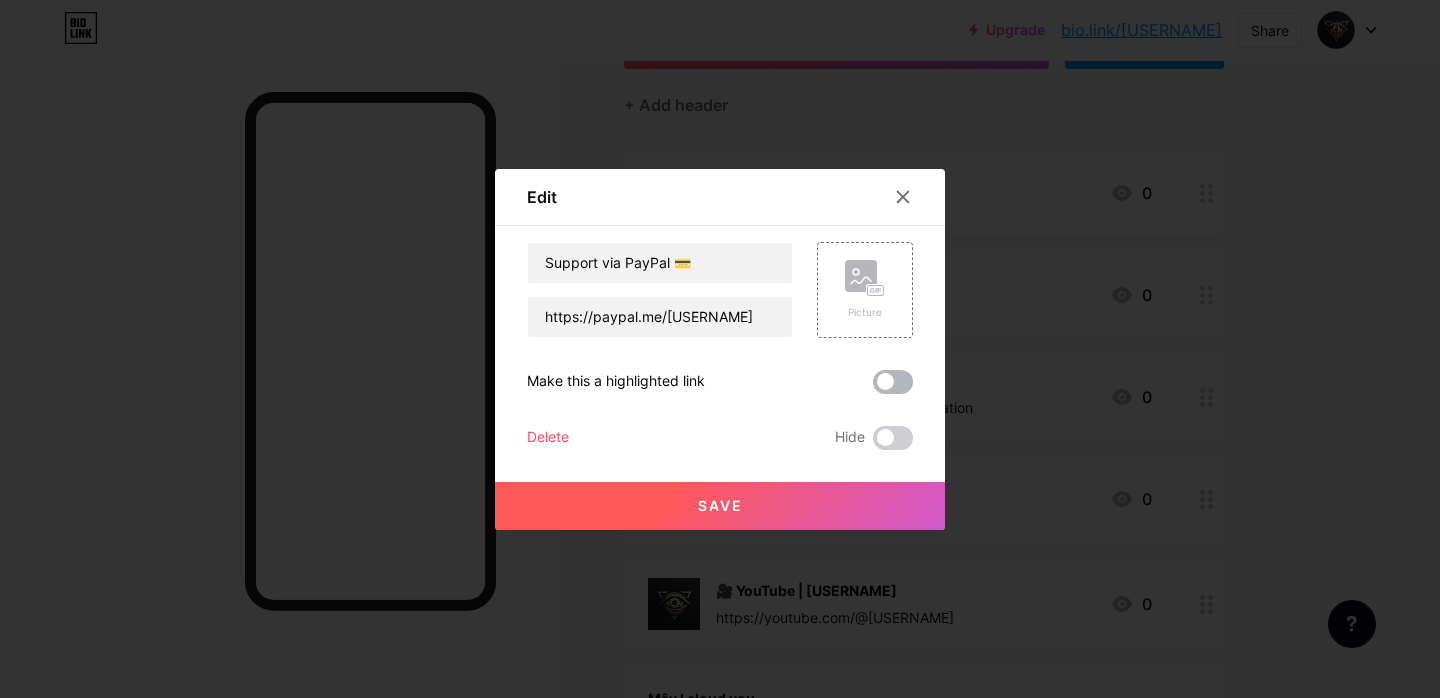 click at bounding box center (893, 382) 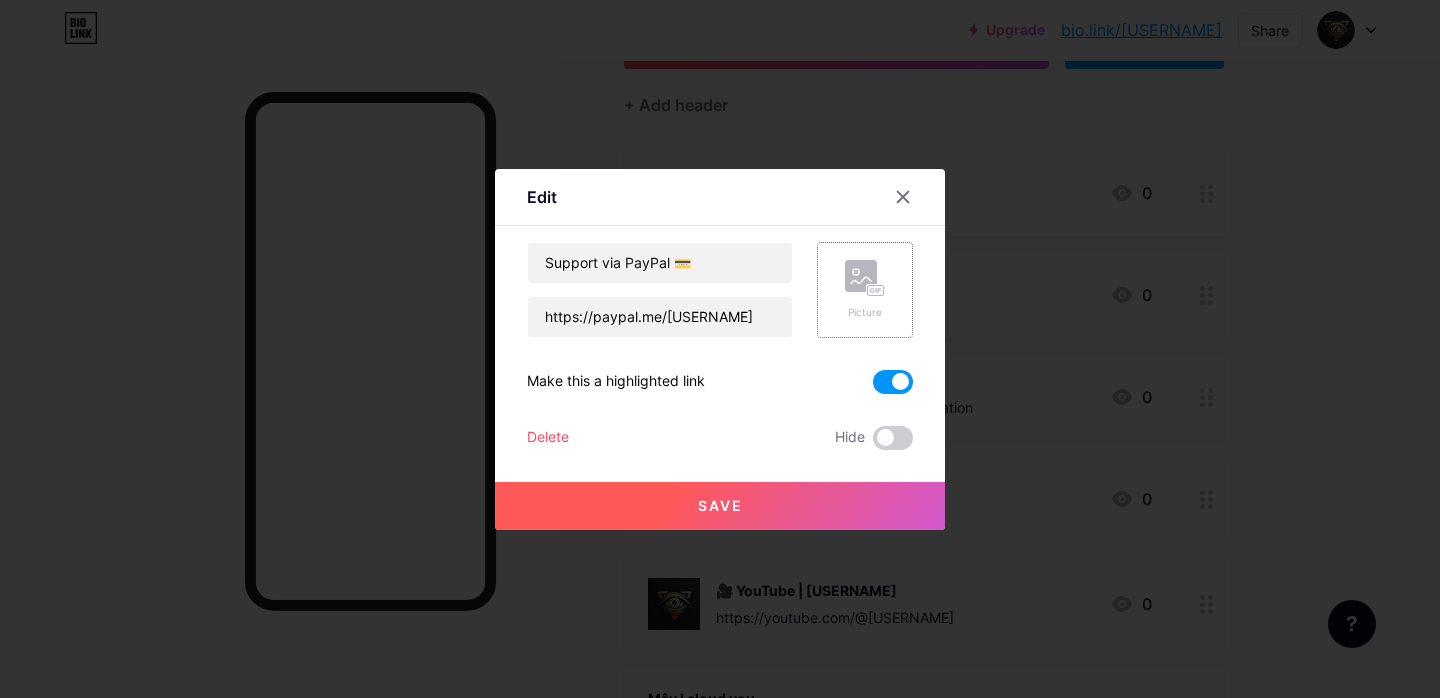 click on "Picture" at bounding box center [865, 290] 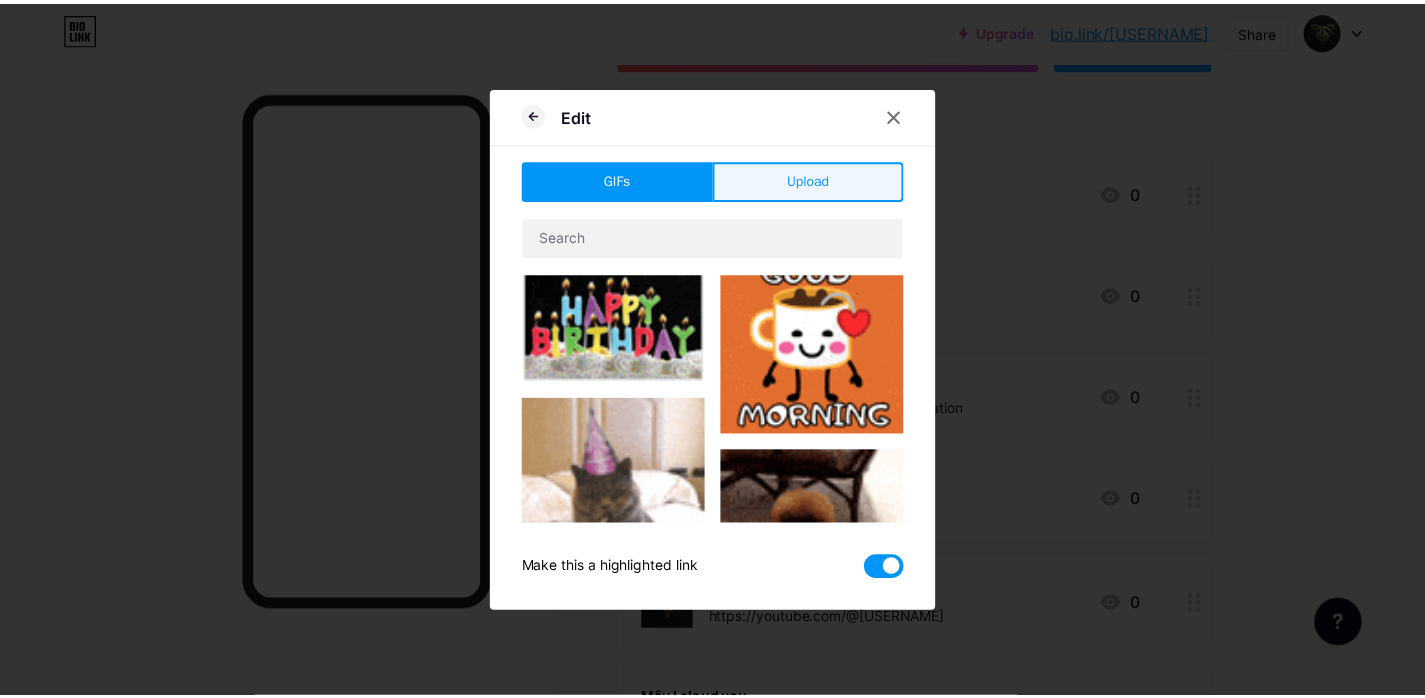 scroll, scrollTop: 37, scrollLeft: 0, axis: vertical 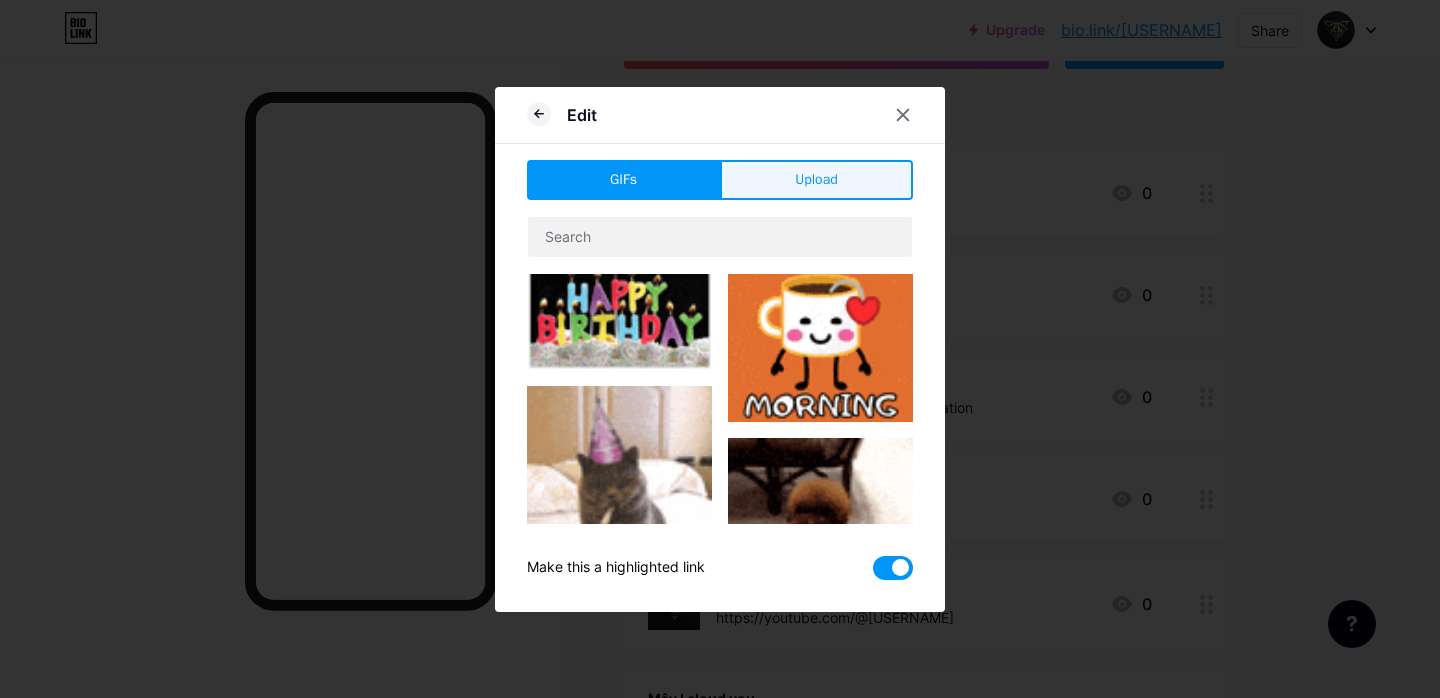 click on "Upload" at bounding box center [816, 180] 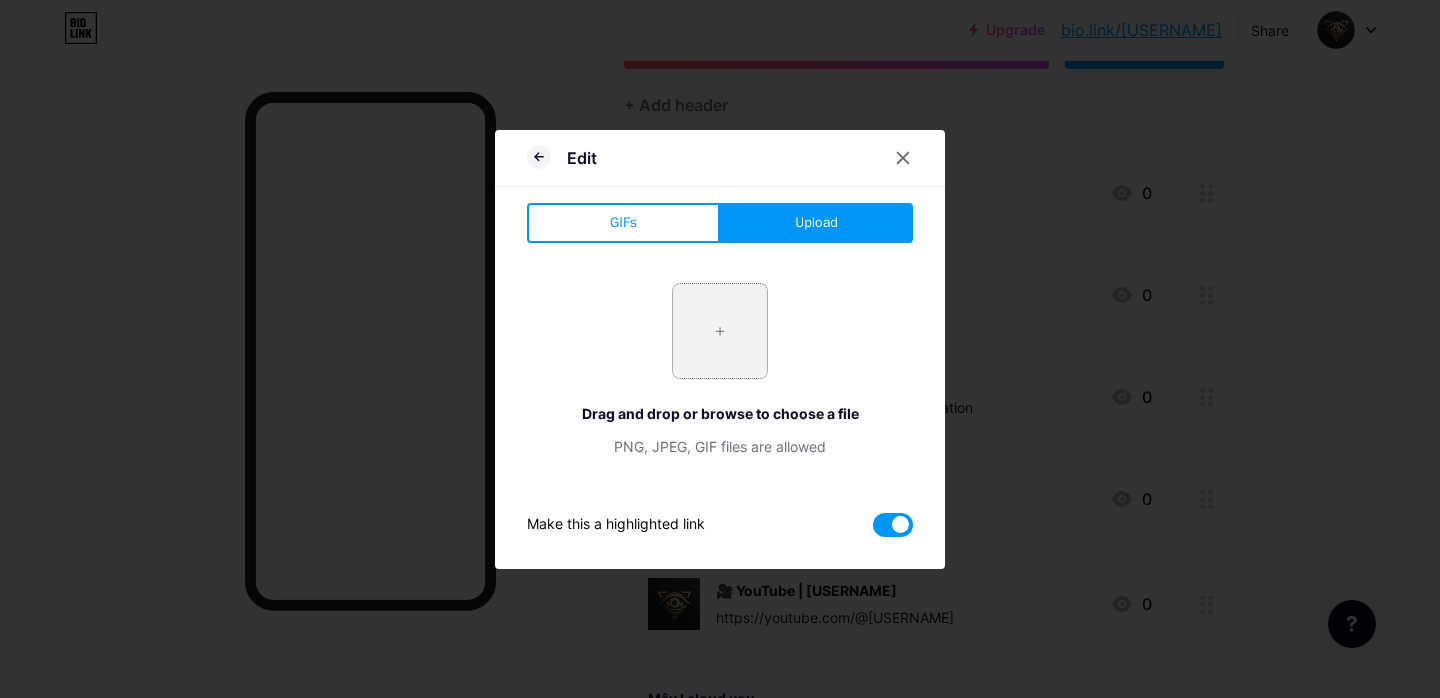 click at bounding box center [720, 331] 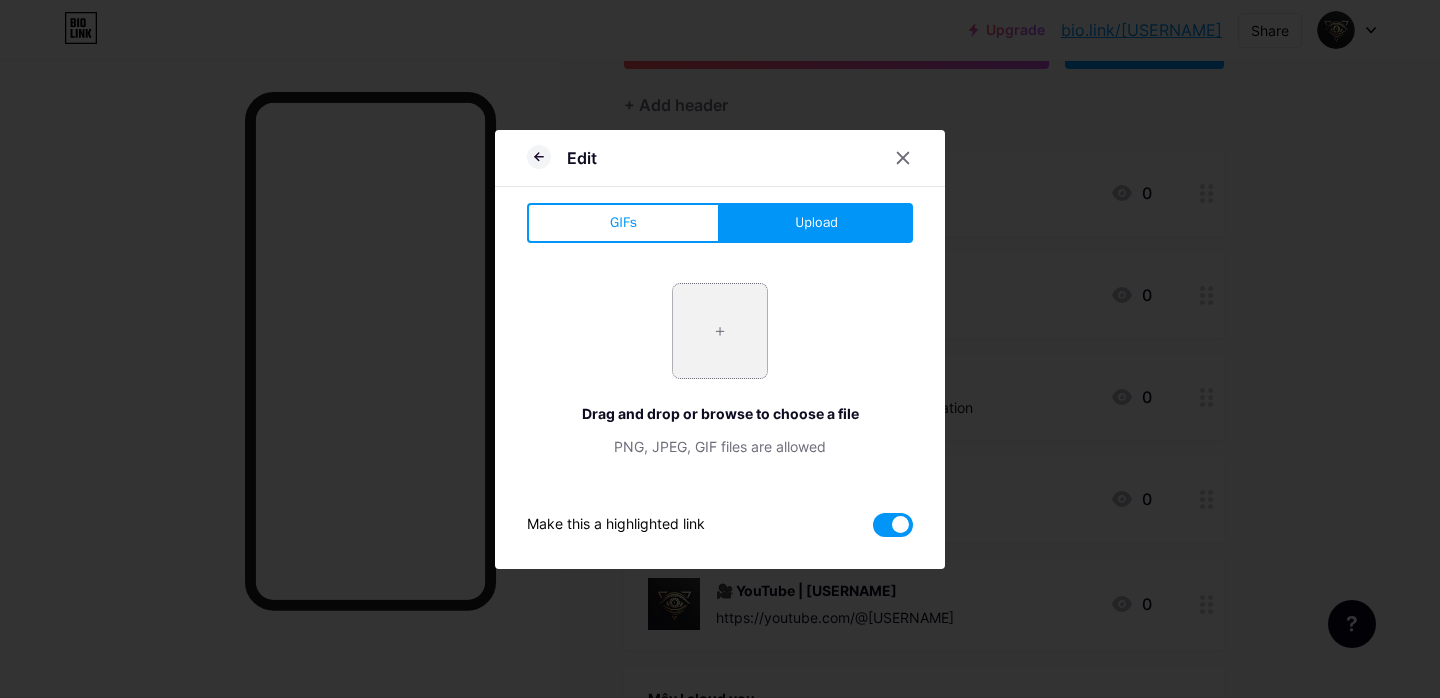 type on "C:\fakepath\이미지.jpeg" 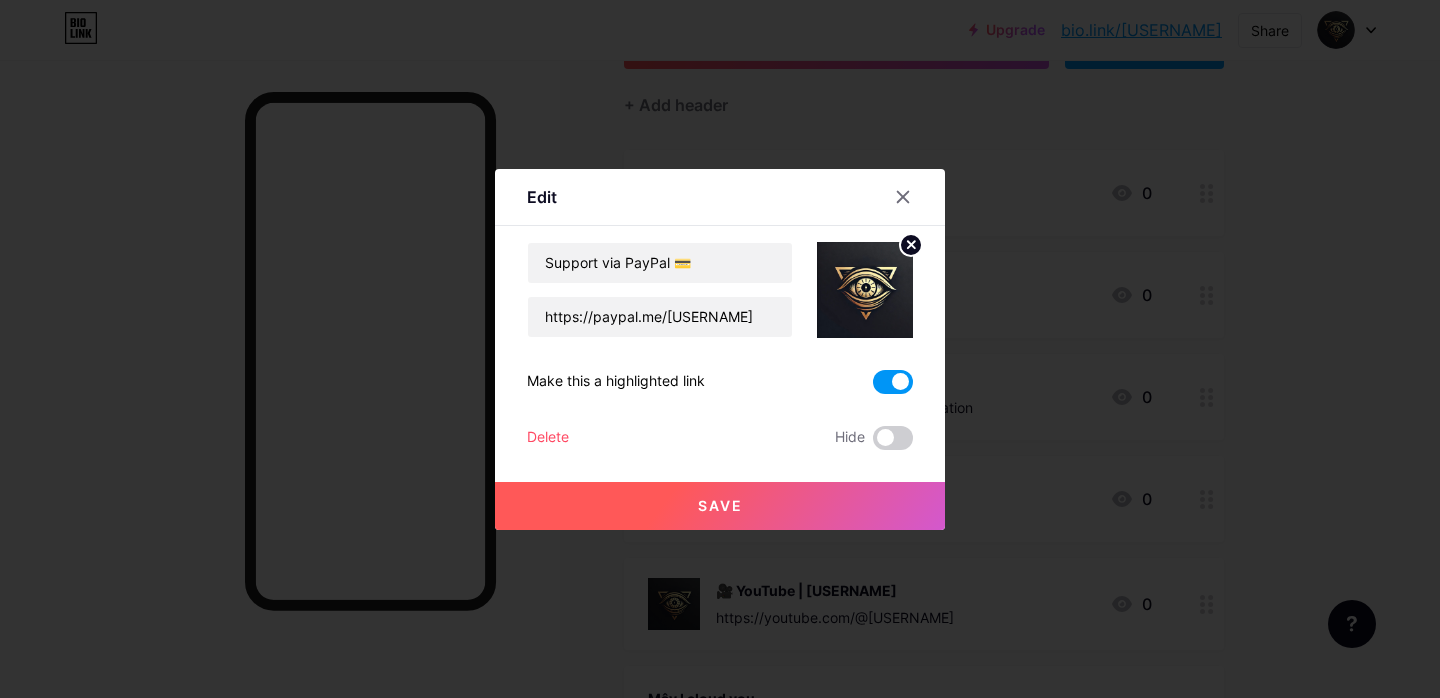 click on "Save" at bounding box center (720, 506) 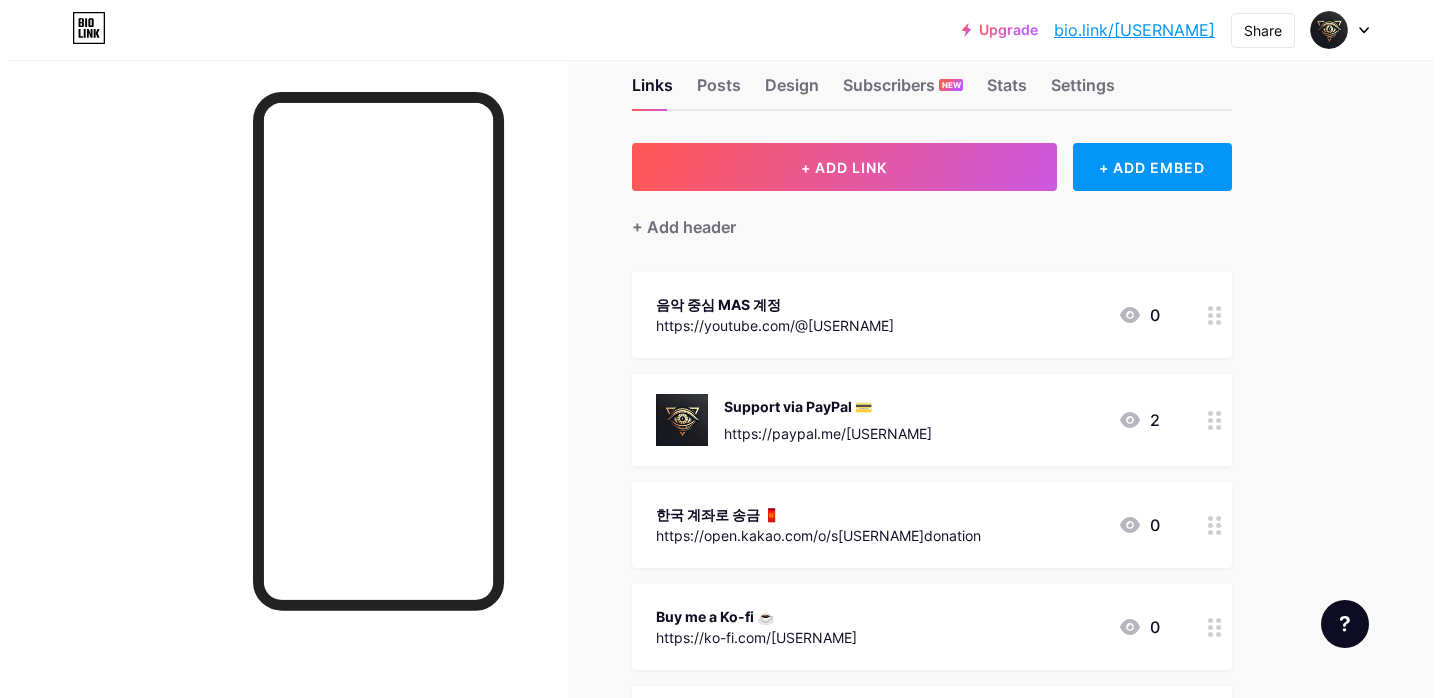 scroll, scrollTop: 0, scrollLeft: 0, axis: both 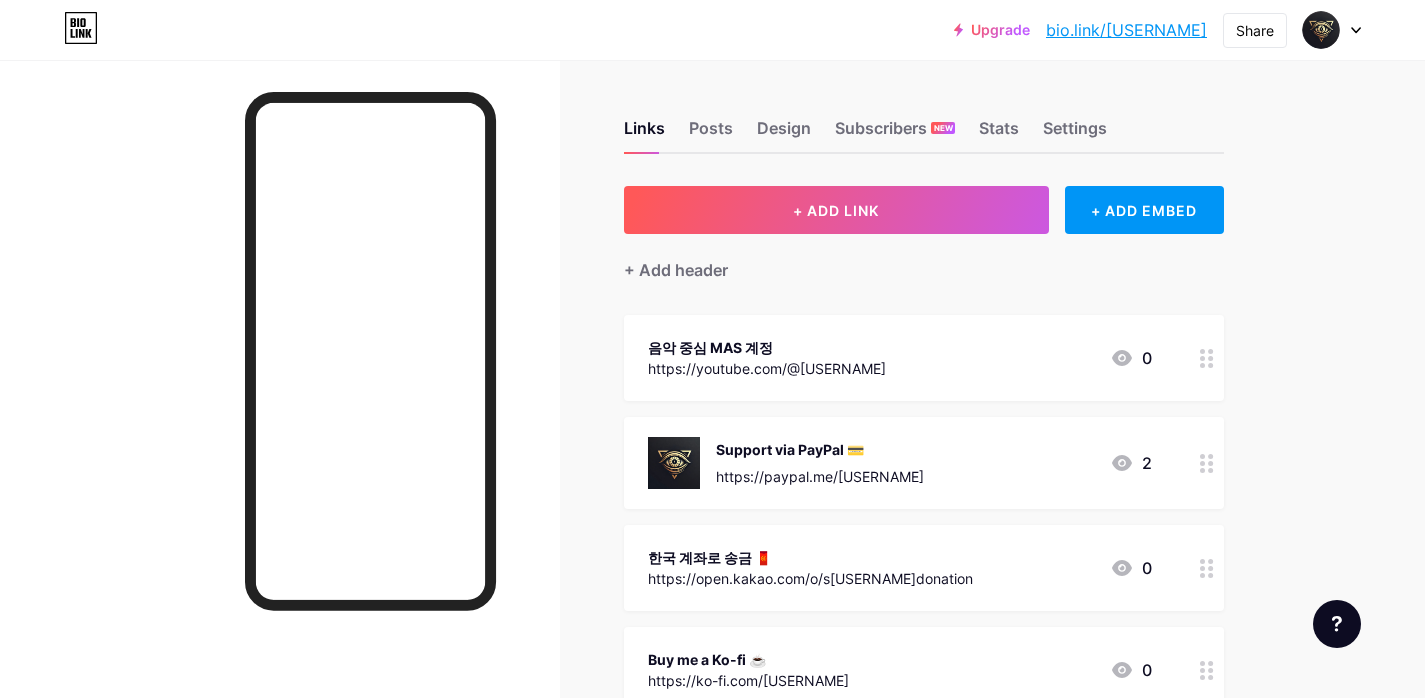 click at bounding box center (674, 463) 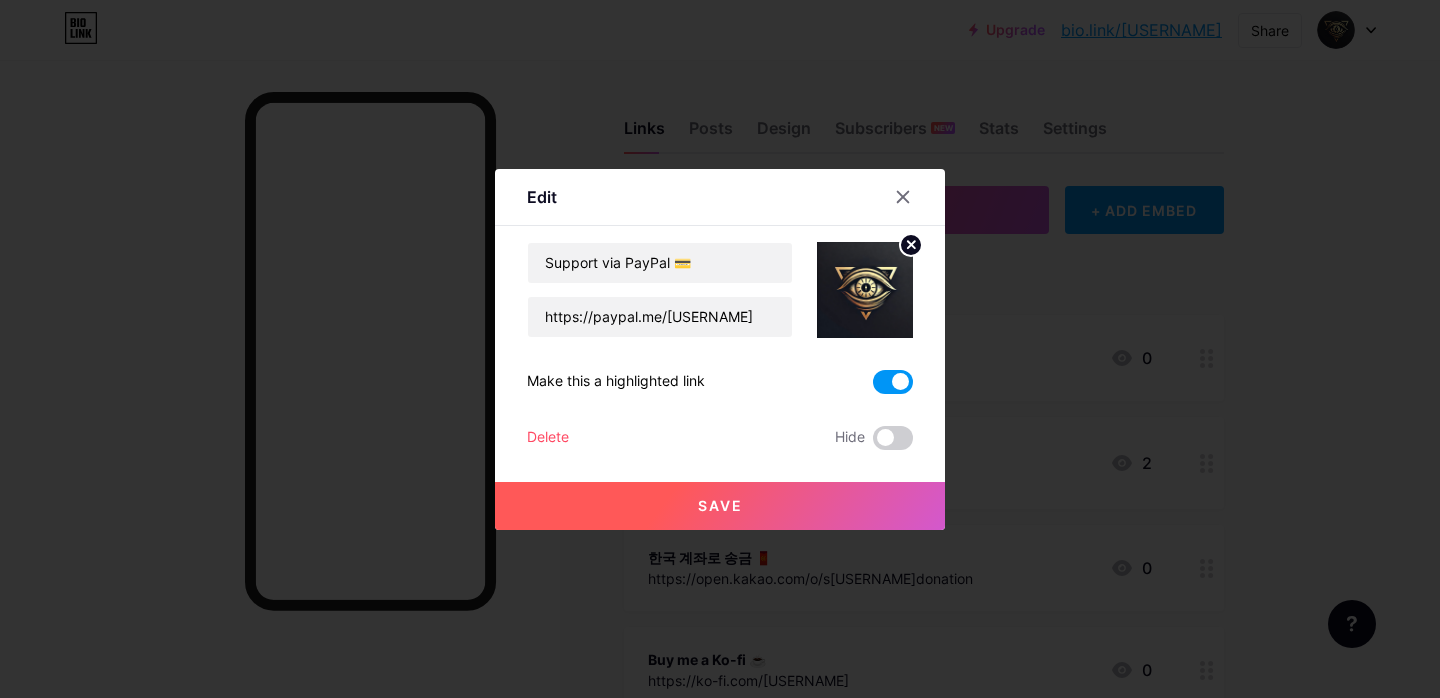 click at bounding box center [865, 290] 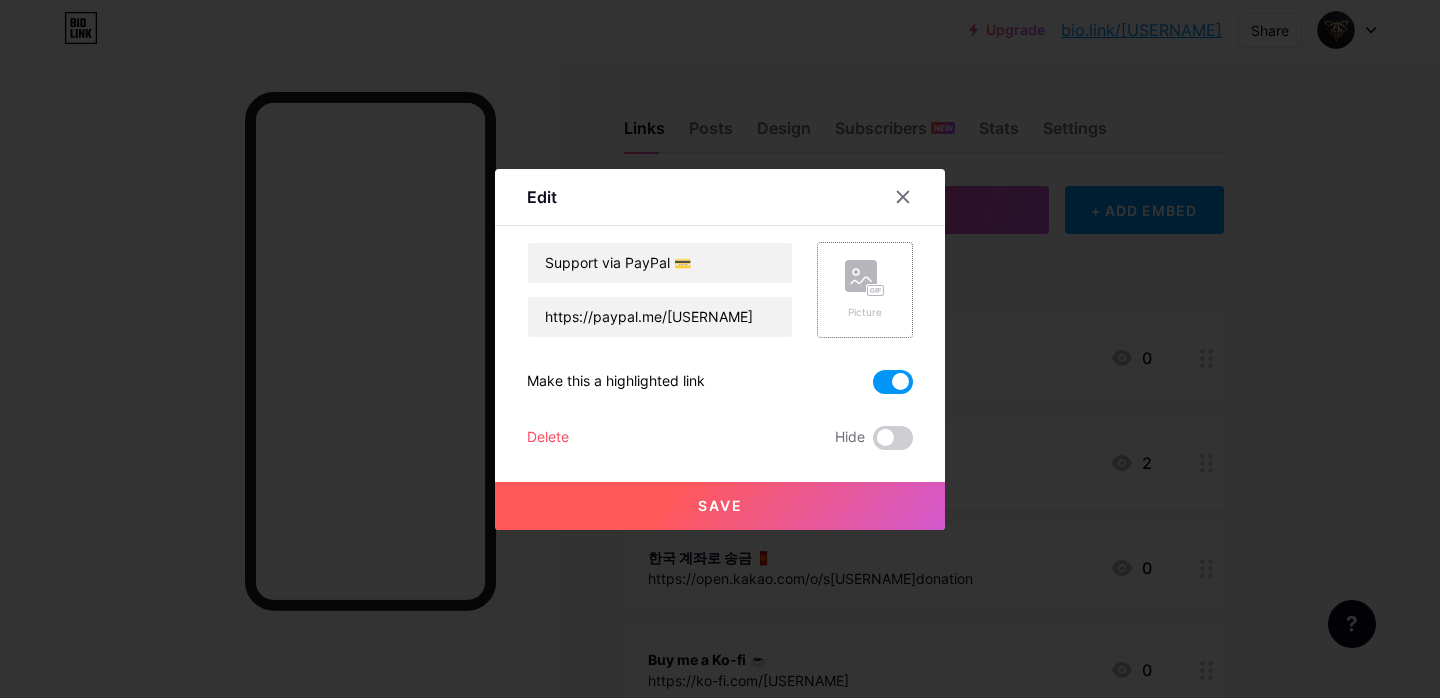 click on "Picture" at bounding box center [865, 290] 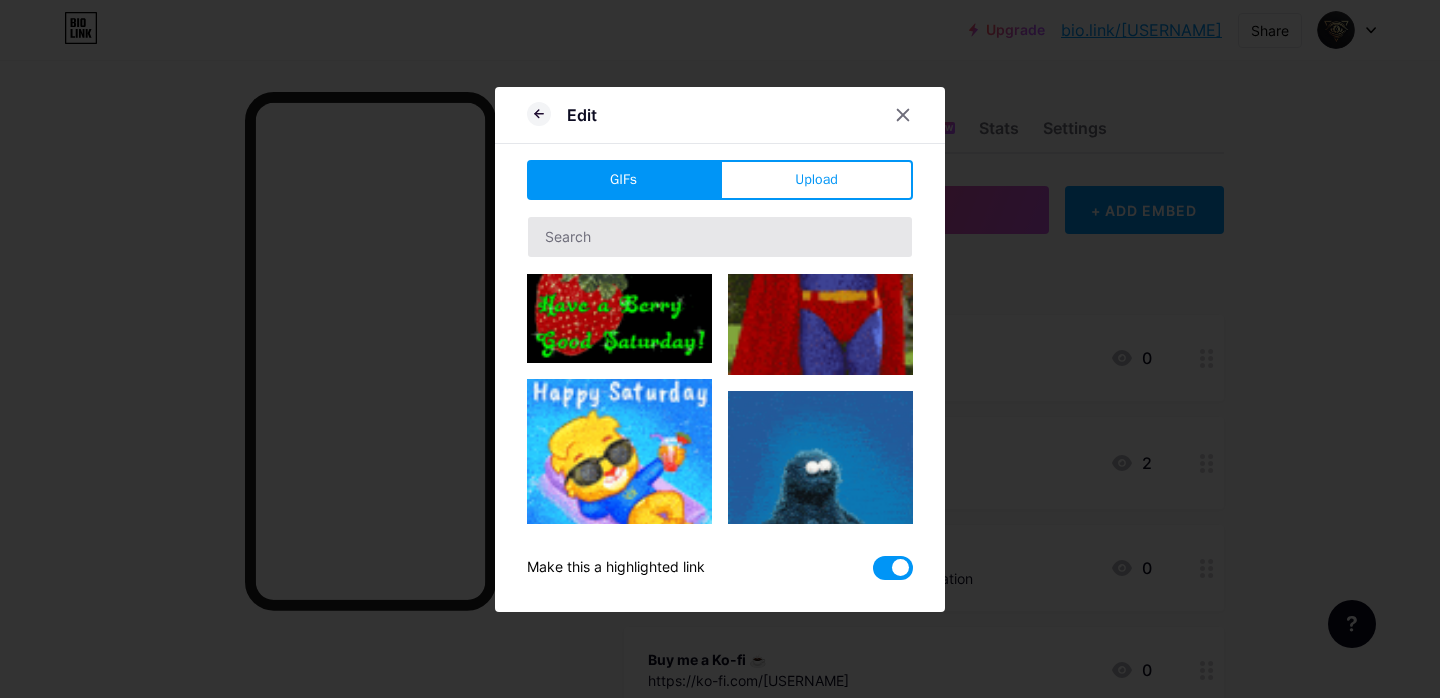 scroll, scrollTop: 595, scrollLeft: 0, axis: vertical 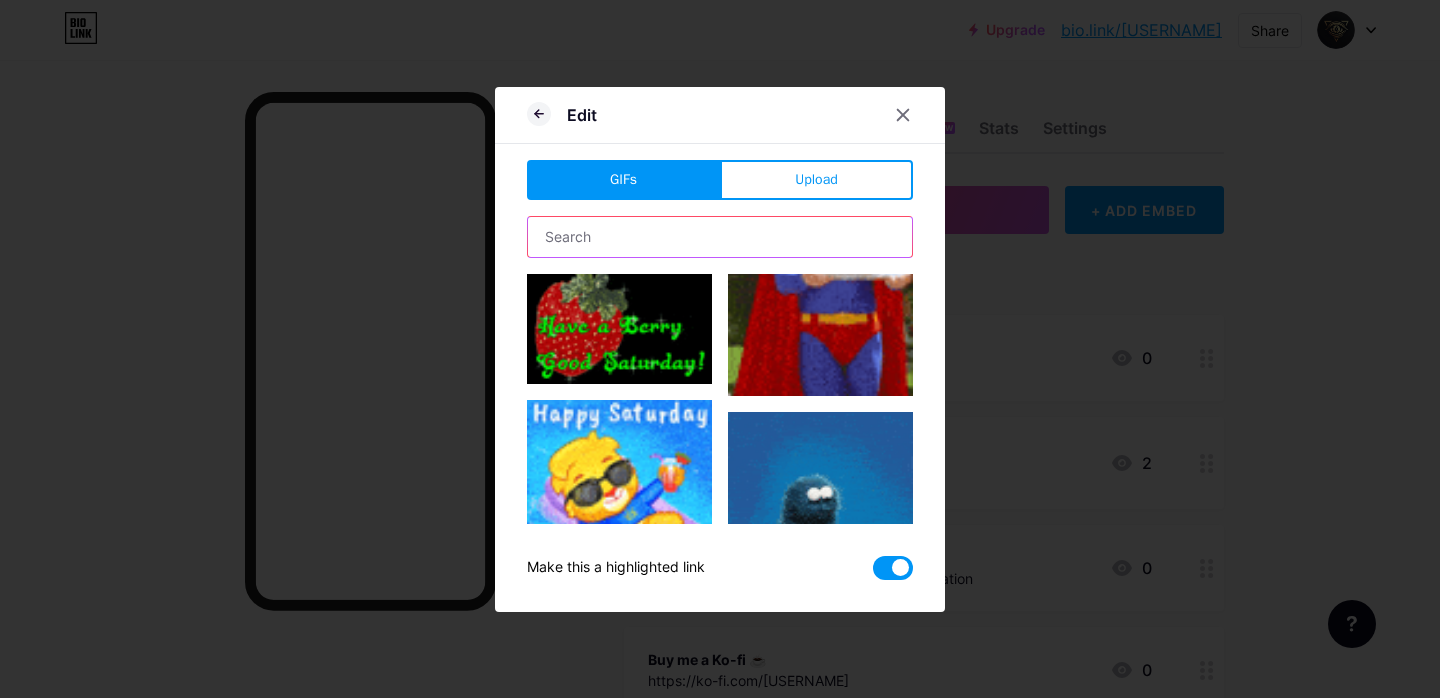 click at bounding box center (720, 237) 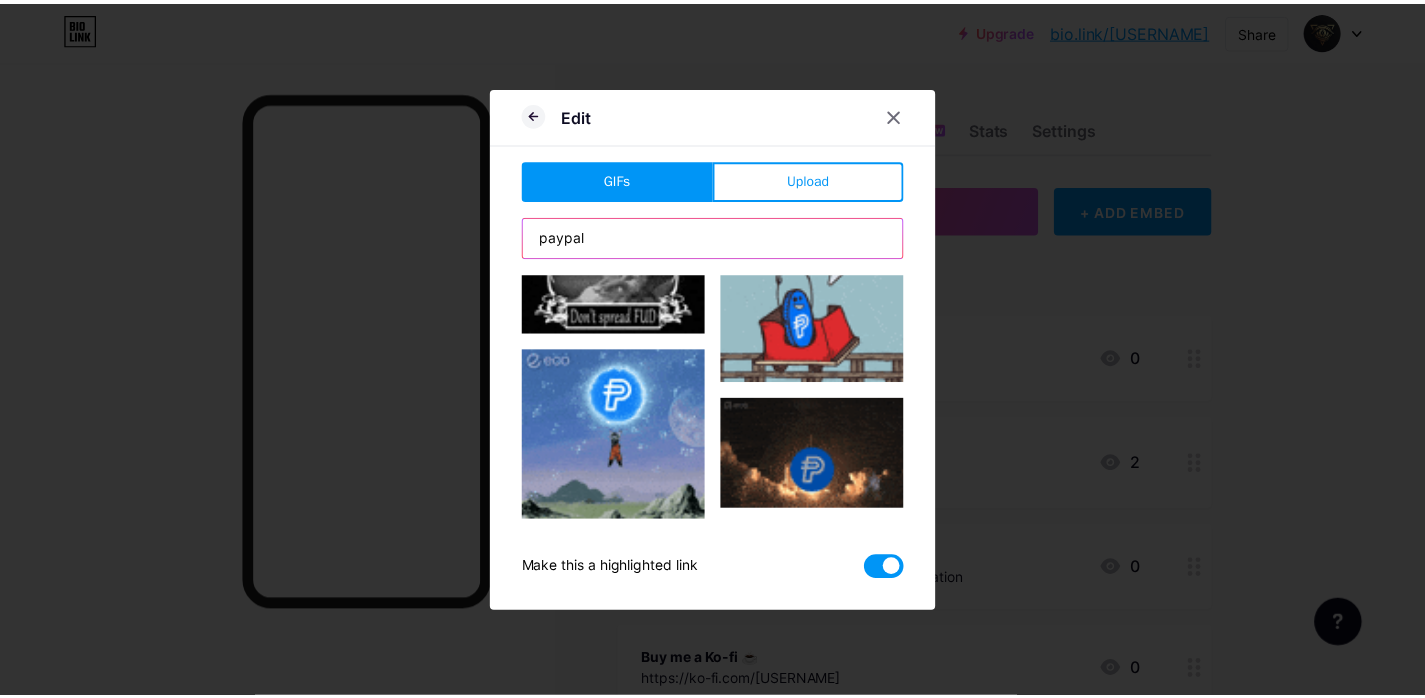 scroll, scrollTop: 0, scrollLeft: 0, axis: both 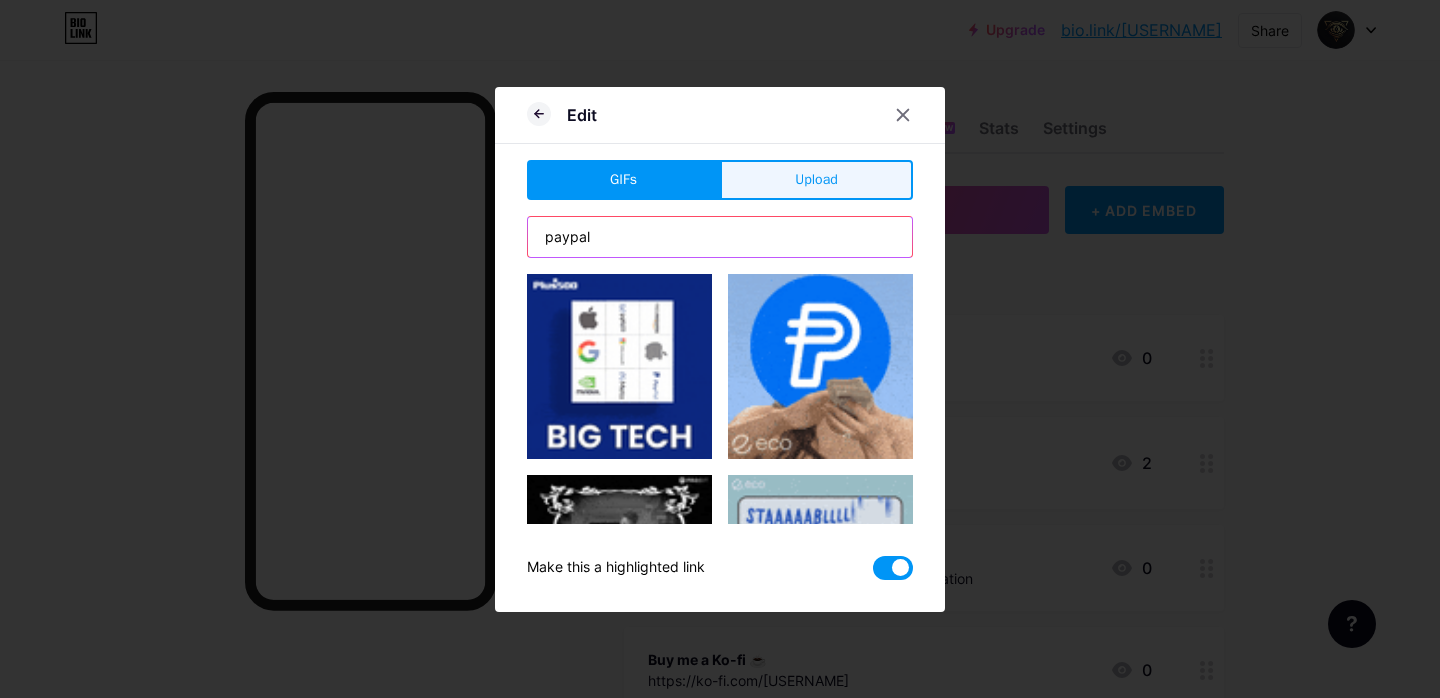 type on "paypal" 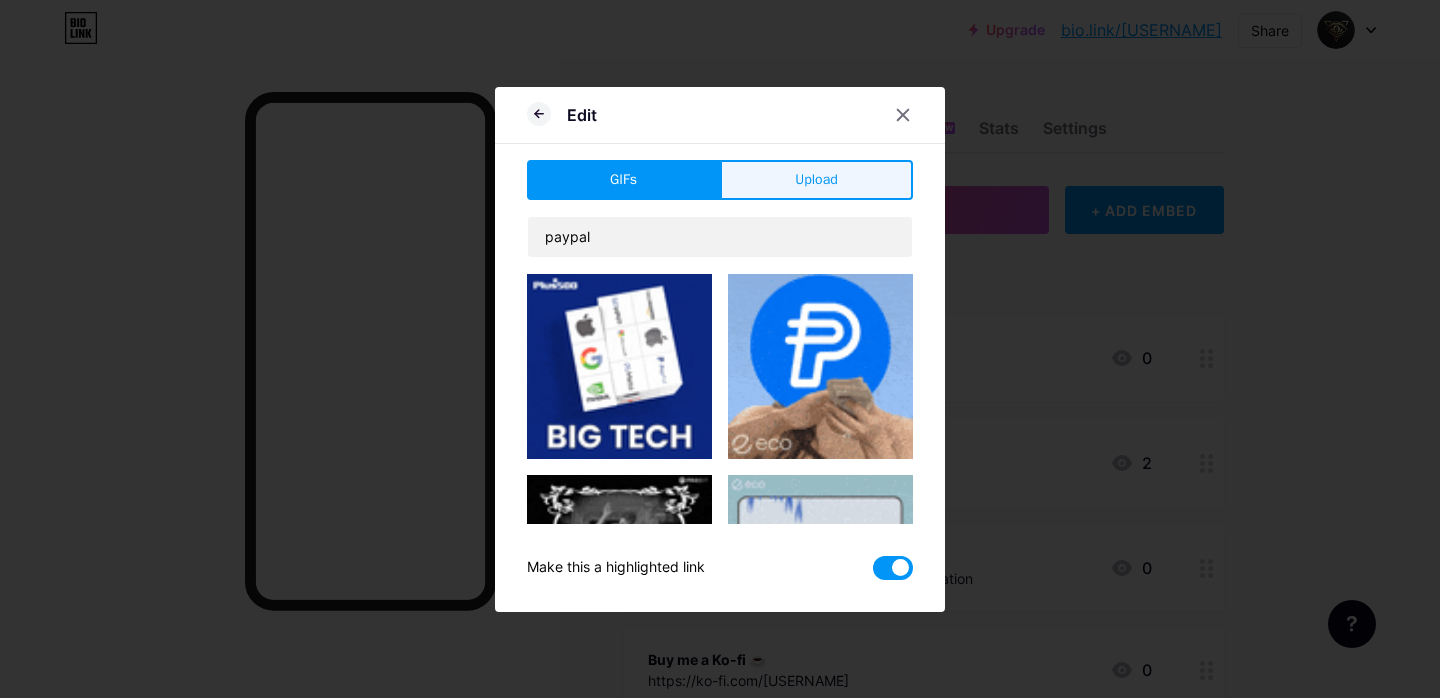 click on "Upload" at bounding box center (816, 179) 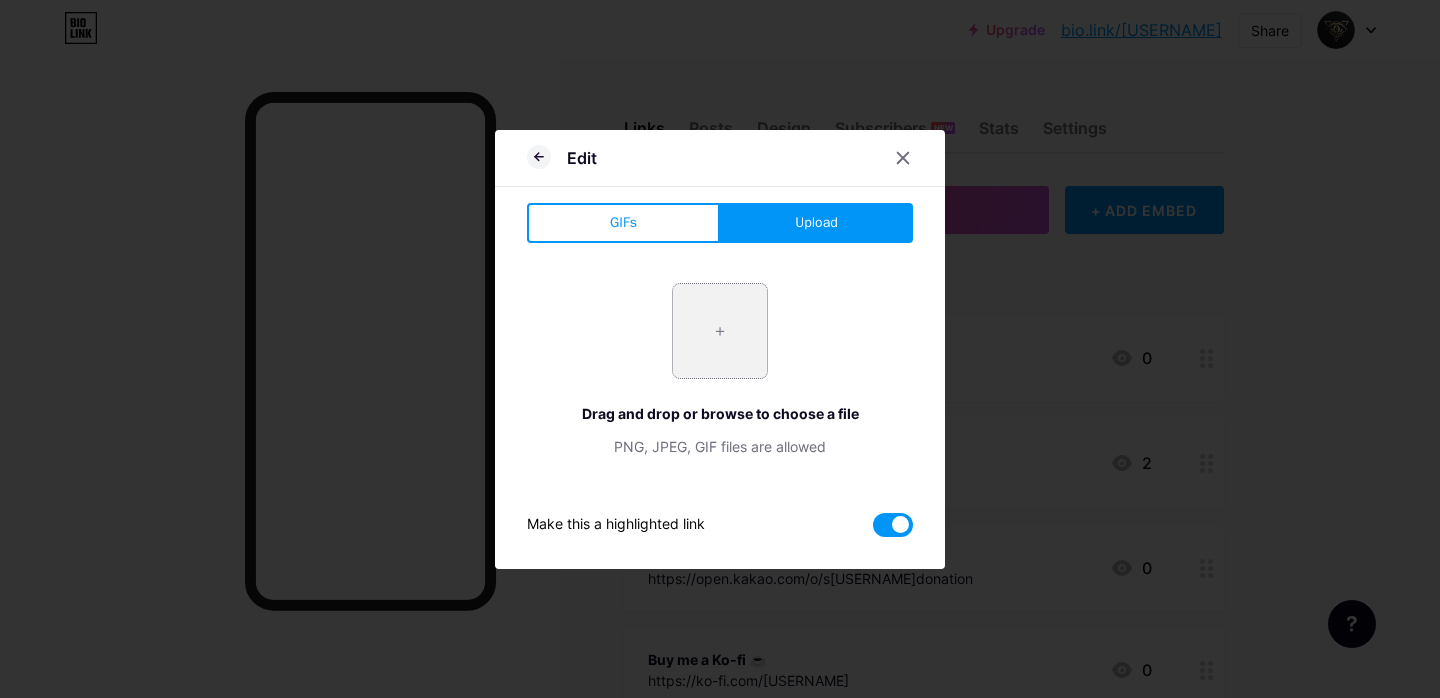 click at bounding box center (720, 331) 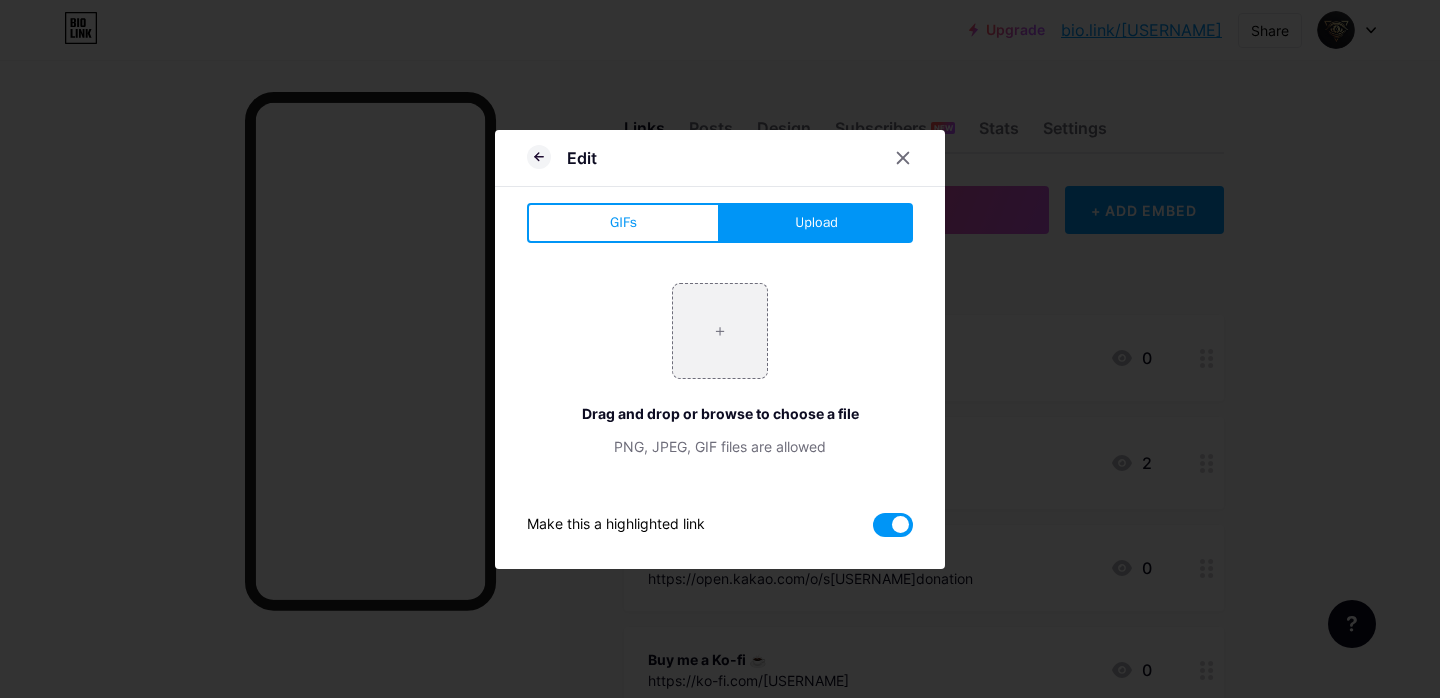 type on "C:\fakepath\pplogo384.png" 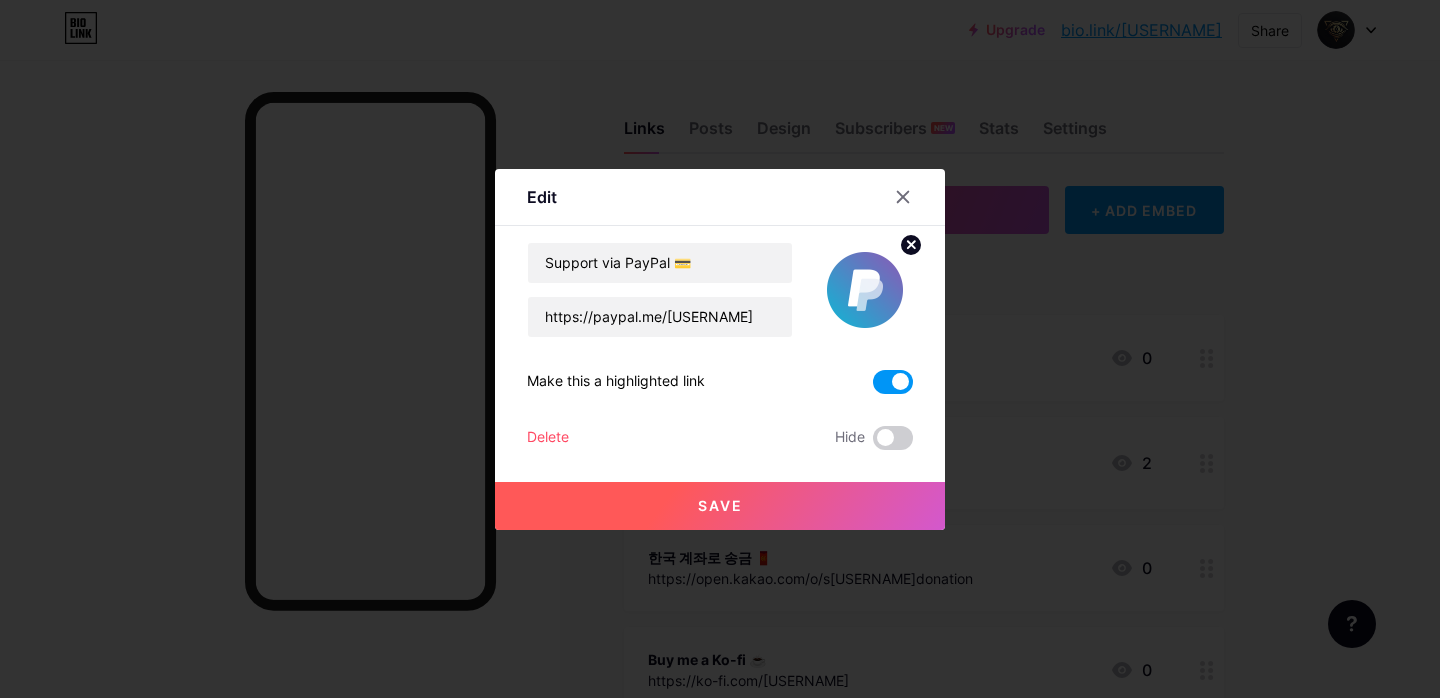 click on "Save" at bounding box center [720, 506] 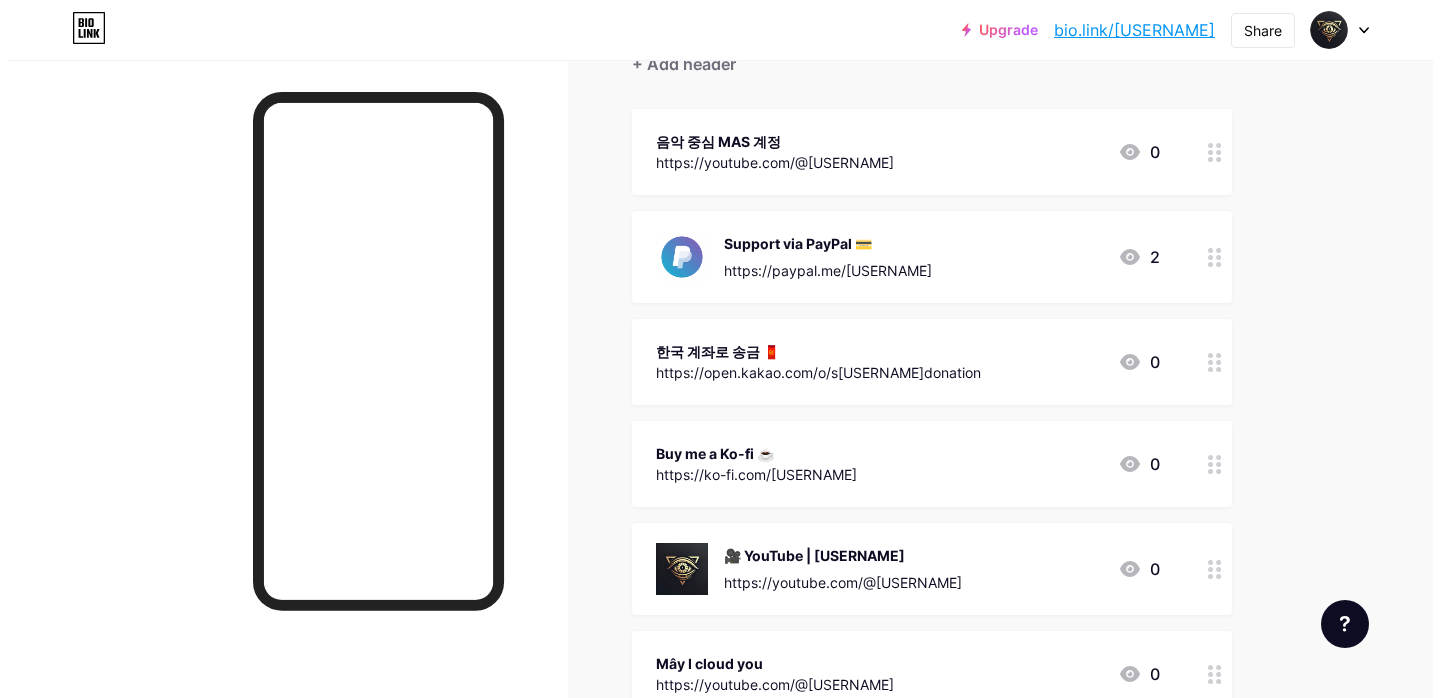 scroll, scrollTop: 0, scrollLeft: 0, axis: both 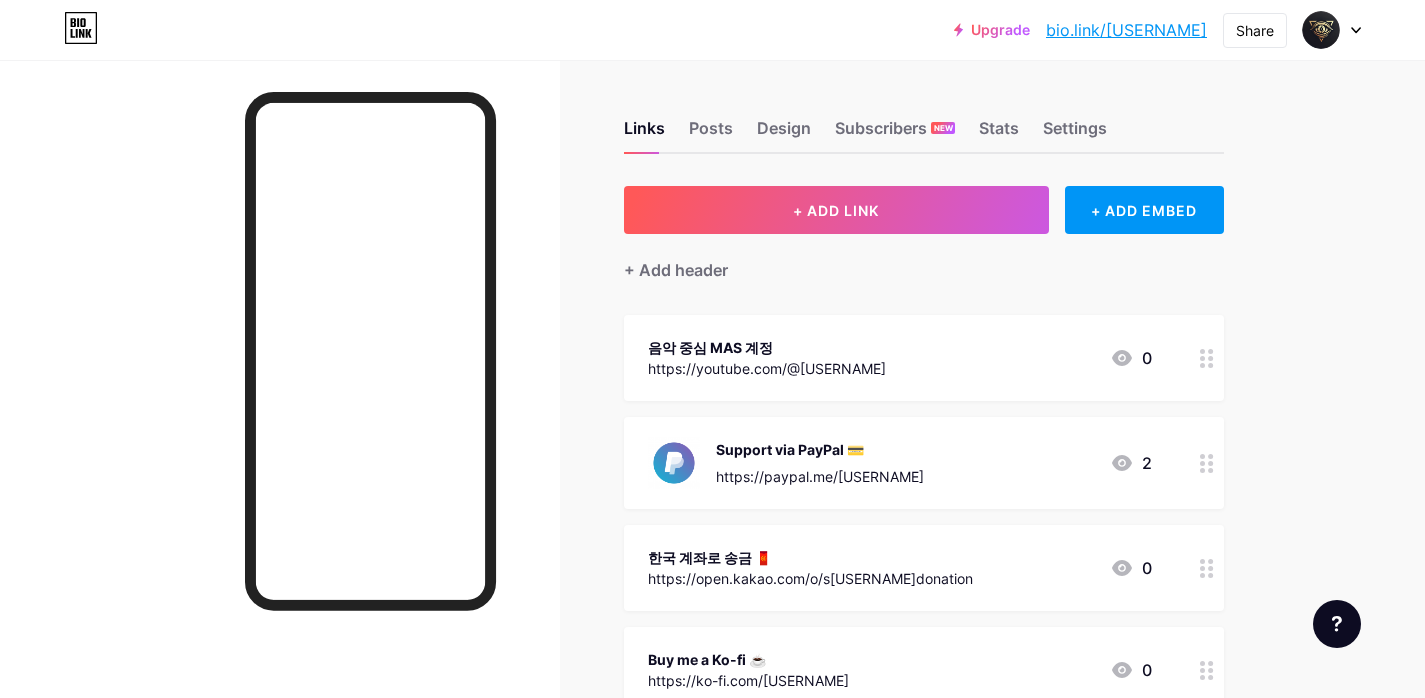 click on "https://youtube.com/@[USERNAME]" at bounding box center [767, 368] 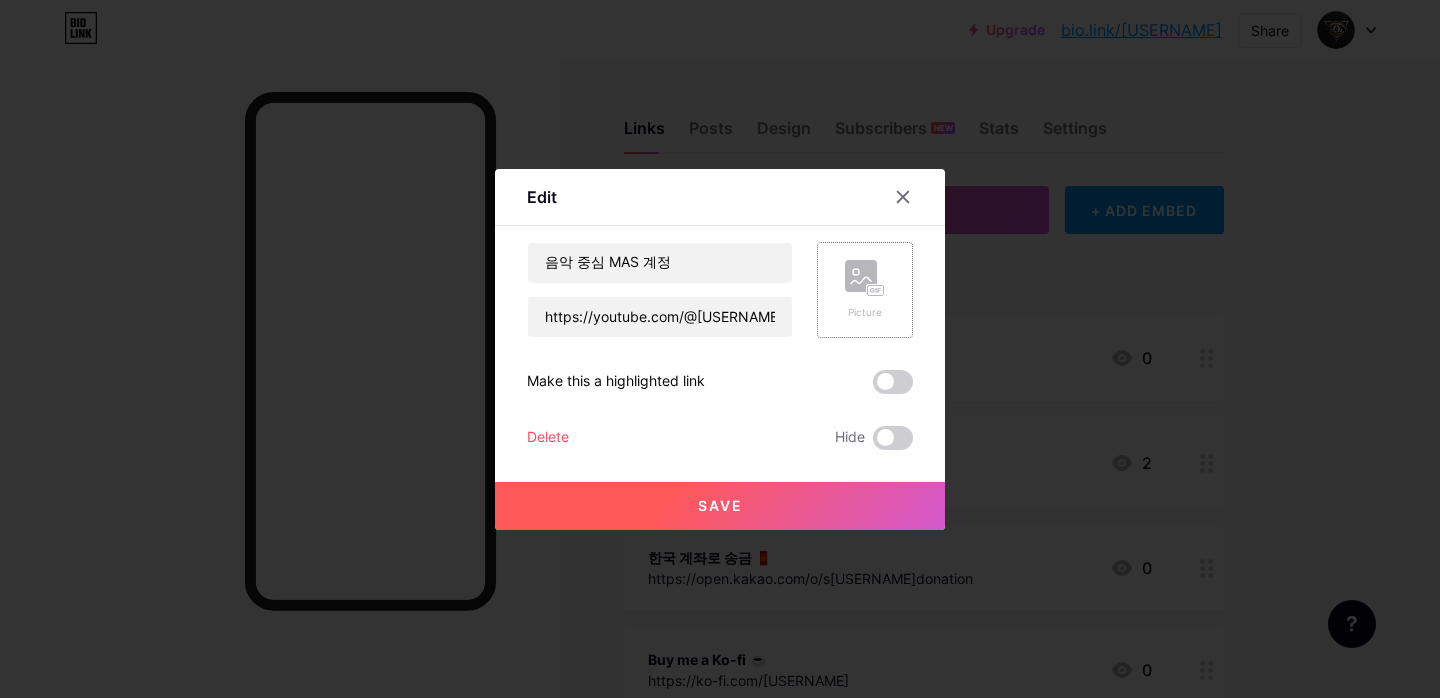 click 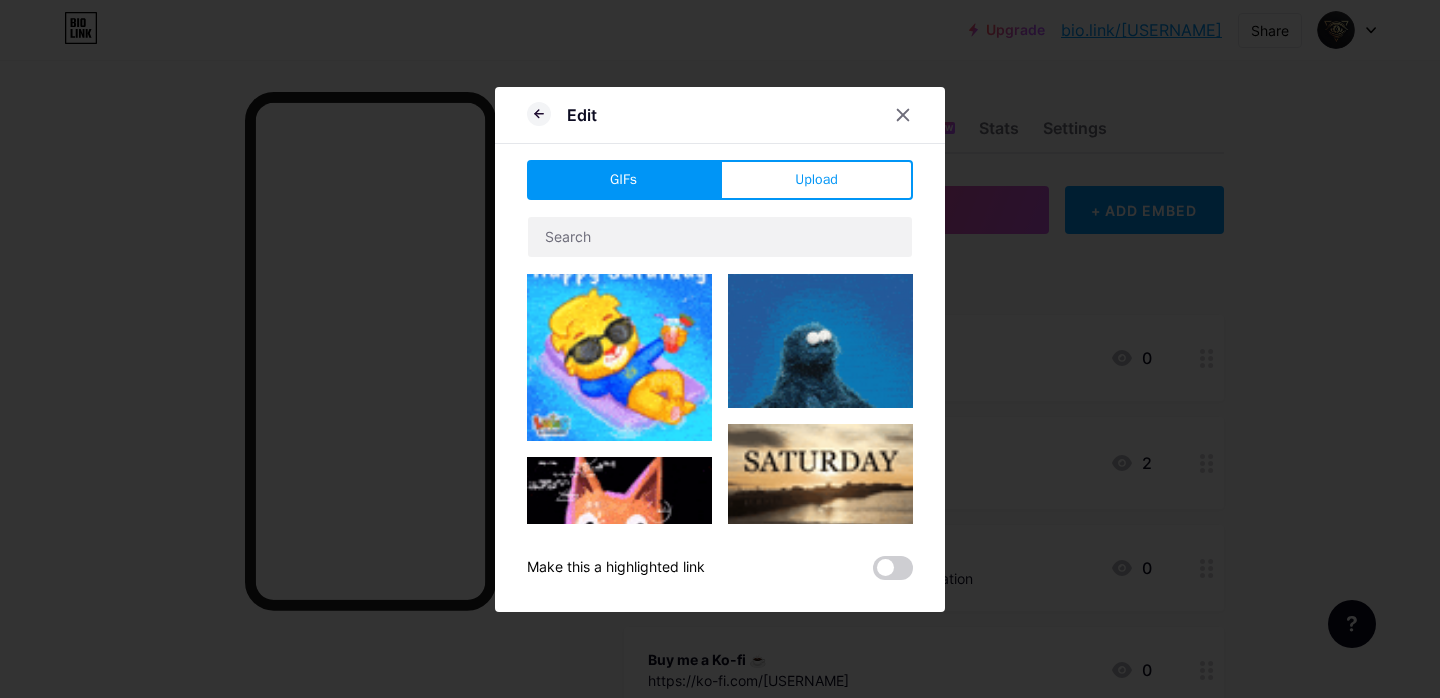 type on "음악 중심 MAS 계정" 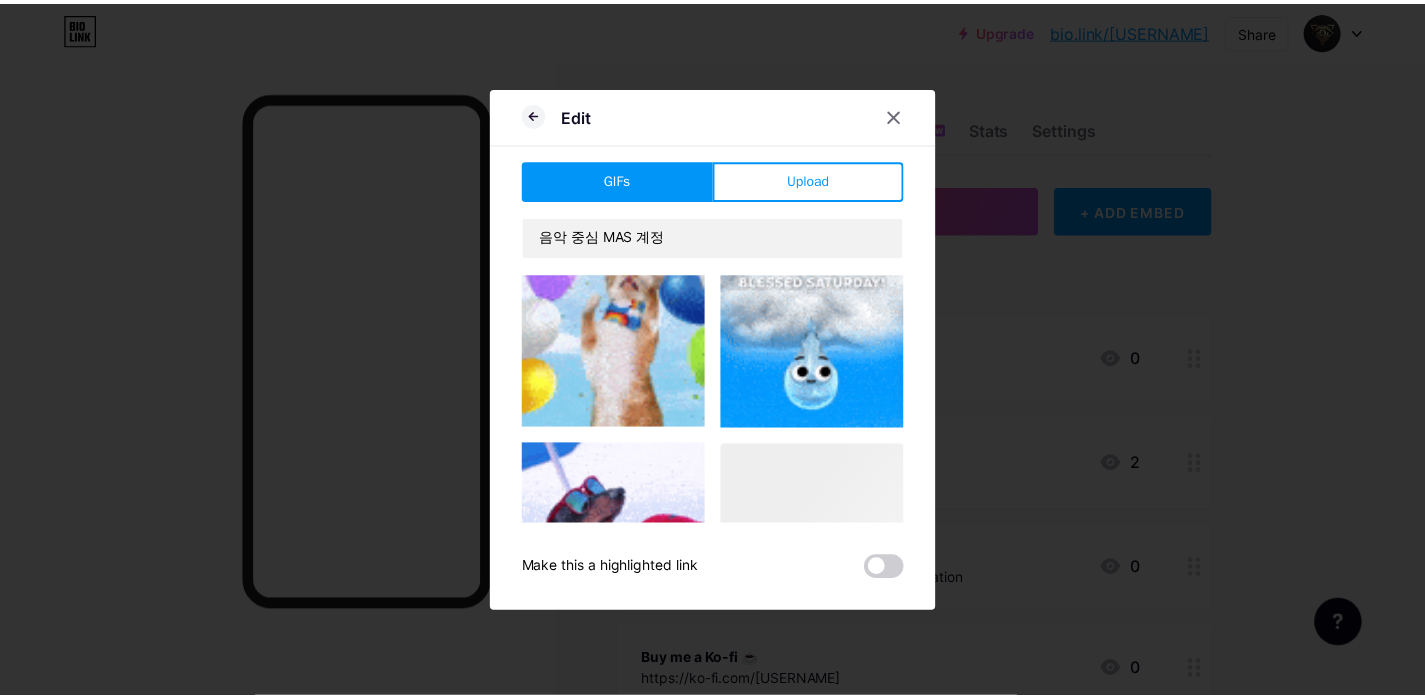 scroll, scrollTop: 1307, scrollLeft: 0, axis: vertical 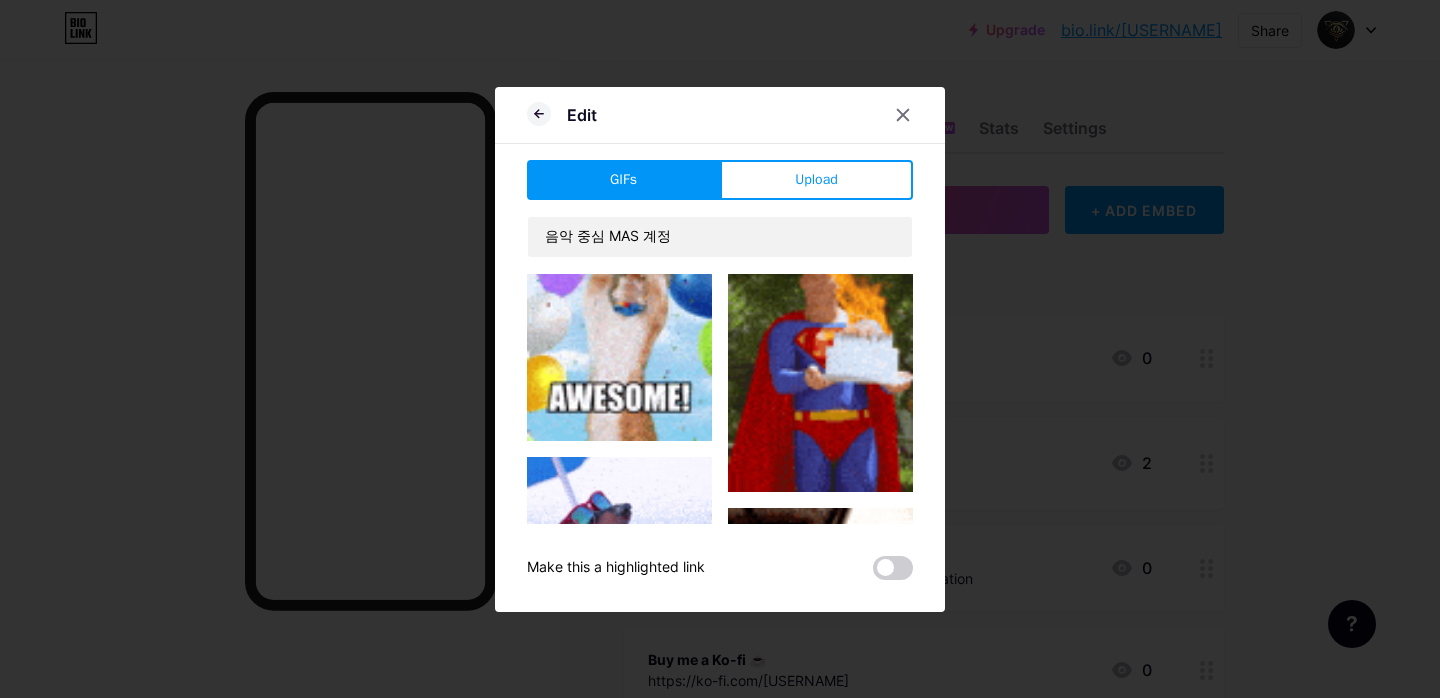 click on "Edit       GIFs     Upload       Content
YouTube
Play YouTube video without leaving your page.
ADD
Vimeo
Play Vimeo video without leaving your page.
ADD
Tiktok
Grow your TikTok following
ADD
Tweet
Embed a tweet.
ADD
Reddit
Showcase your Reddit profile
ADD
Spotify
Embed Spotify to play the preview of a track.
ADD
Twitch
Play Twitch video without leaving your page.
ADD
ADD" at bounding box center (720, 349) 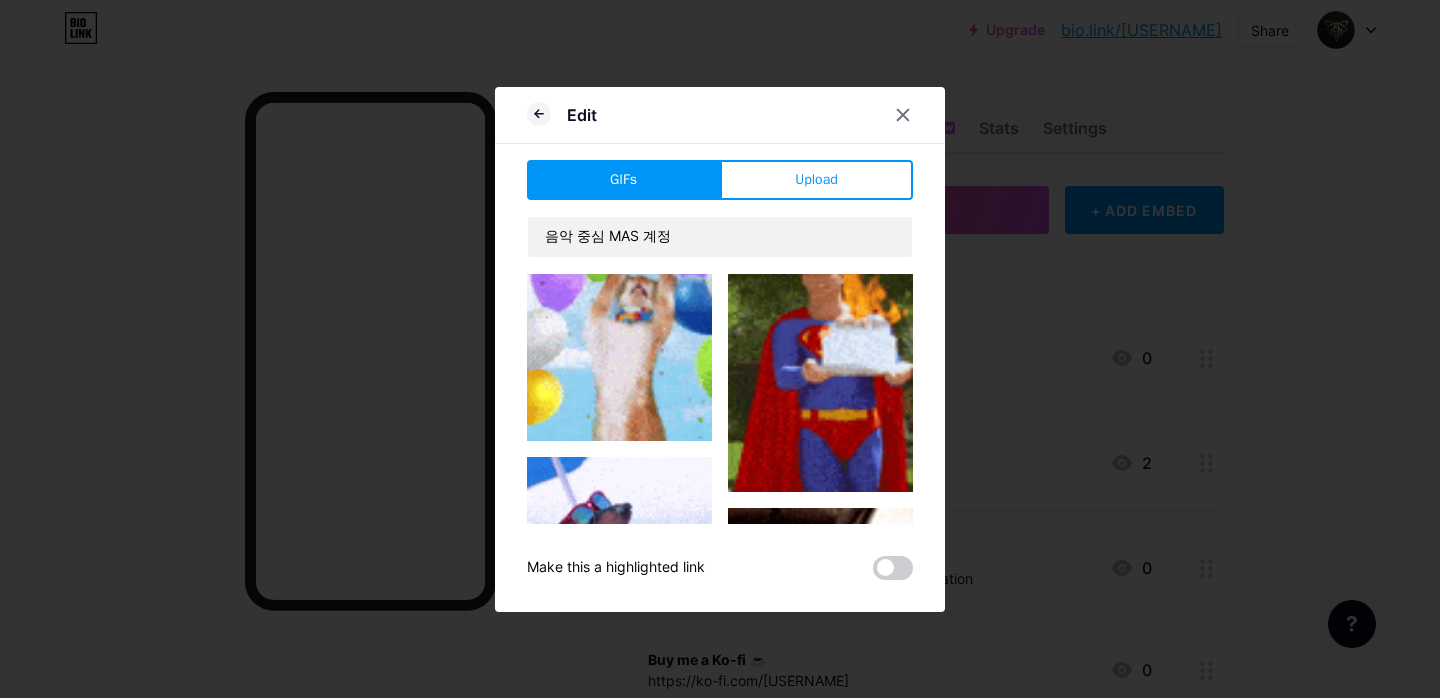 click on "Upload" at bounding box center (816, 179) 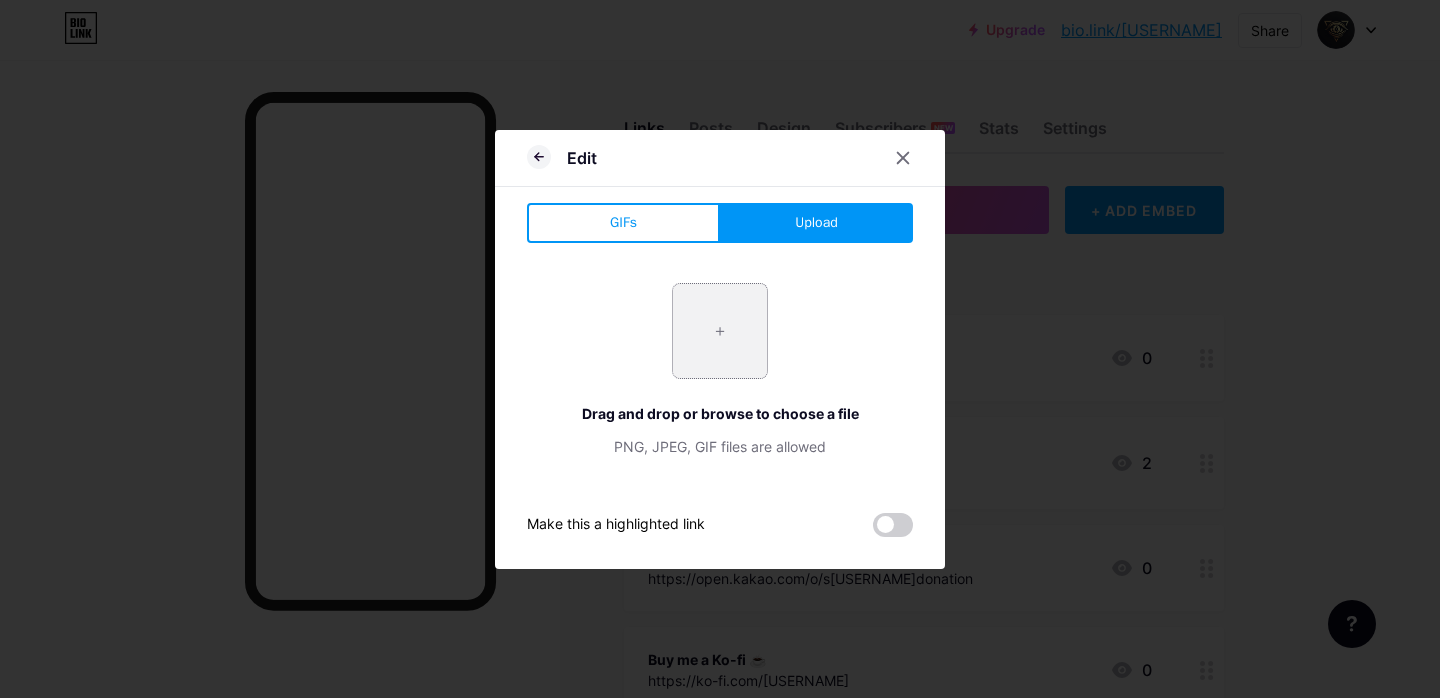 click at bounding box center (720, 331) 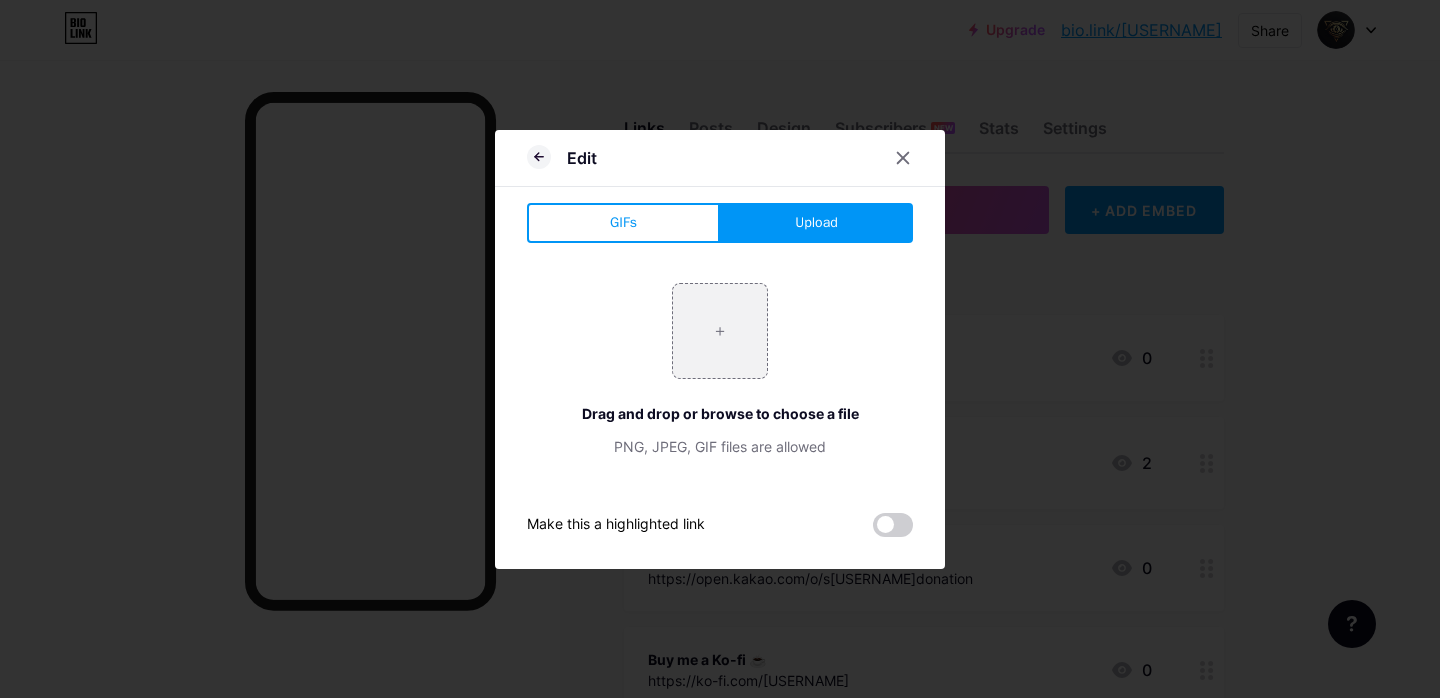 type on "C:\fakepath\IMG_0256.JPG" 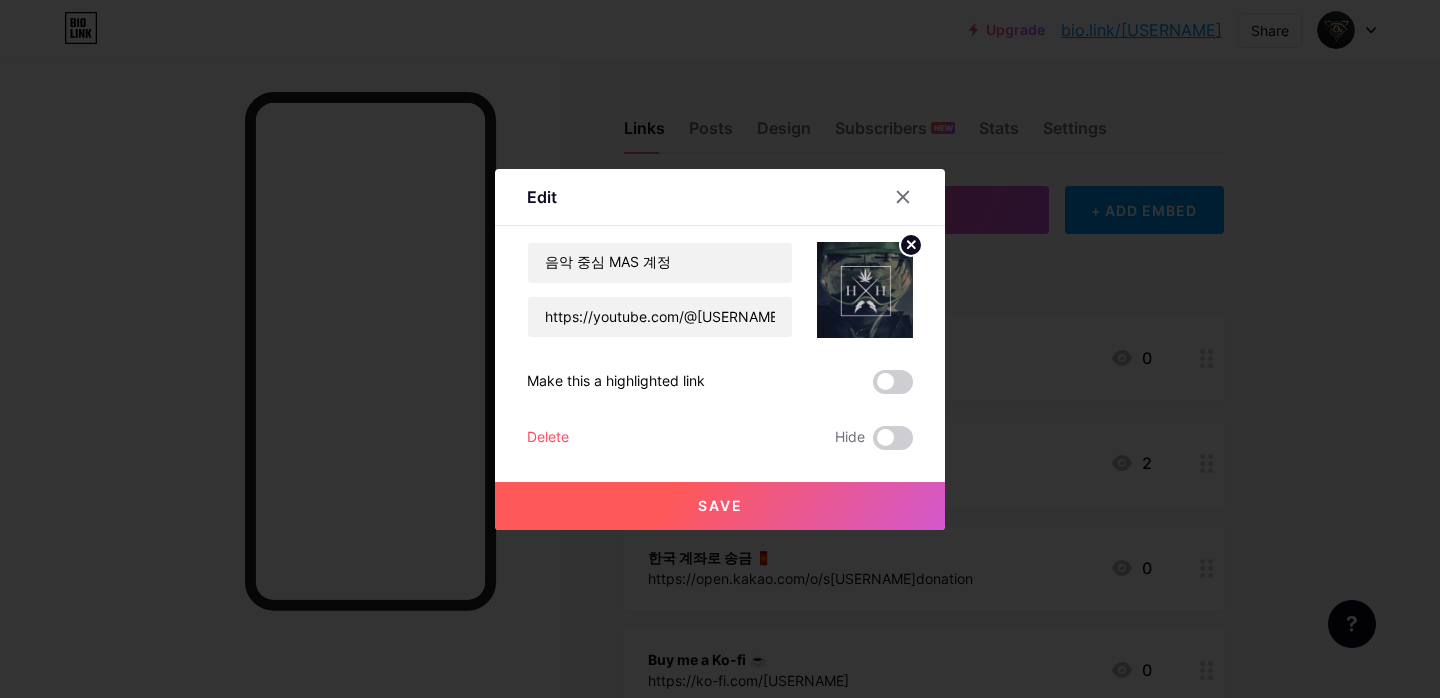 click on "Save" at bounding box center [720, 506] 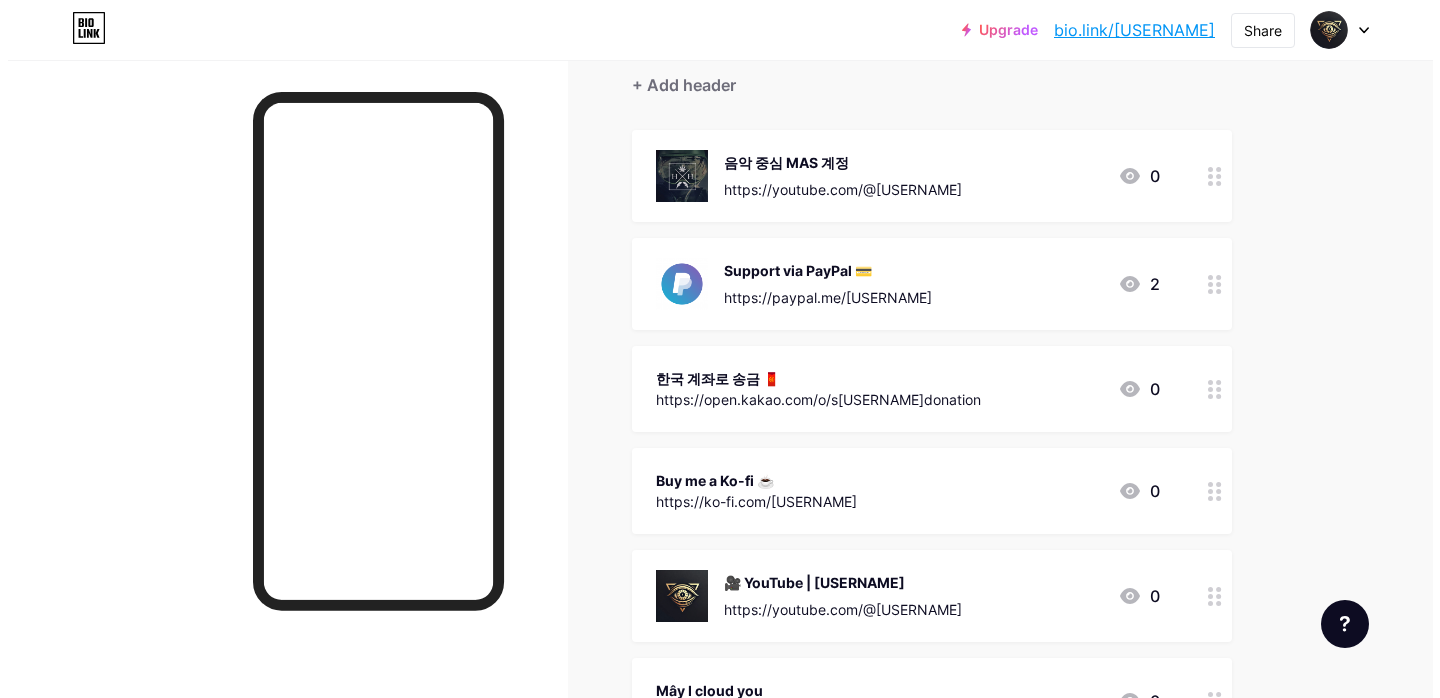 scroll, scrollTop: 187, scrollLeft: 0, axis: vertical 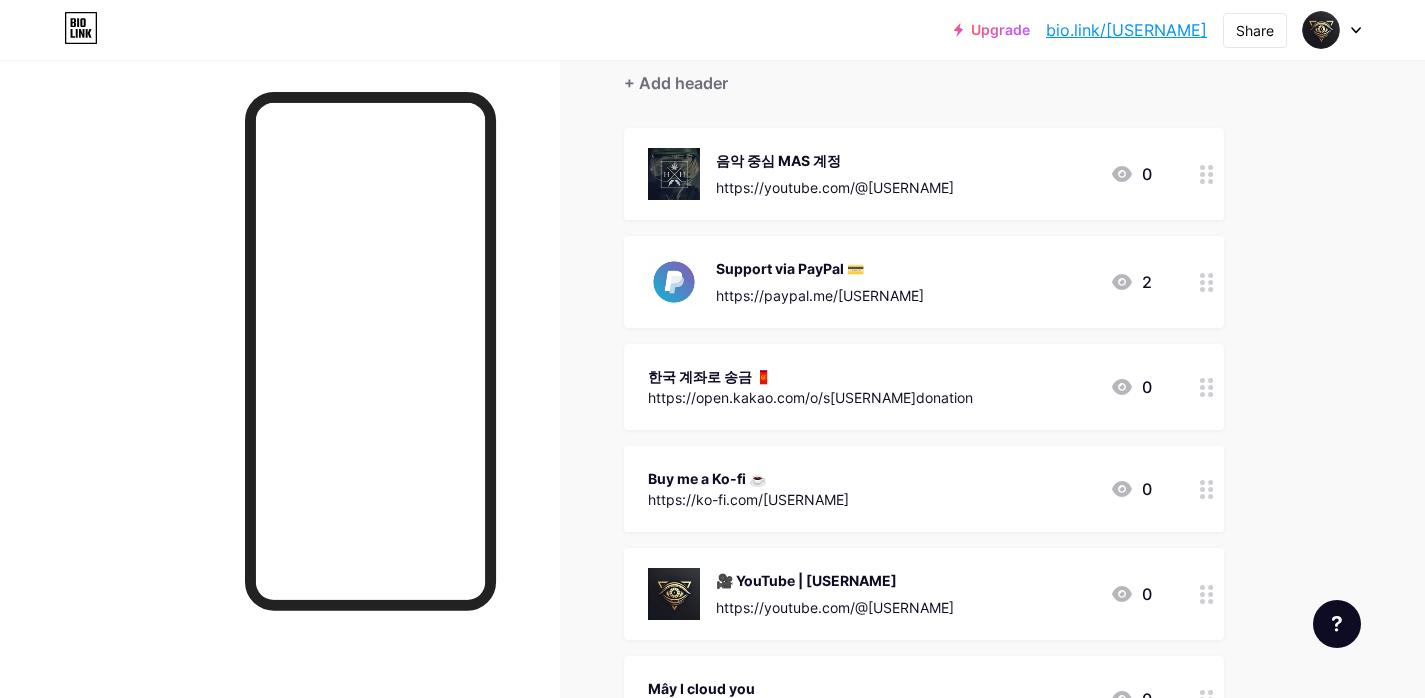 click on "https://open.kakao.com/o/s[USERNAME]donation" at bounding box center (810, 397) 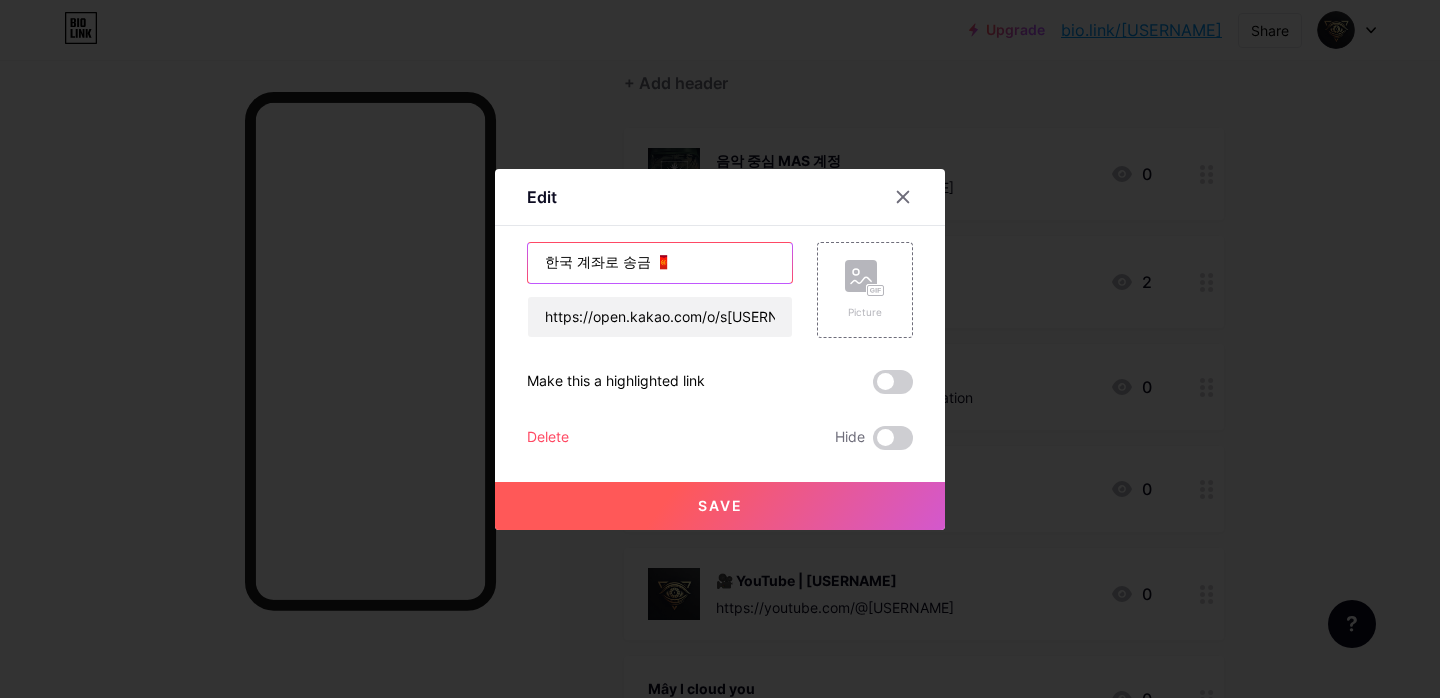 click on "한국 계좌로 송금 🧧" at bounding box center [660, 263] 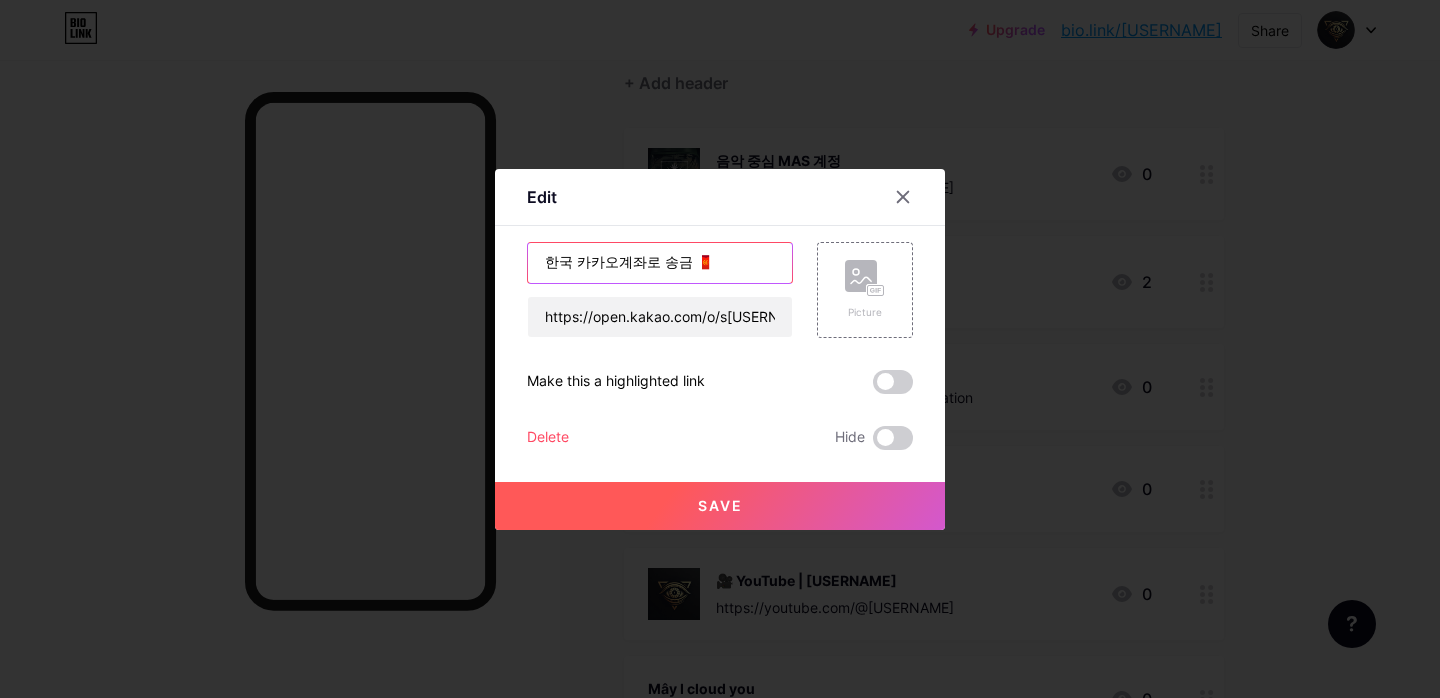 drag, startPoint x: 708, startPoint y: 266, endPoint x: 378, endPoint y: 253, distance: 330.25595 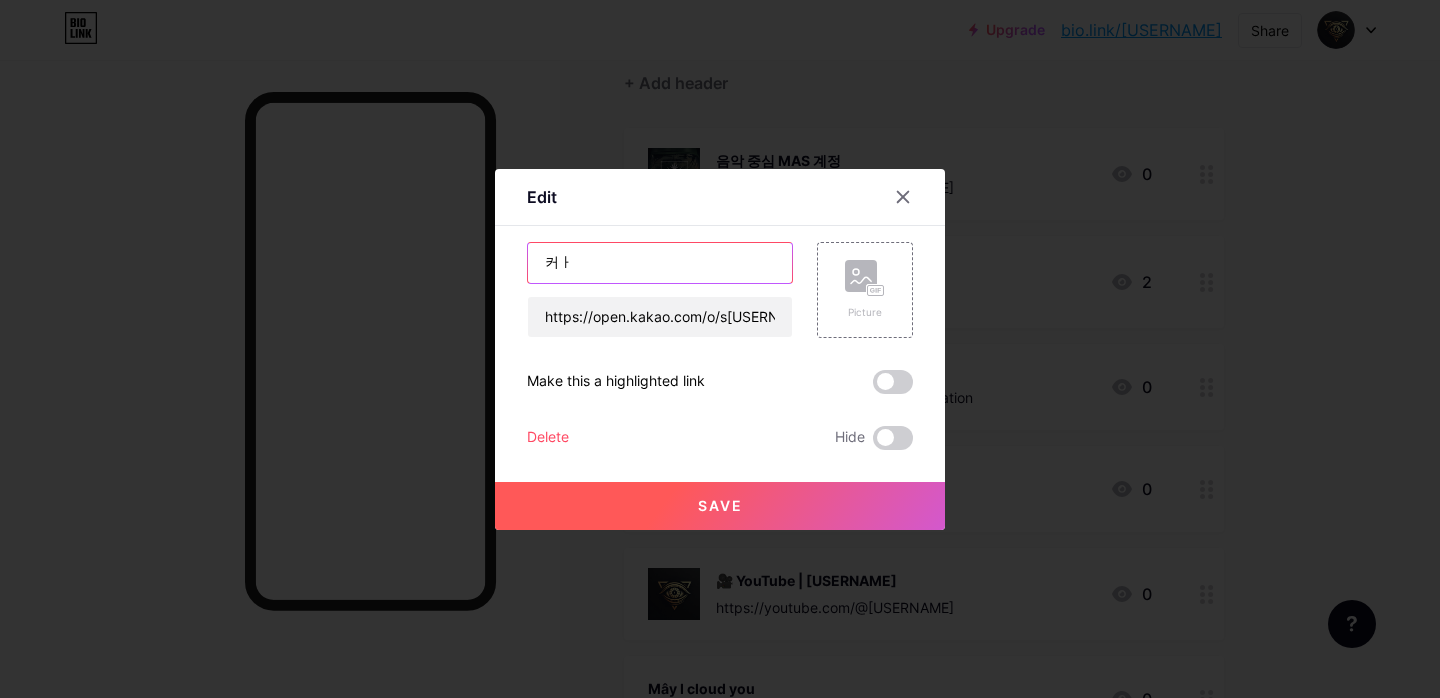 type on "커" 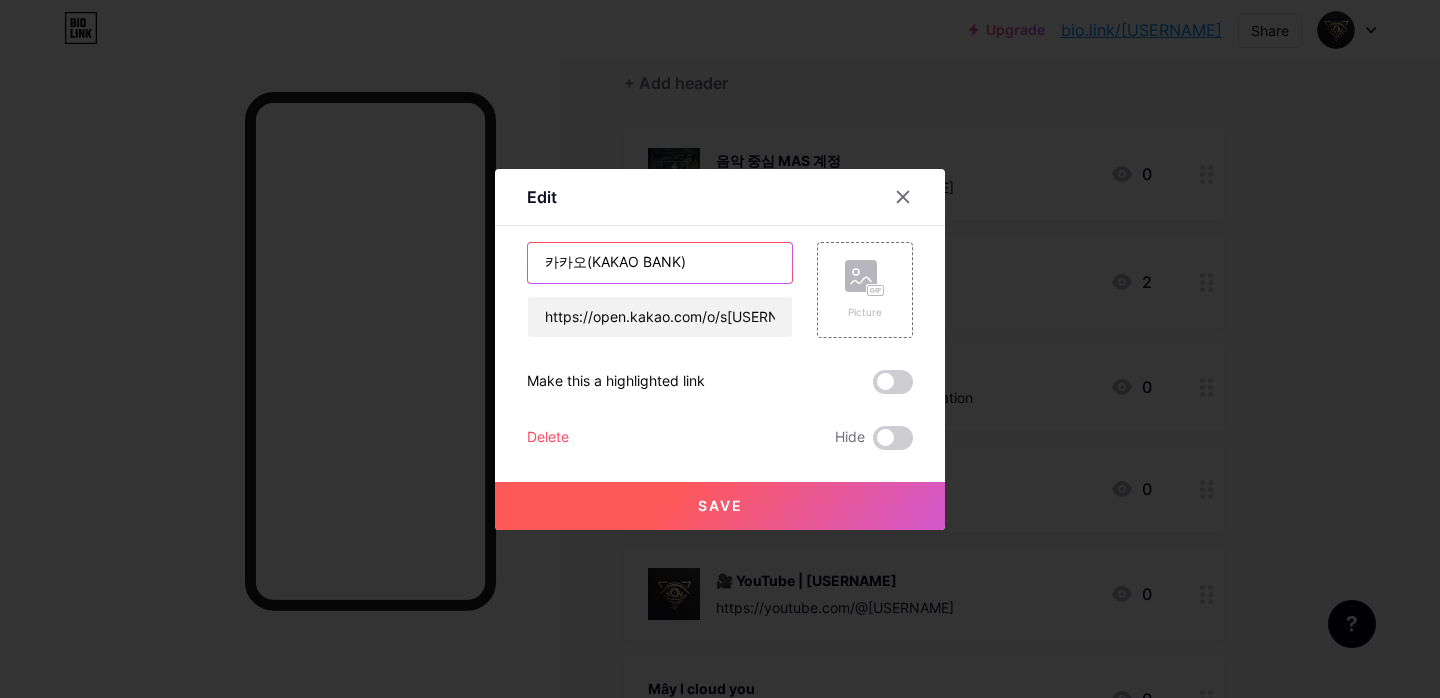 type on "카카오(KAKAO BANK)" 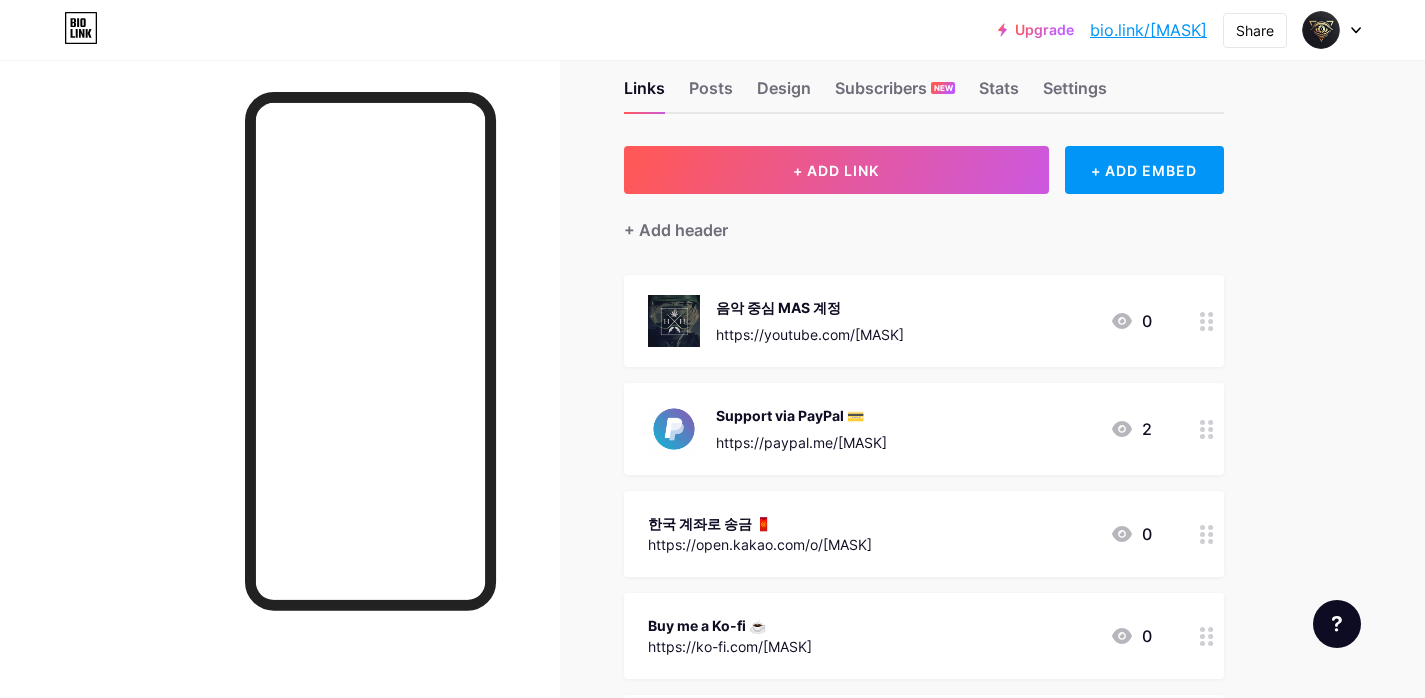 scroll, scrollTop: 161, scrollLeft: 0, axis: vertical 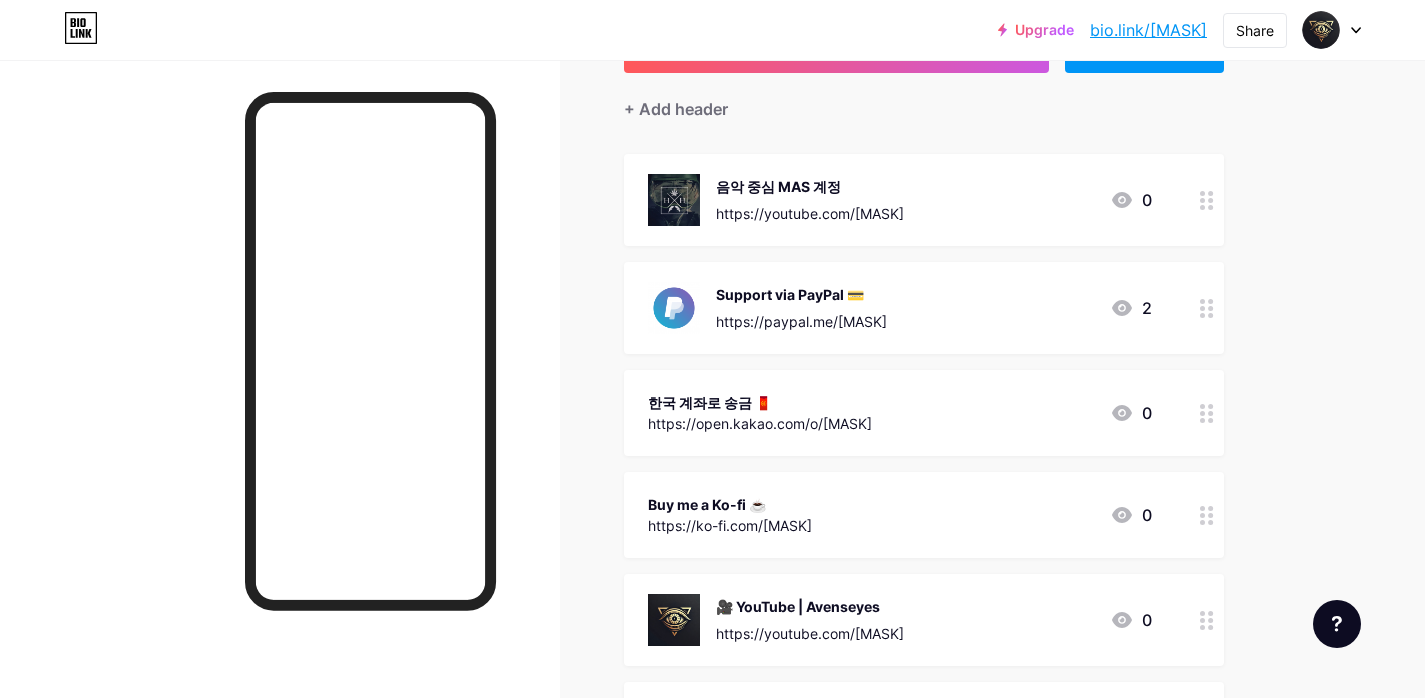 click on "한국 계좌로 송금 🧧
https://open.kakao.com/o/[MASK]
0" at bounding box center [924, 413] 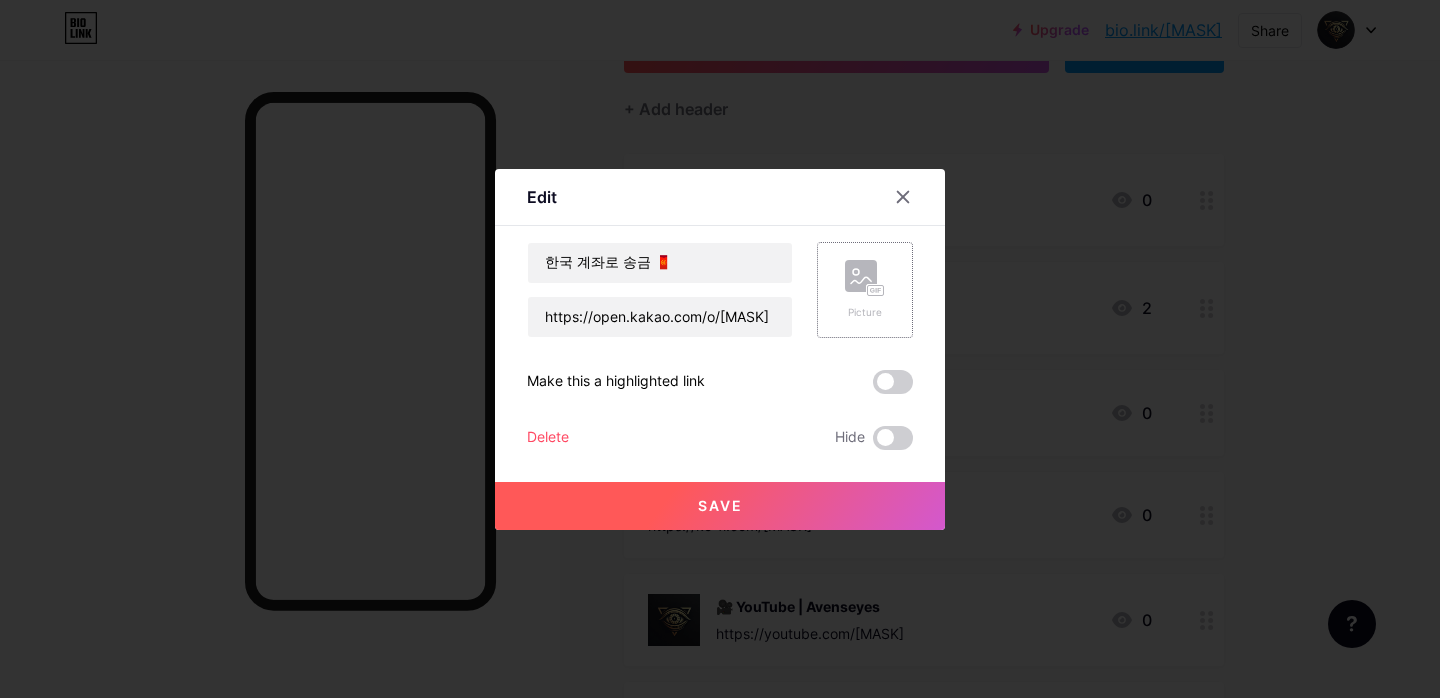 click 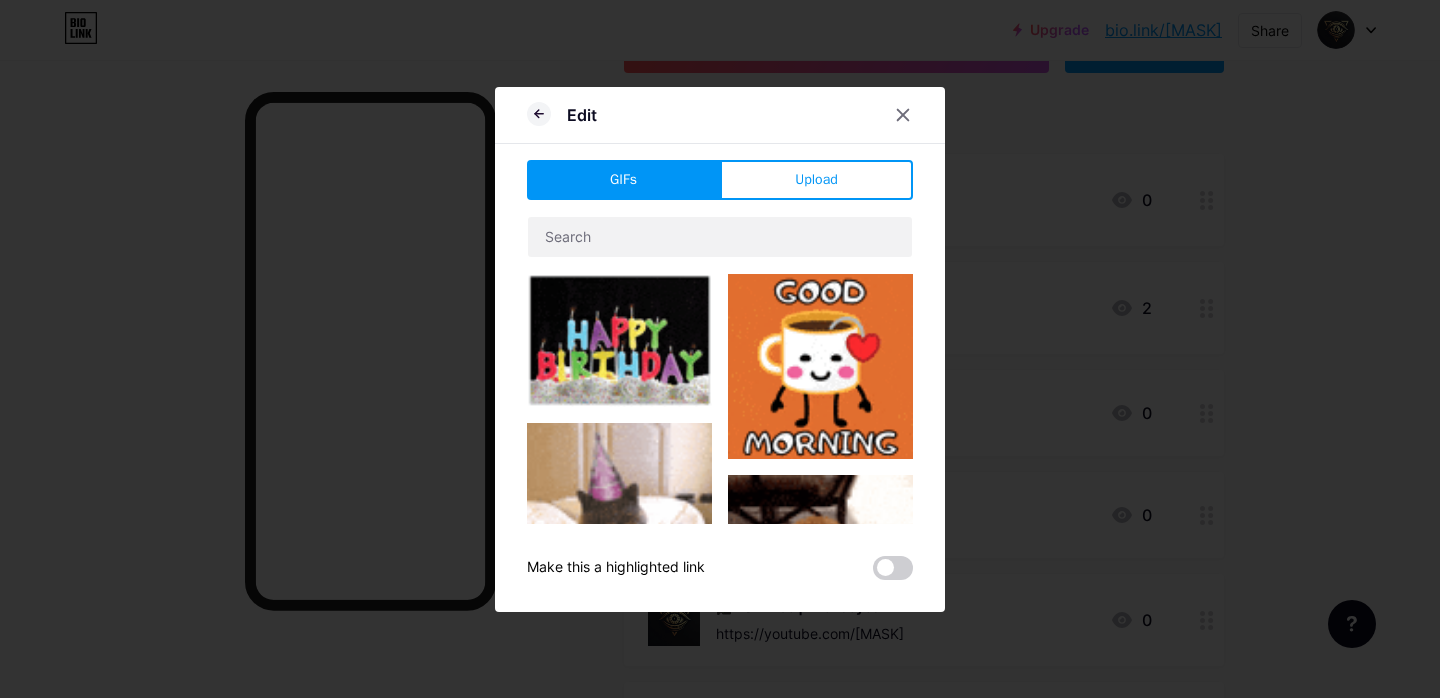 click on "Edit       GIFs     Upload       Content
YouTube
Play YouTube video without leaving your page.
ADD
Vimeo
Play Vimeo video without leaving your page.
ADD
Tiktok
Grow your TikTok following
ADD
Tweet
Embed a tweet.
ADD
Reddit
Showcase your Reddit profile
ADD
Spotify
Embed Spotify to play the preview of a track.
ADD
Twitch
Play Twitch video without leaving your page.
ADD
ADD" at bounding box center (720, 349) 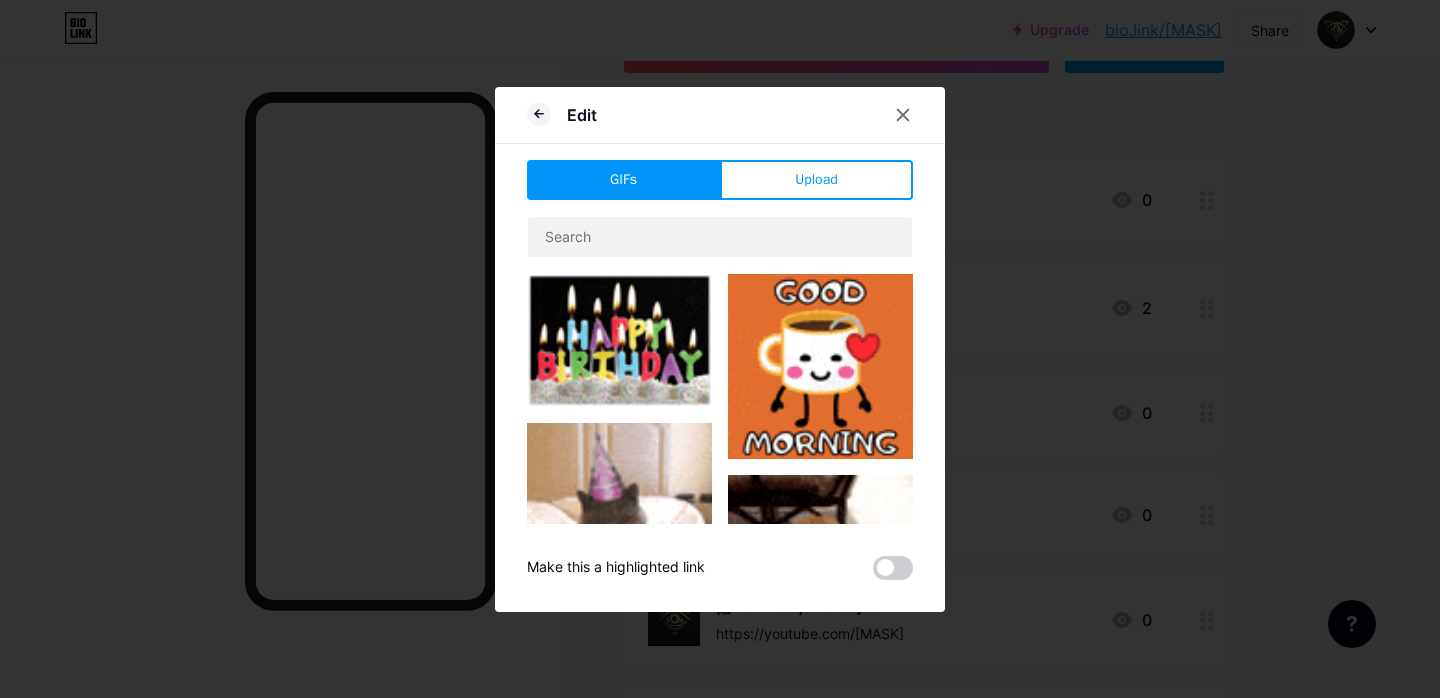 click on "Upload" at bounding box center (816, 180) 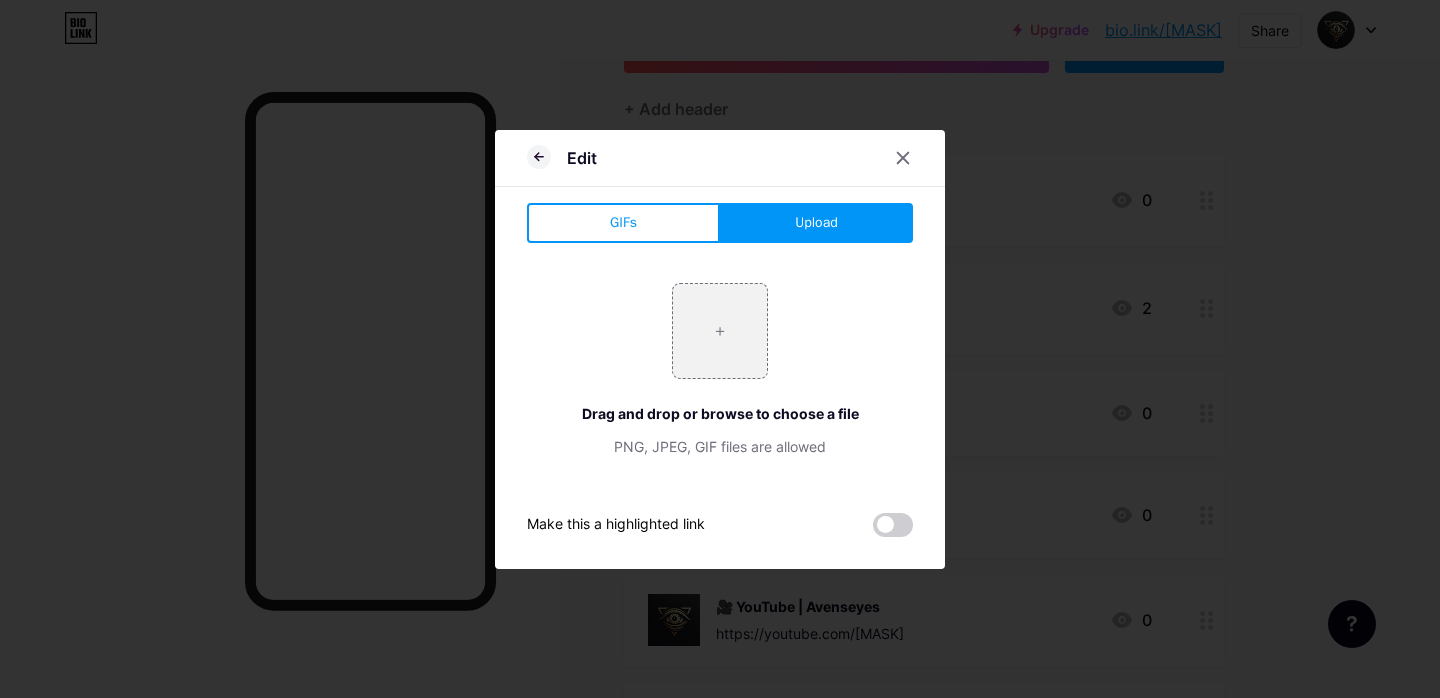 click on "+       Drag and drop or browse to choose a file   PNG, JPEG, GIF files are allowed" at bounding box center [720, 370] 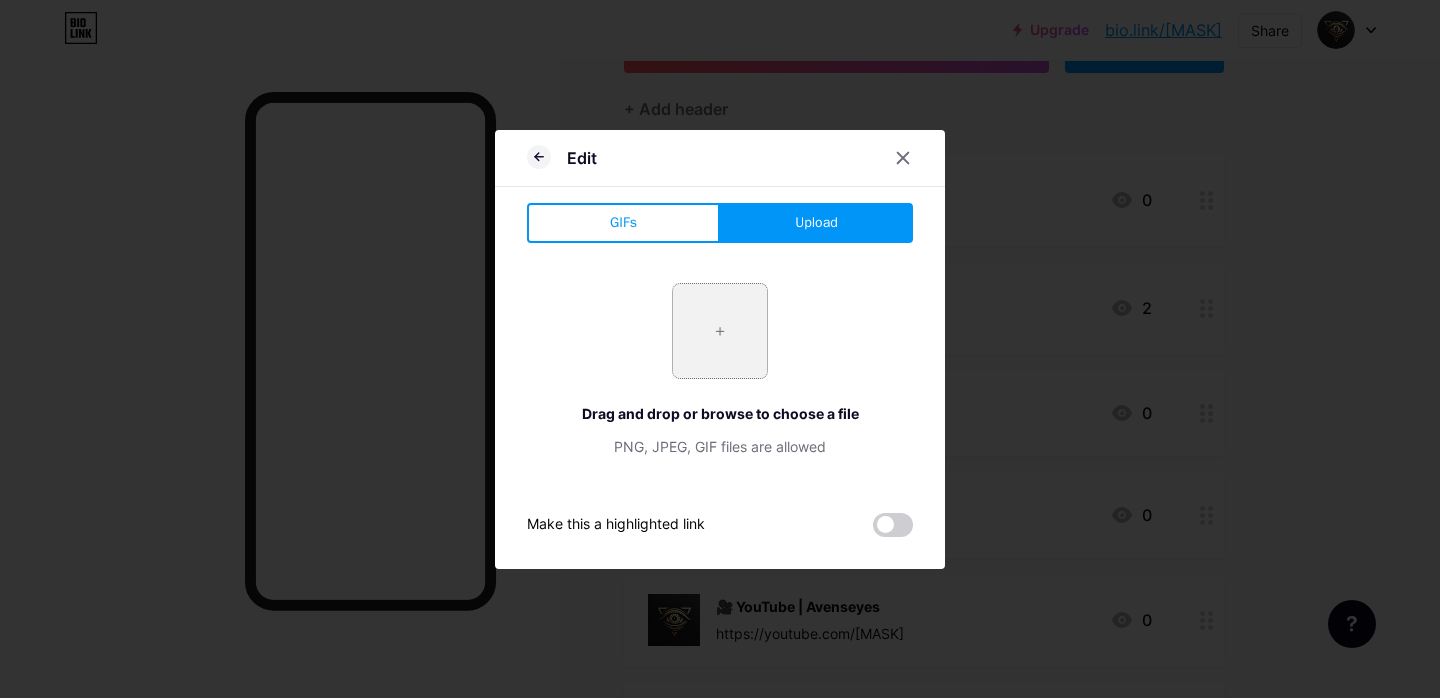 click at bounding box center [720, 331] 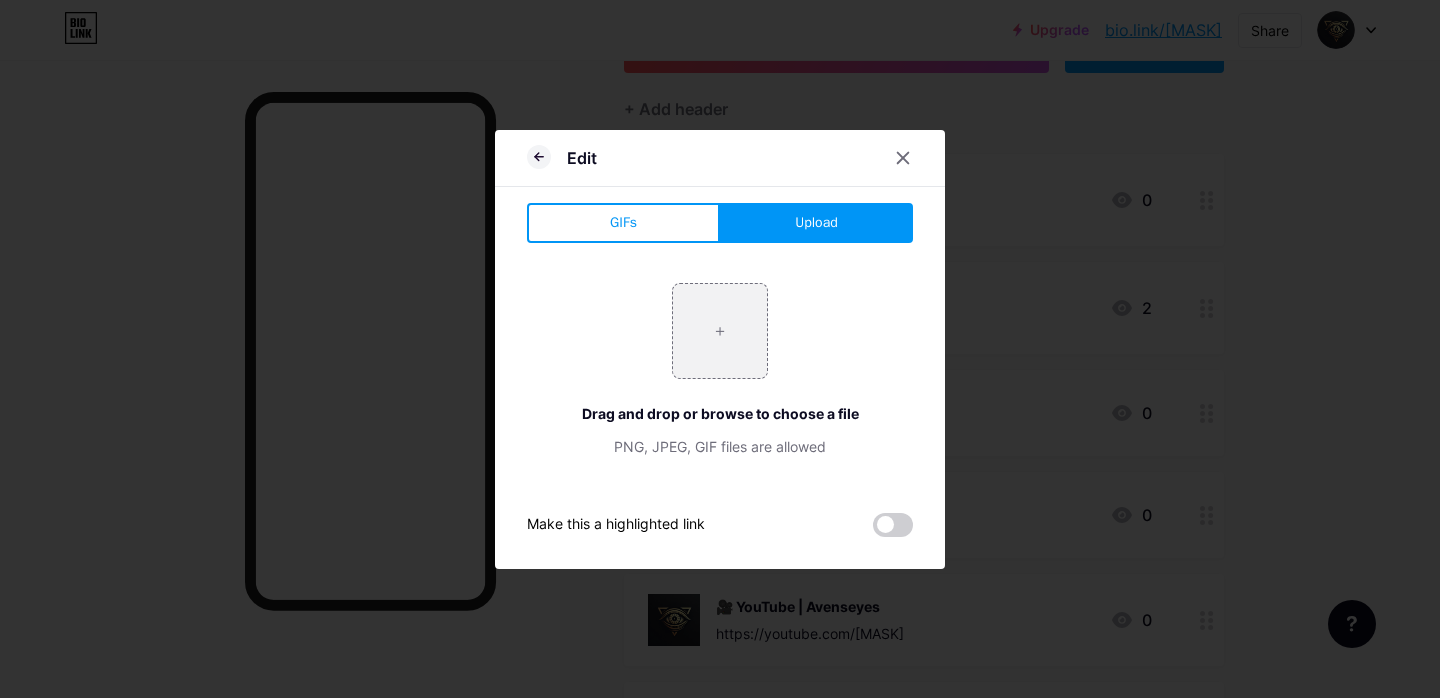 click at bounding box center [720, 349] 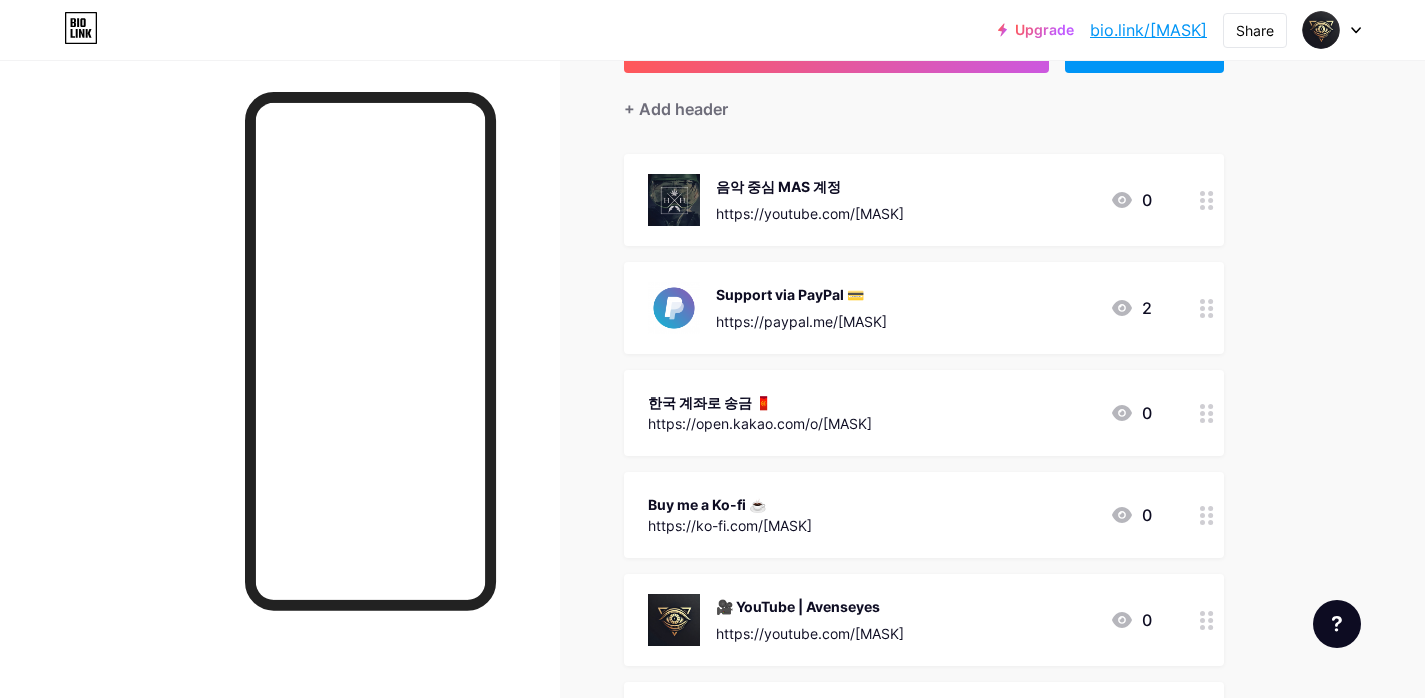 click on "음악 중심 MAS 계정
https://youtube.com/@masislow
0
Support via PayPal 💳
https://paypal.me/avenseyse
2
한국 계좌로 송금 🧧
https://open.kakao.com/o/sMASdonation
0
Buy me a Ko-fi ☕
https://ko-fi.com/avenseyes
0
🎥 YouTube | Avenseyes
https://youtube.com/@avenseyes
0
Mây I cloud you
https://youtube.com/@mayicloudu
0" at bounding box center [924, 461] 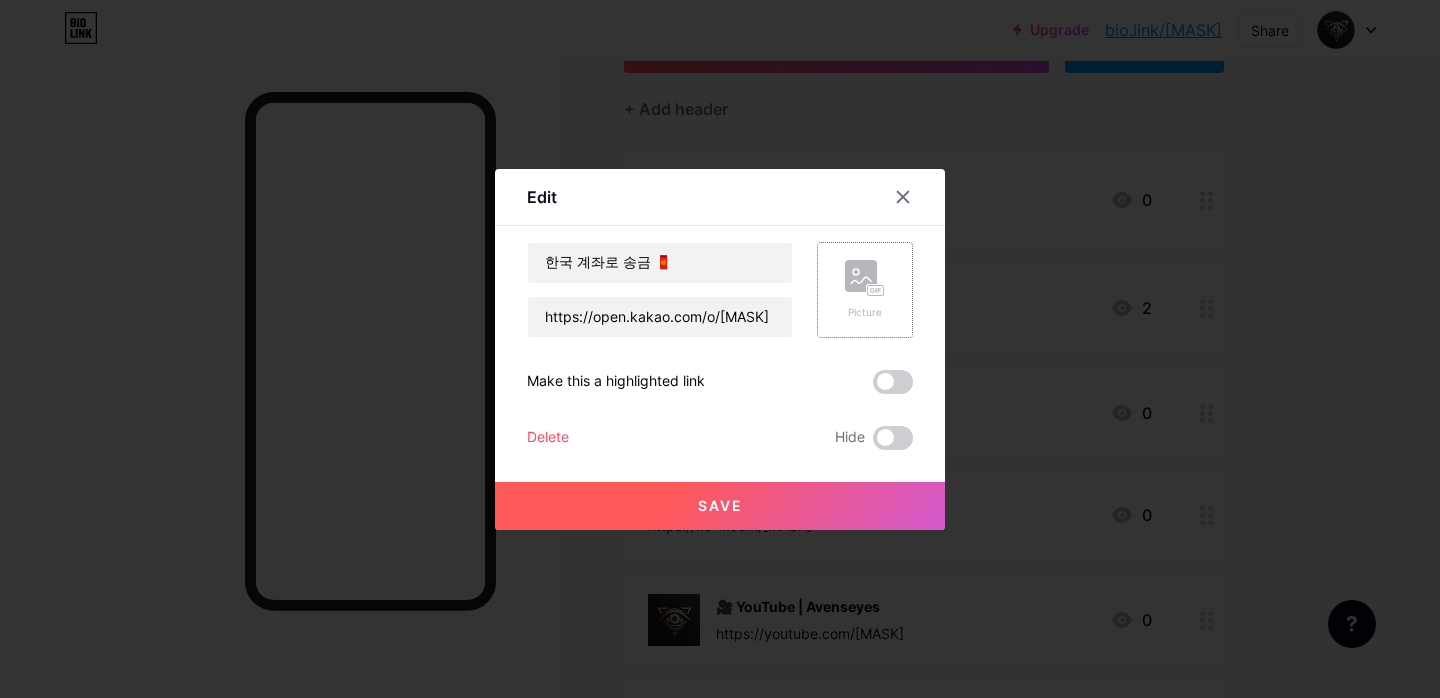 click 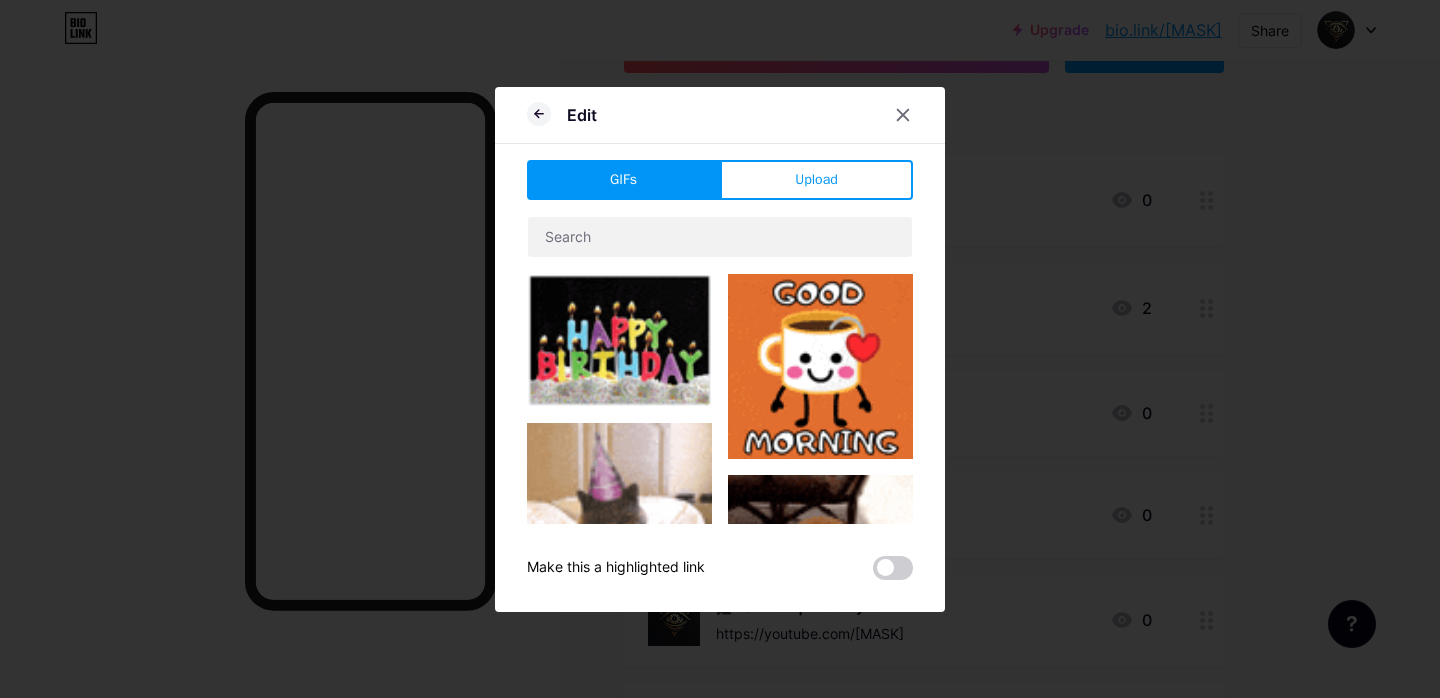 click on "Upload" at bounding box center [816, 179] 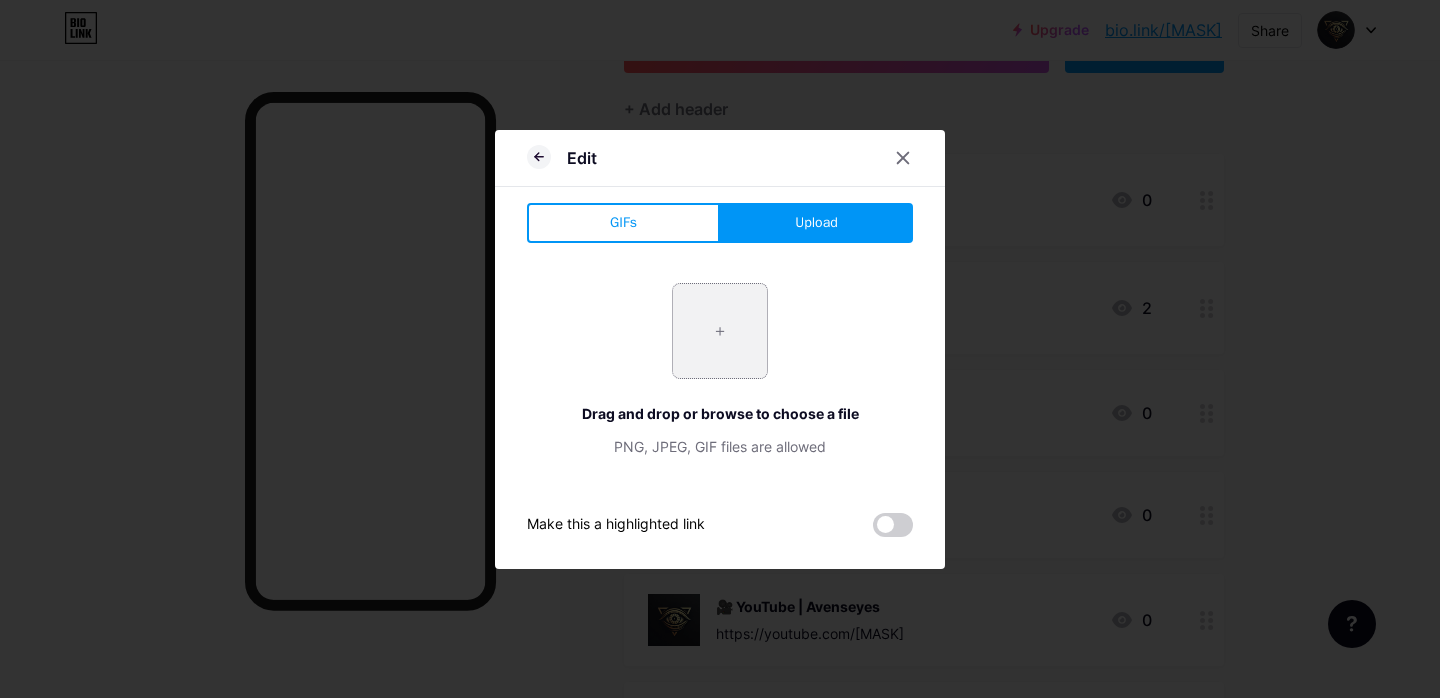 click at bounding box center (720, 331) 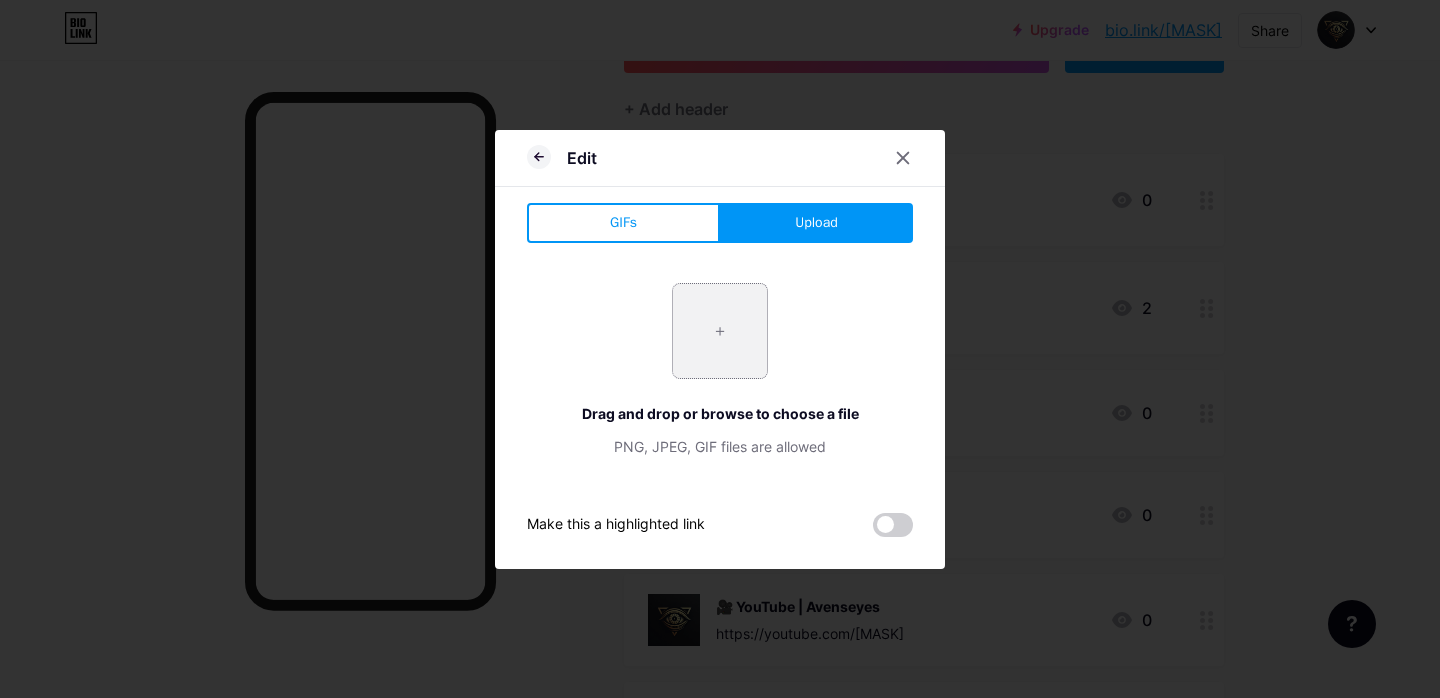 type on "C:\fakepath\36997_27709_3036.png" 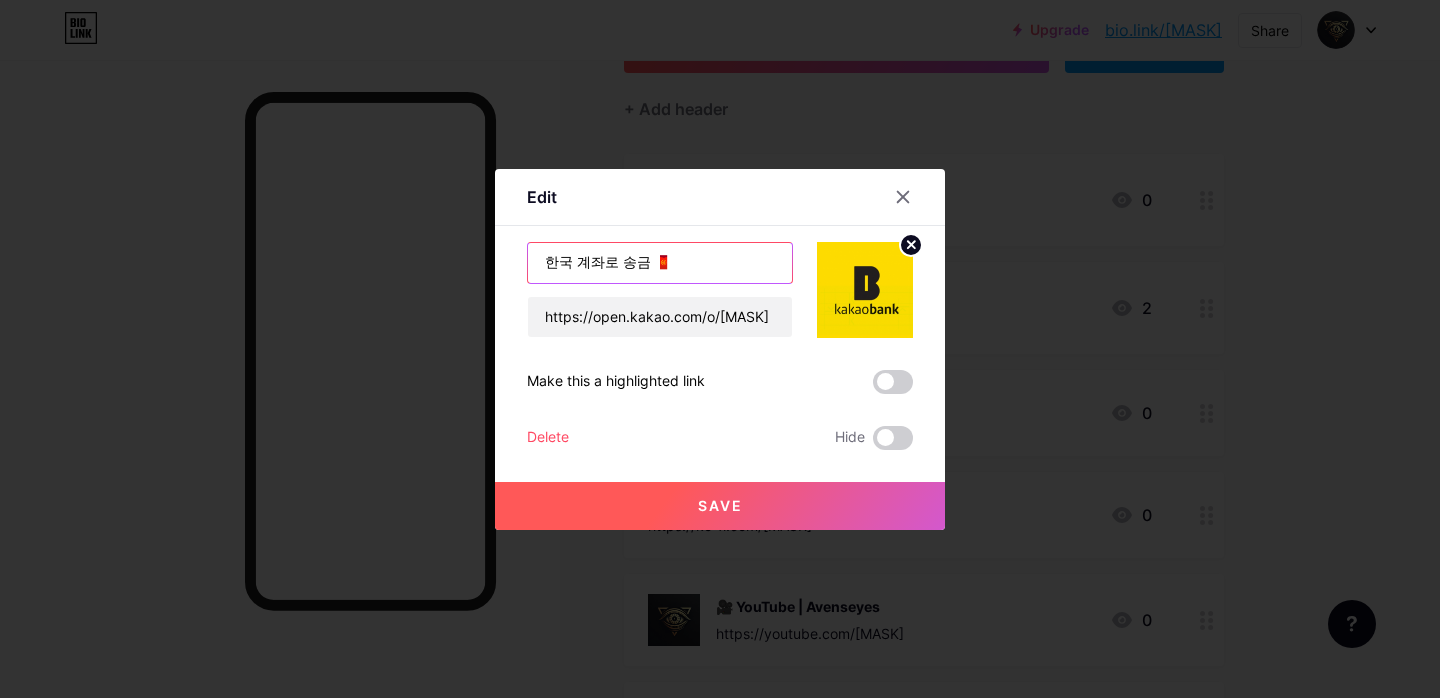 drag, startPoint x: 692, startPoint y: 275, endPoint x: 468, endPoint y: 254, distance: 224.98222 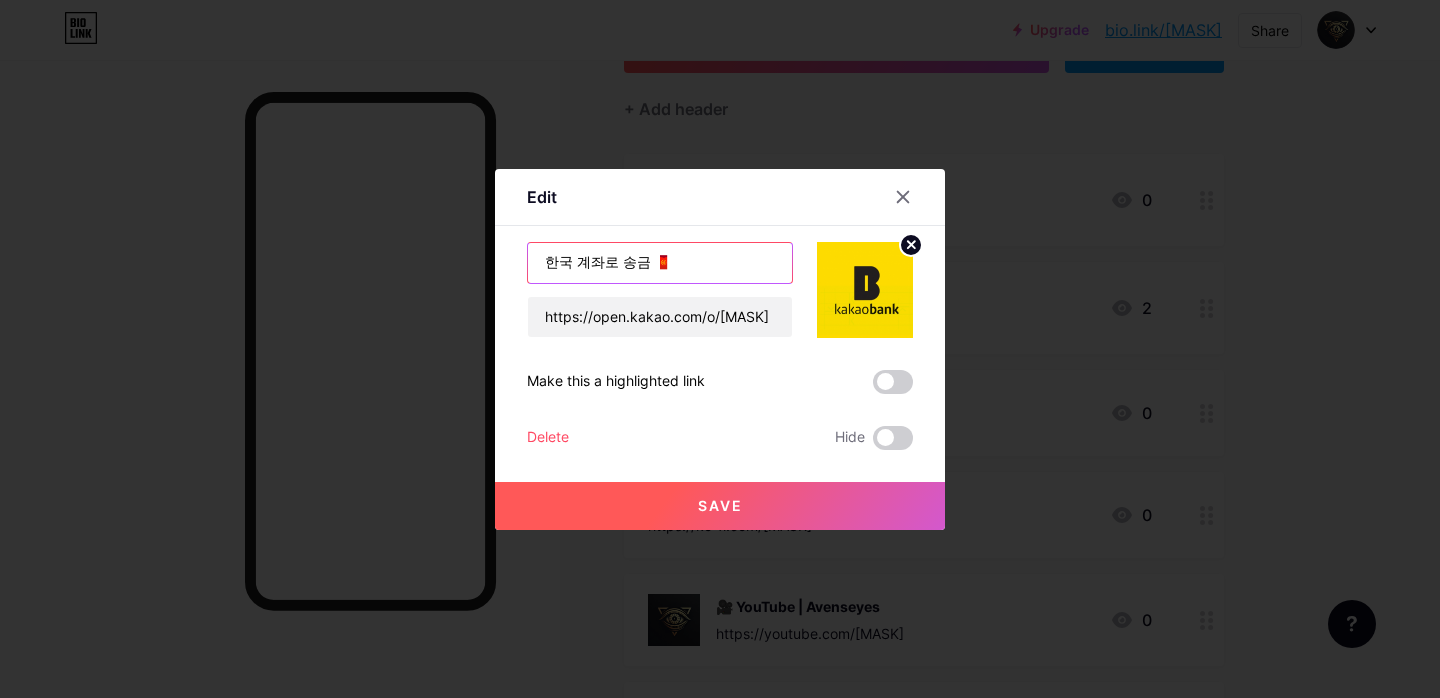 type on "ㅏ" 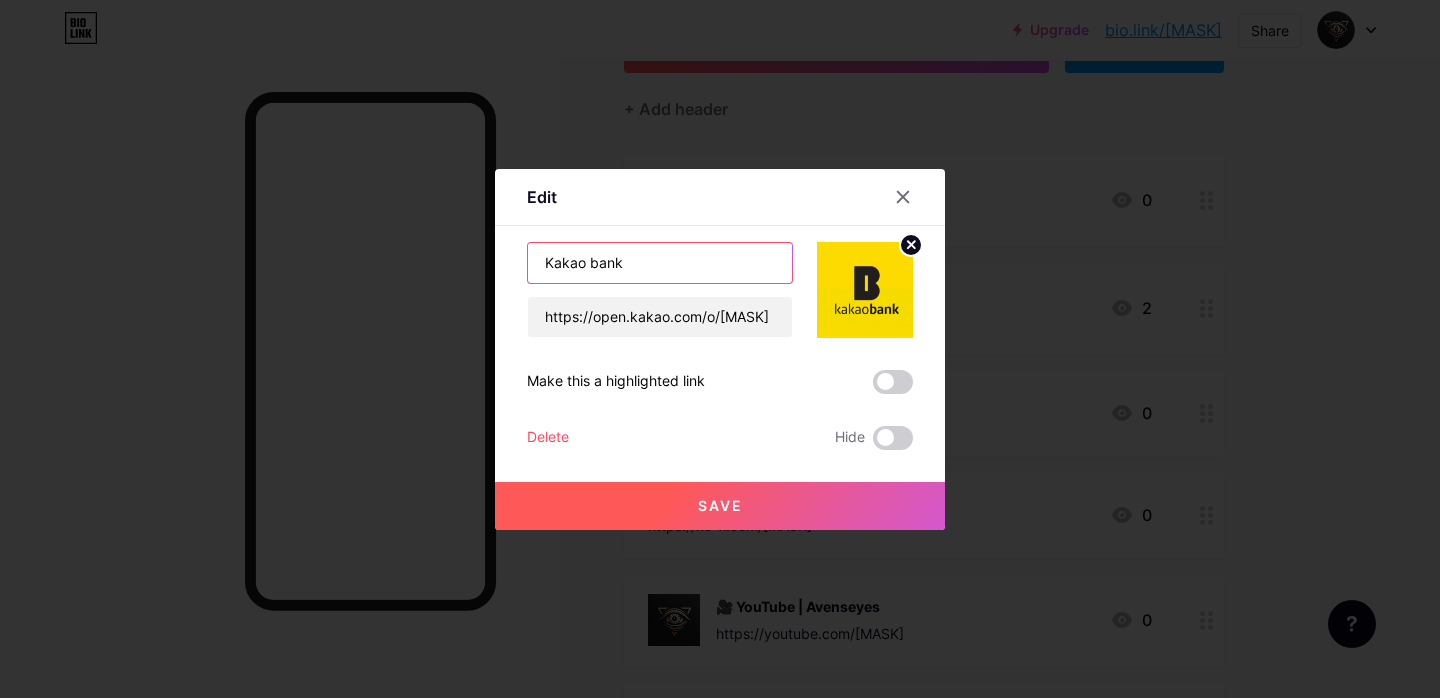type on "Kakao bank" 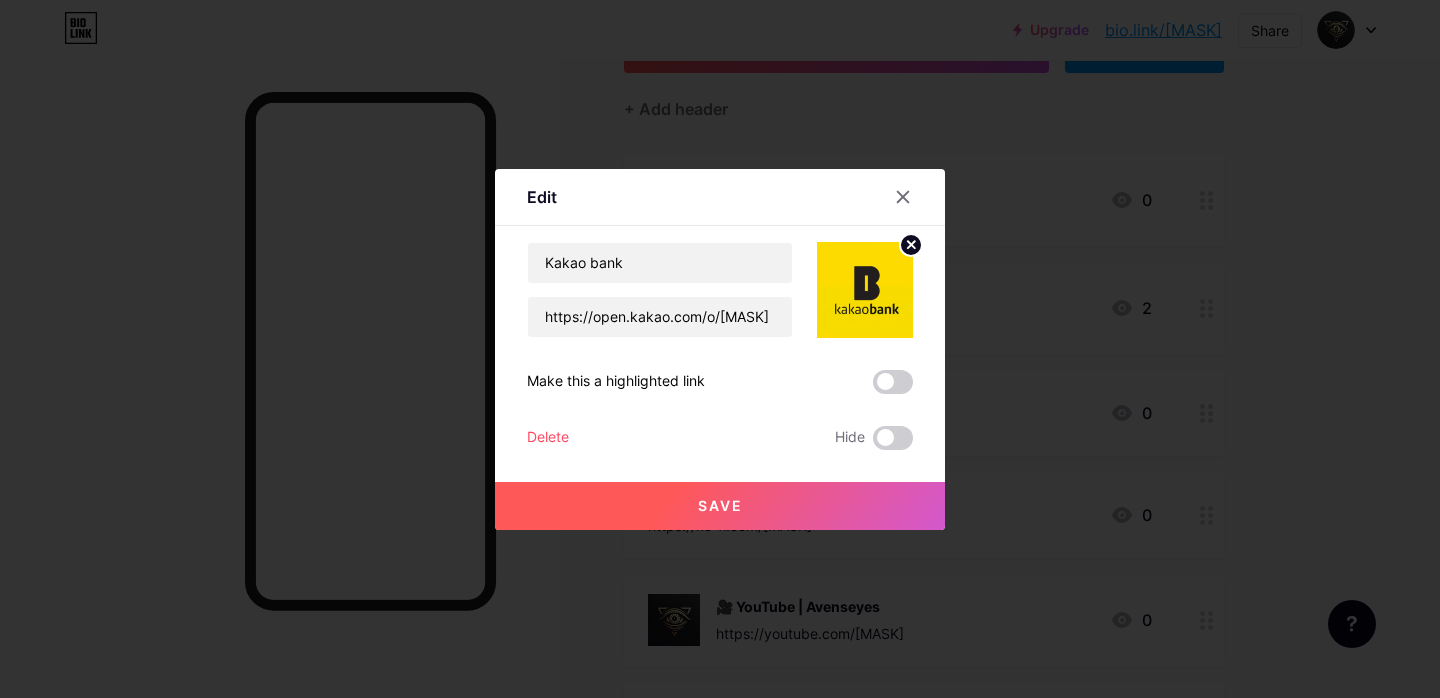 click on "Save" at bounding box center (720, 506) 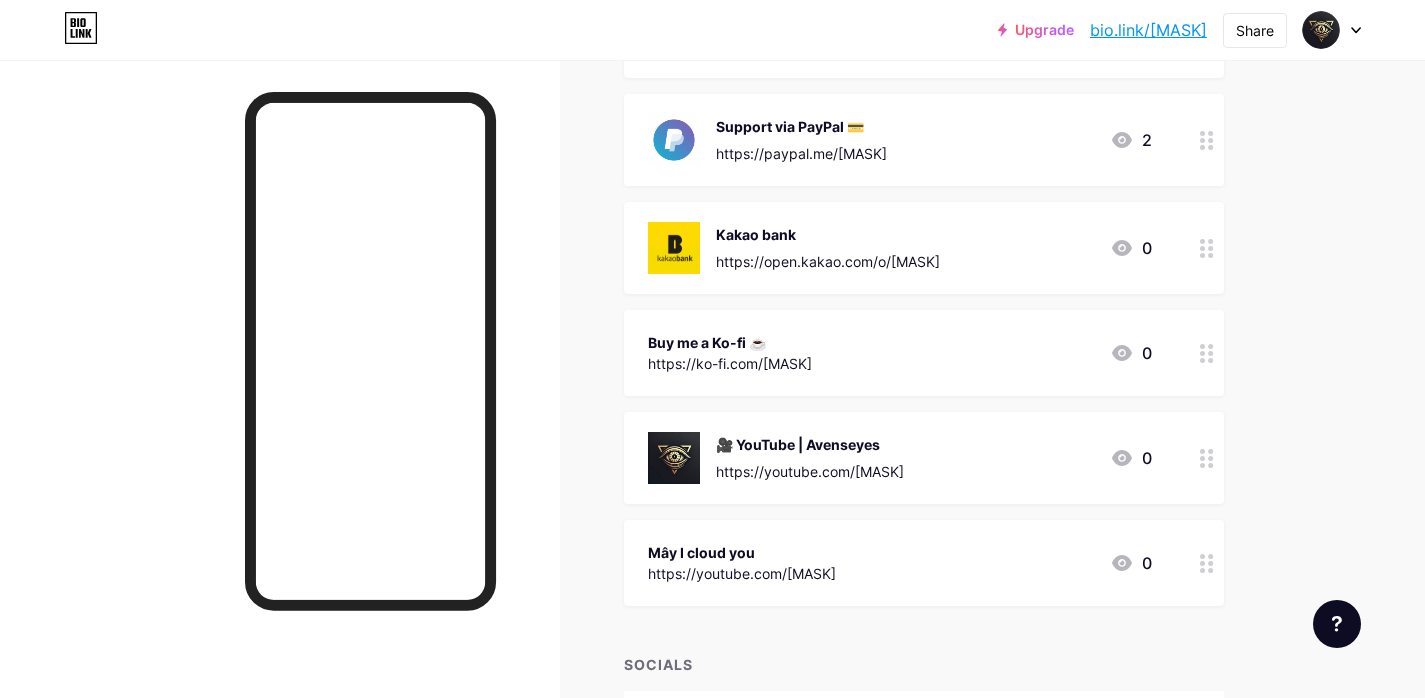 scroll, scrollTop: 469, scrollLeft: 0, axis: vertical 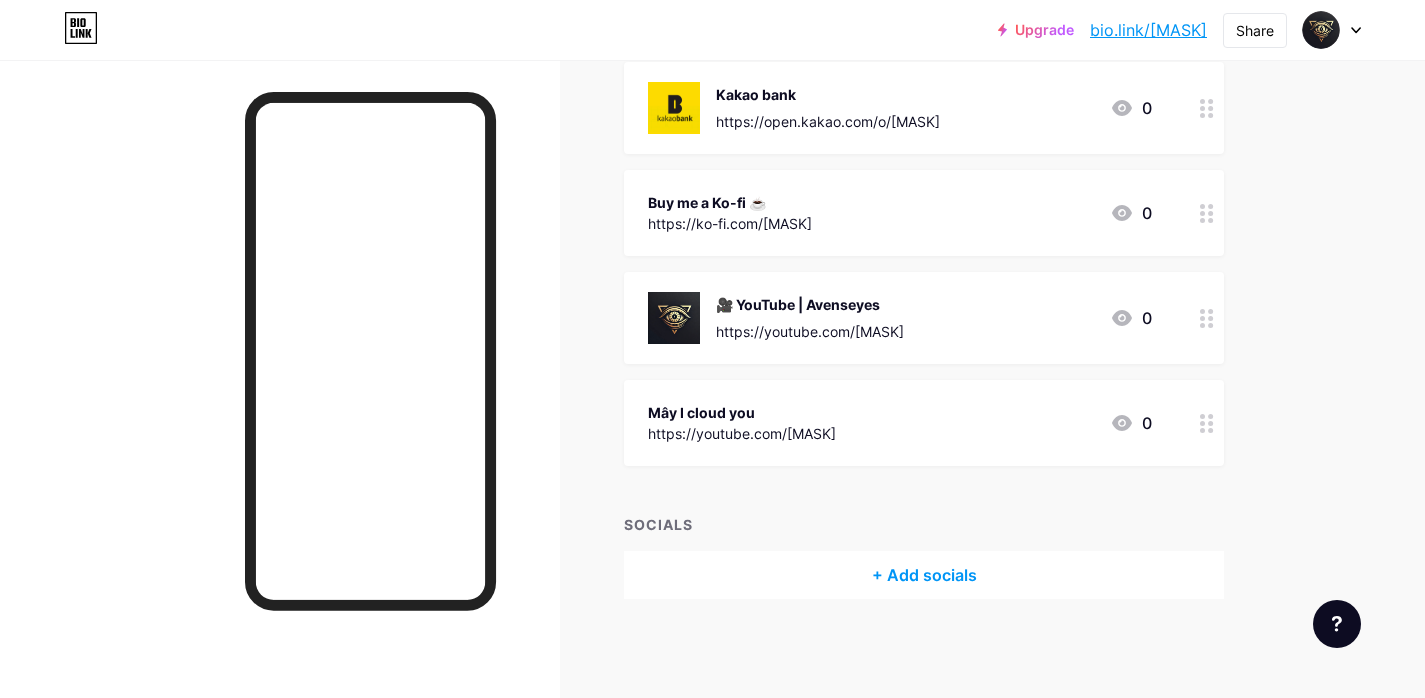 click on "Mây I cloud you" at bounding box center (742, 412) 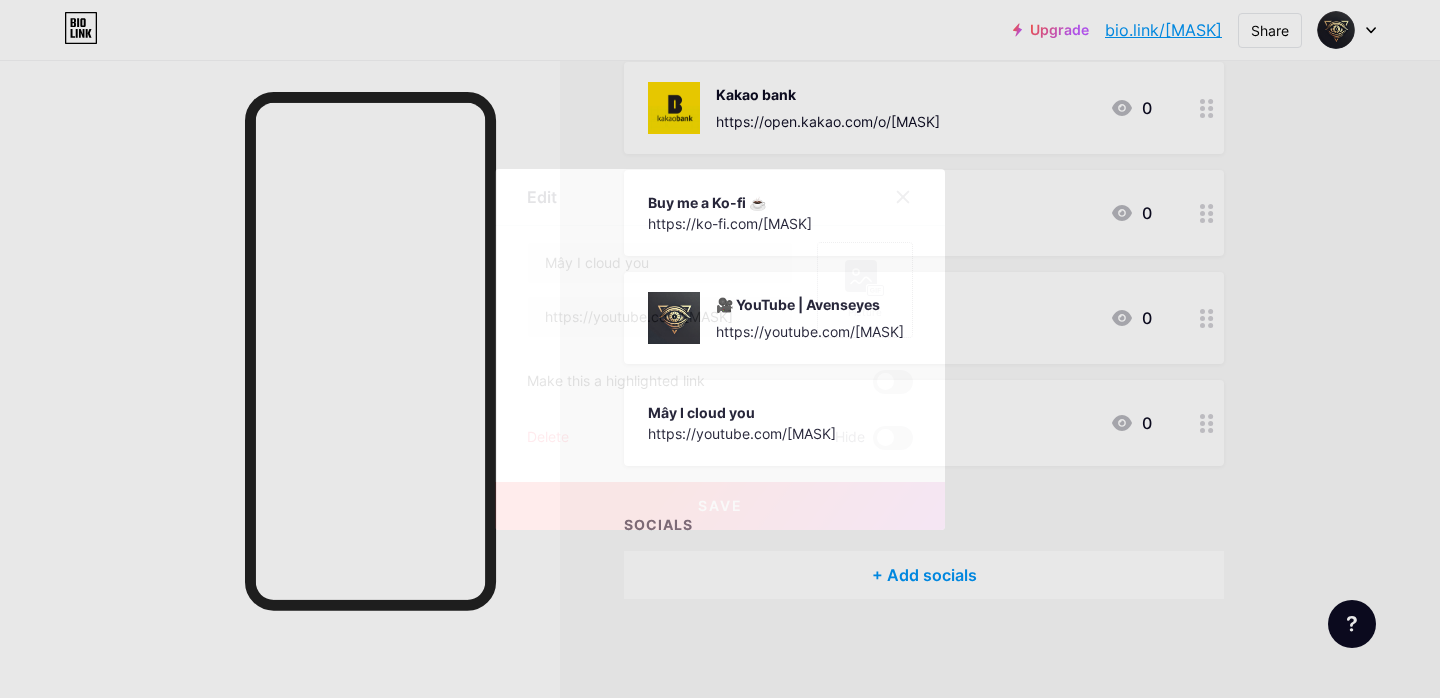 click 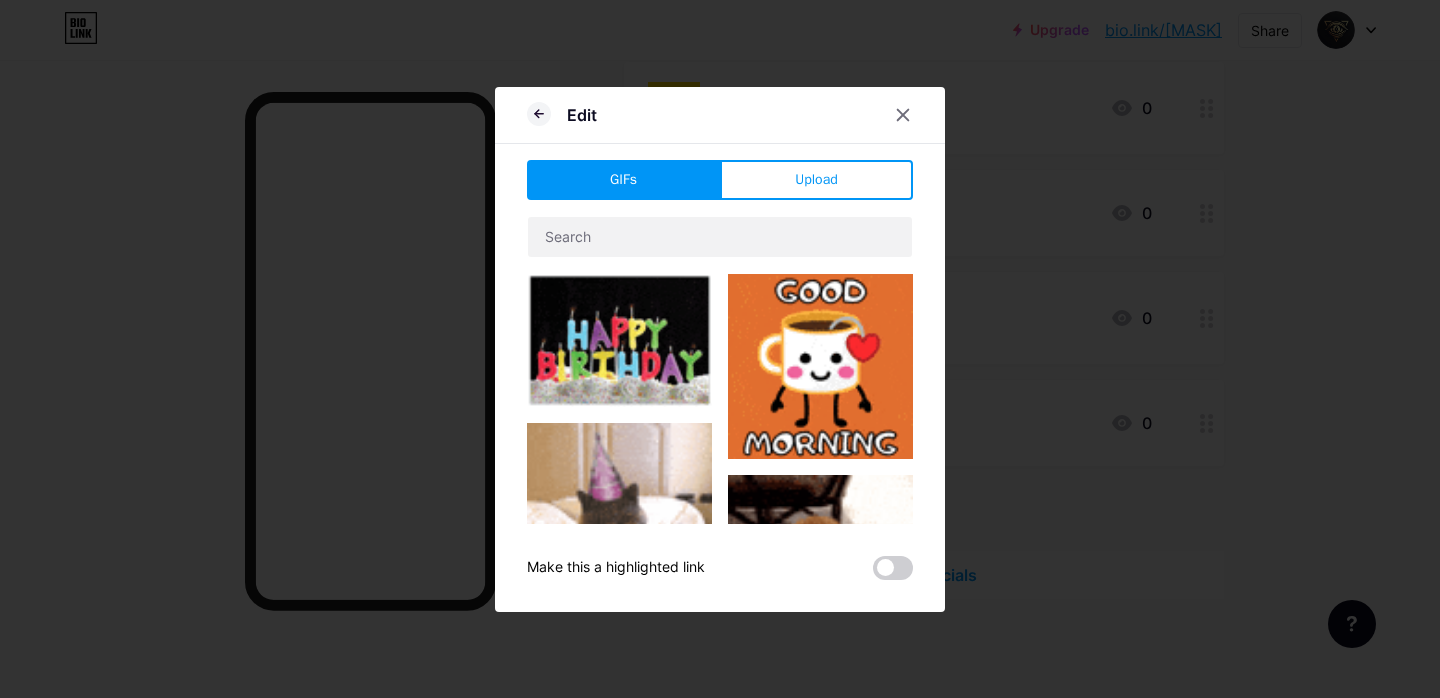 click on "Edit       GIFs     Upload       Content
YouTube
Play YouTube video without leaving your page.
ADD
Vimeo
Play Vimeo video without leaving your page.
ADD
Tiktok
Grow your TikTok following
ADD
Tweet
Embed a tweet.
ADD
Reddit
Showcase your Reddit profile
ADD
Spotify
Embed Spotify to play the preview of a track.
ADD
Twitch
Play Twitch video without leaving your page.
ADD
ADD" at bounding box center (720, 349) 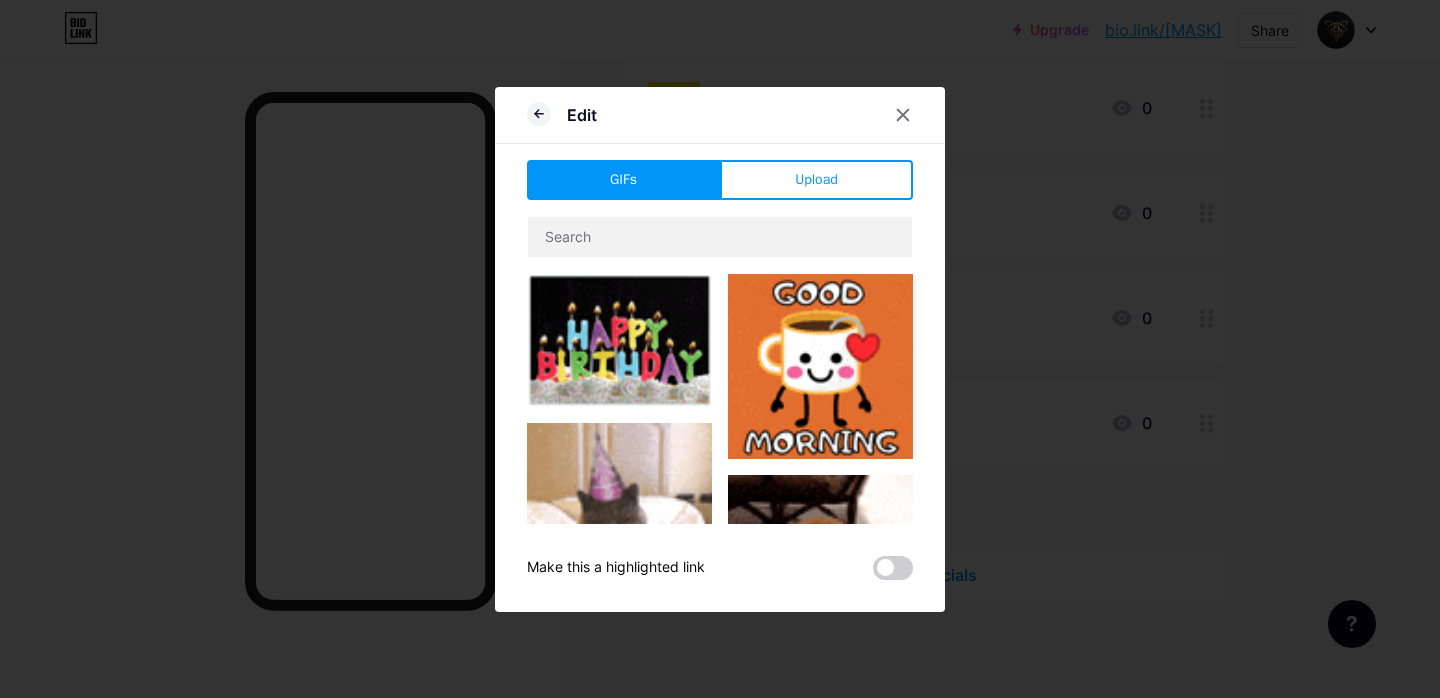 click on "Upload" at bounding box center (816, 180) 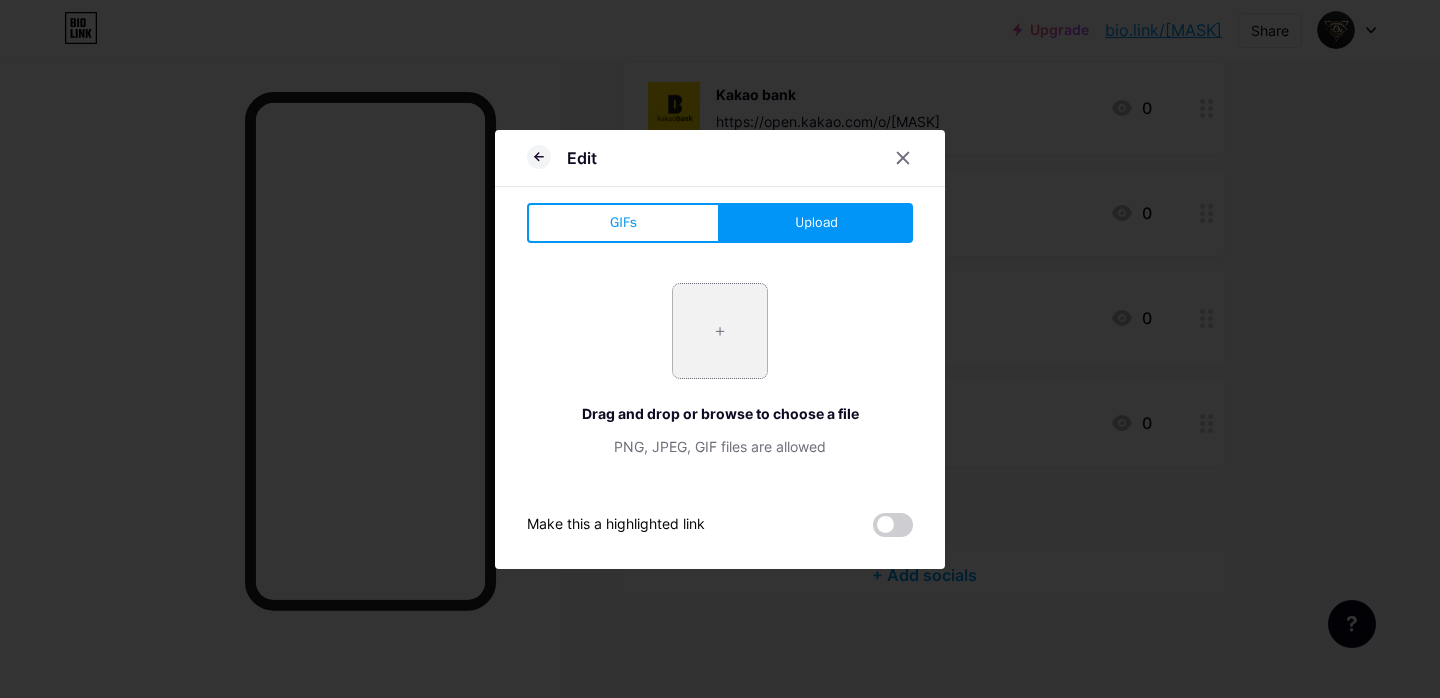 click at bounding box center (720, 331) 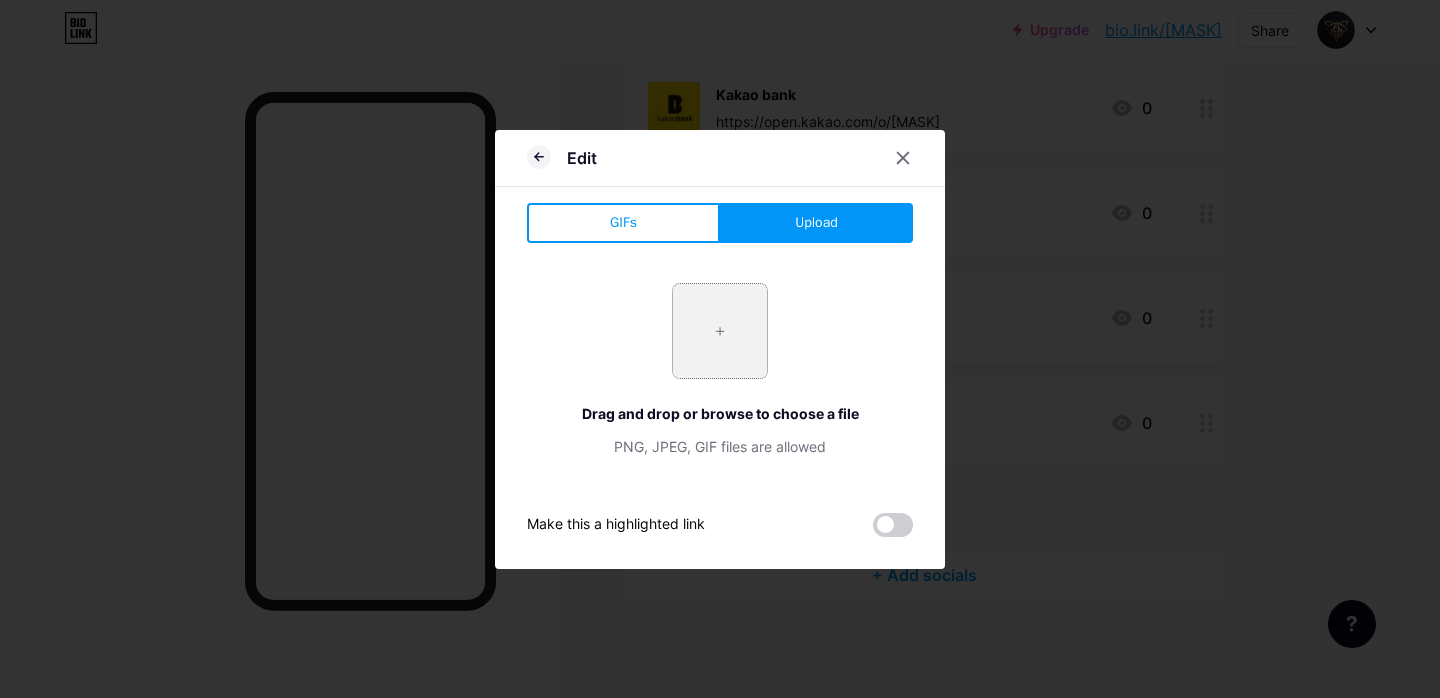 type on "C:\fakepath\다운로드.png" 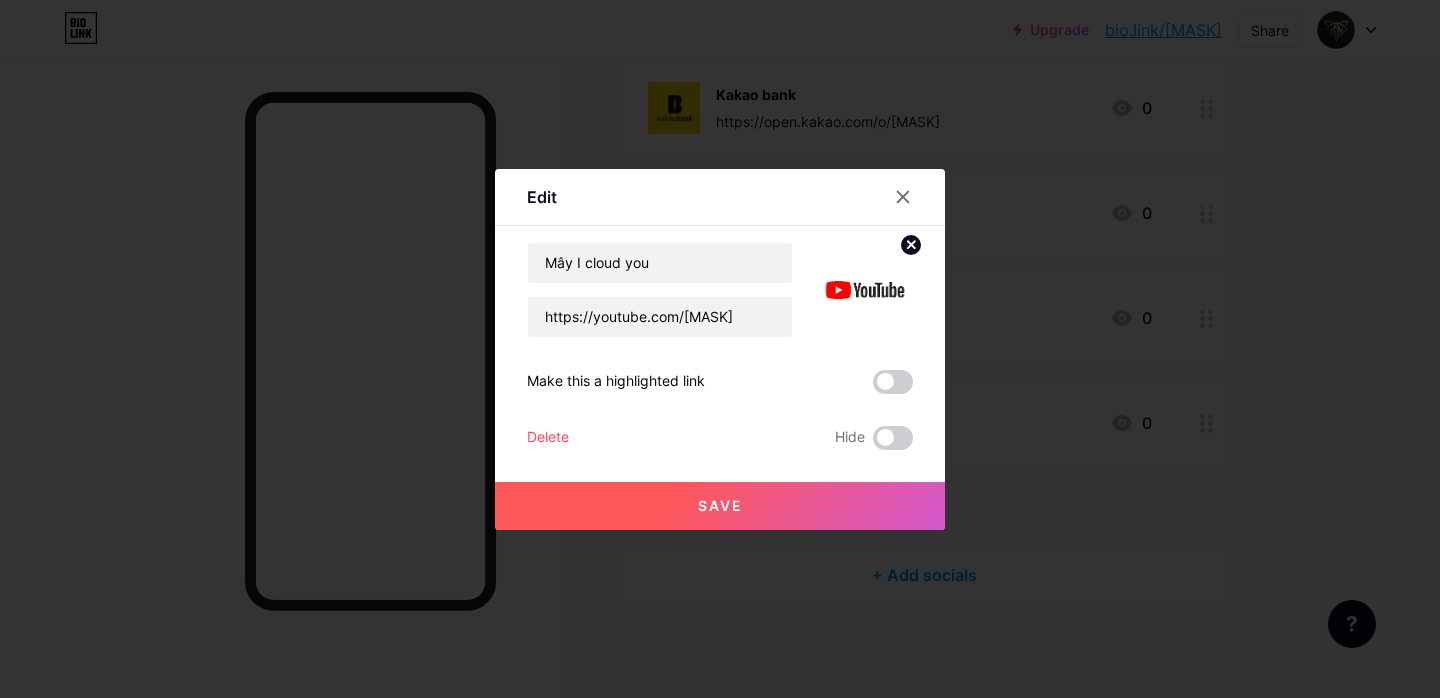 click on "Save" at bounding box center [720, 506] 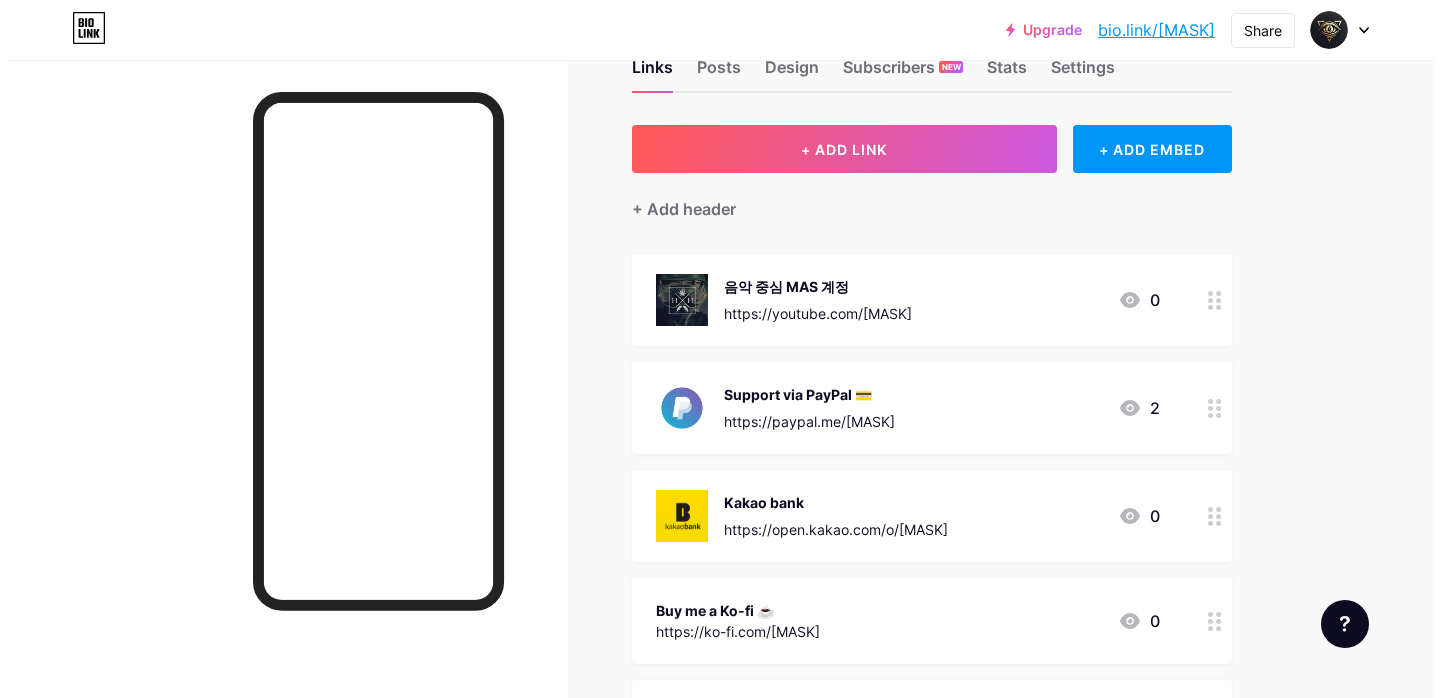 scroll, scrollTop: 0, scrollLeft: 0, axis: both 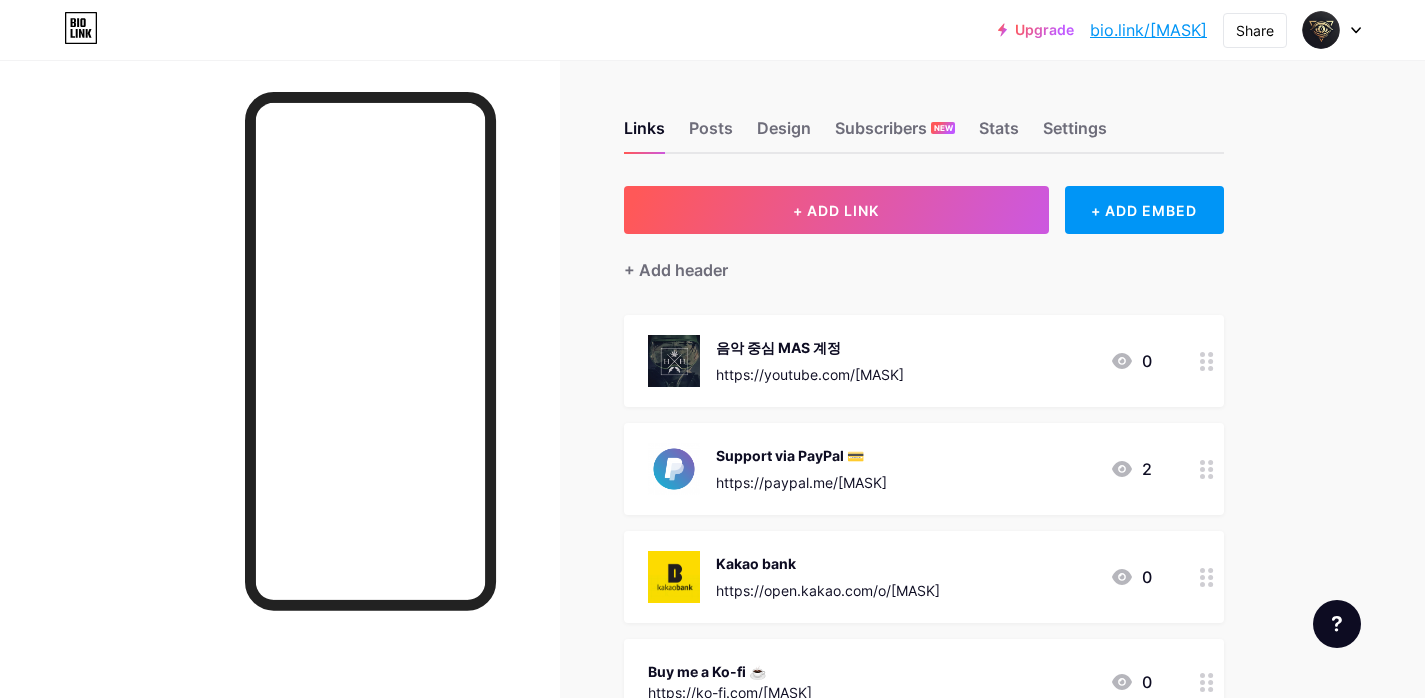 click on "bio.link/[USERNAME]" at bounding box center (1148, 30) 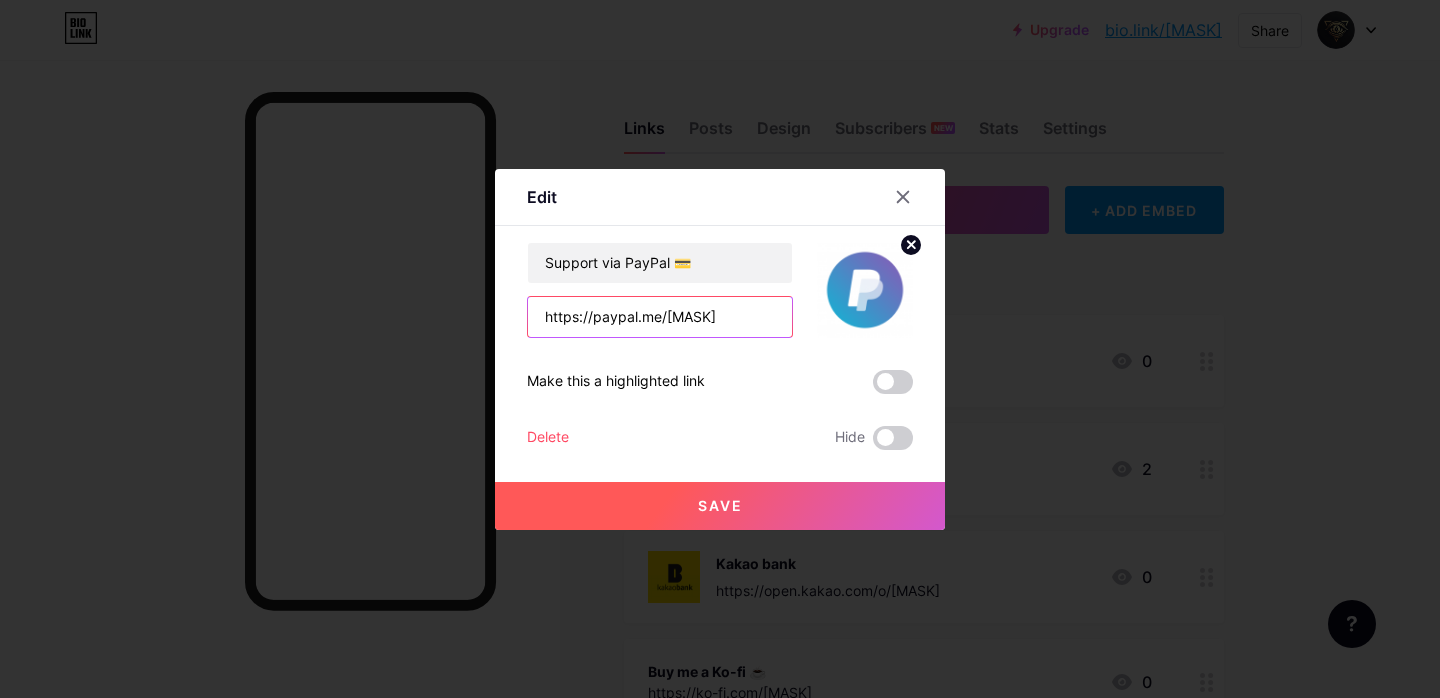 click on "https://paypal.me/[USERNAME]" at bounding box center (660, 317) 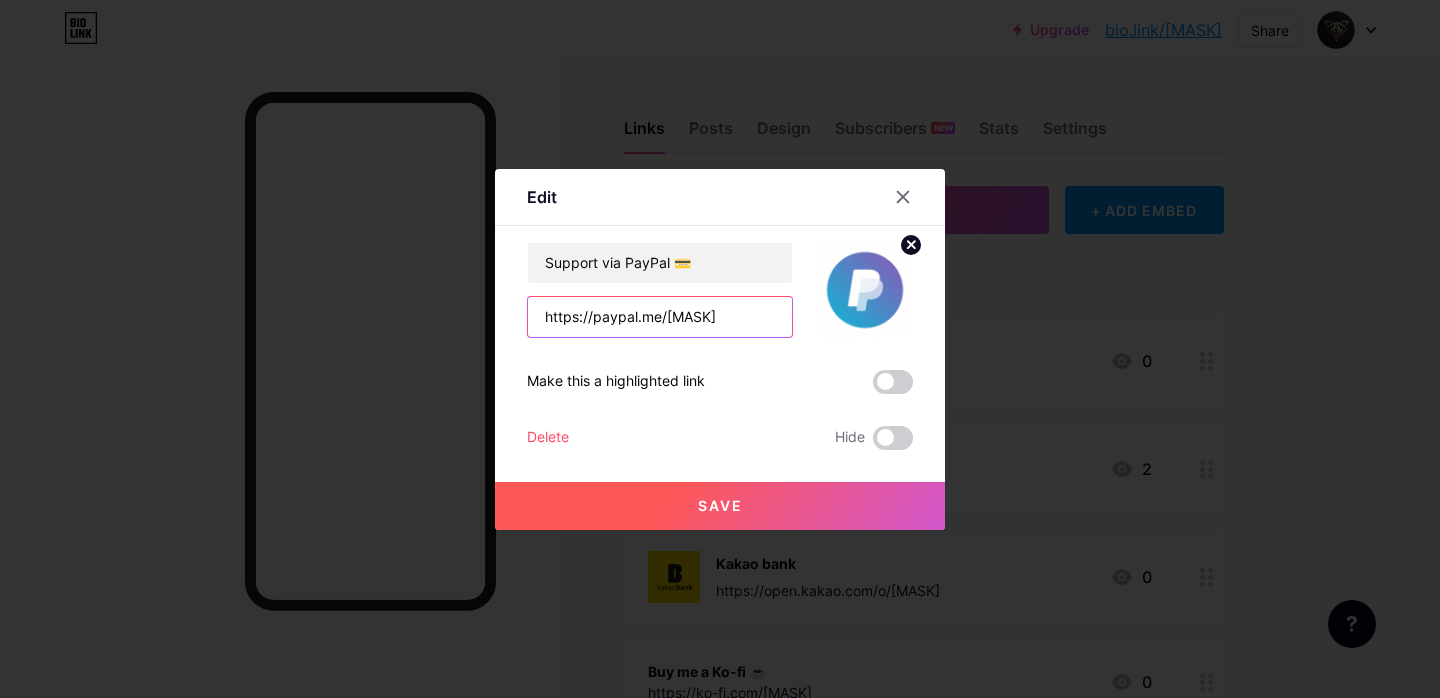 type on "https://paypal.me/avenseyes" 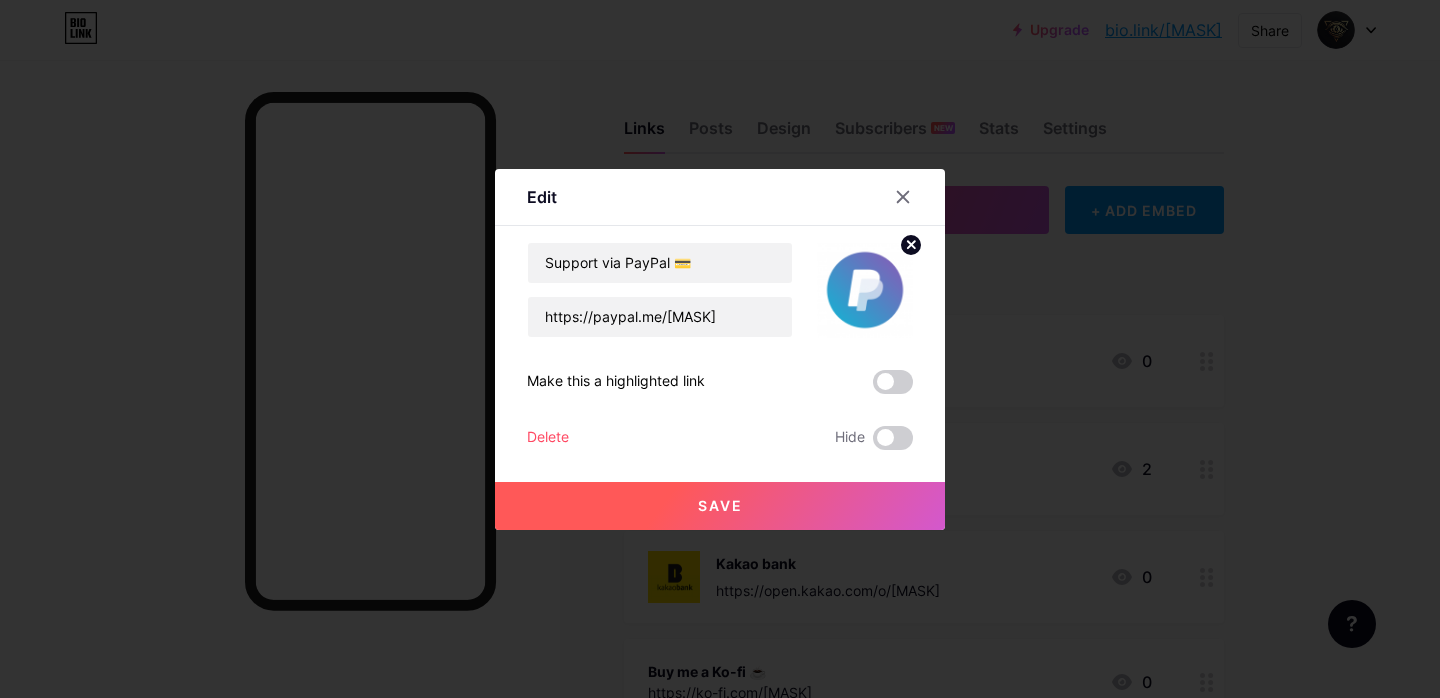 click on "Save" at bounding box center (720, 506) 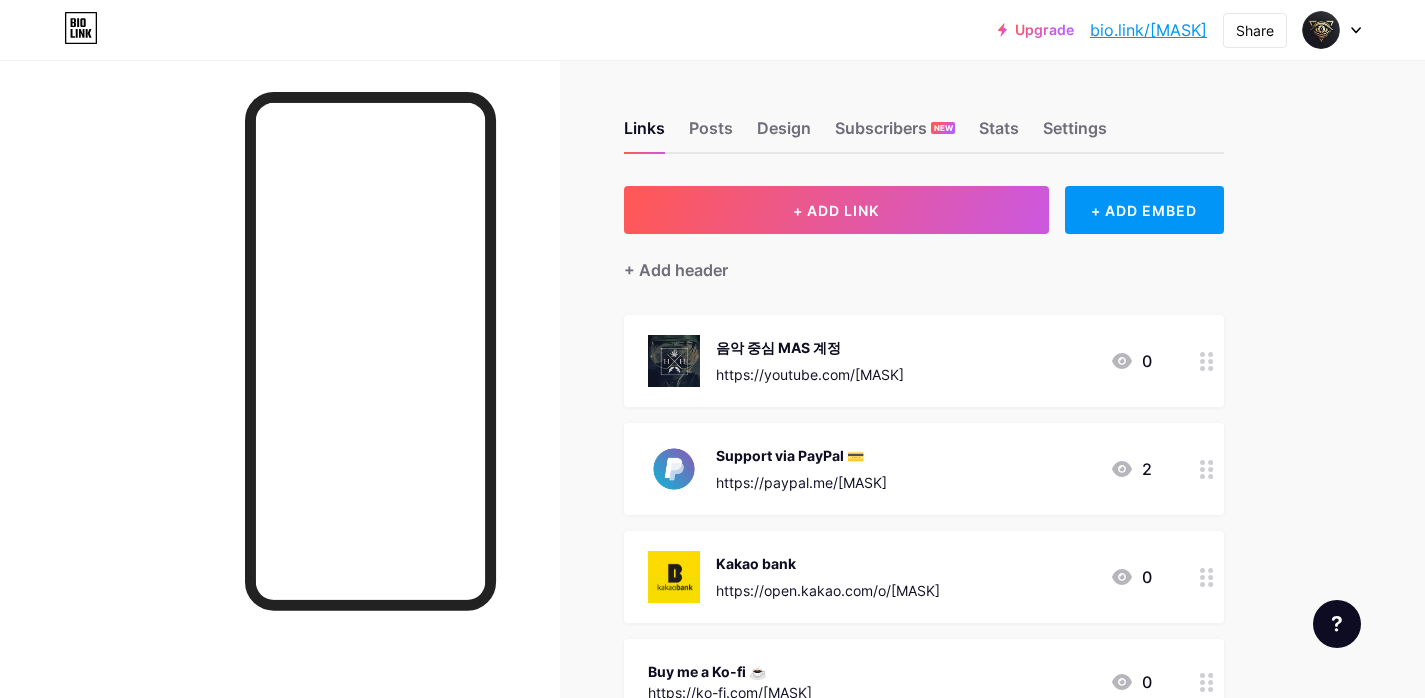 click on "bio.link/[USERNAME]" at bounding box center (1148, 30) 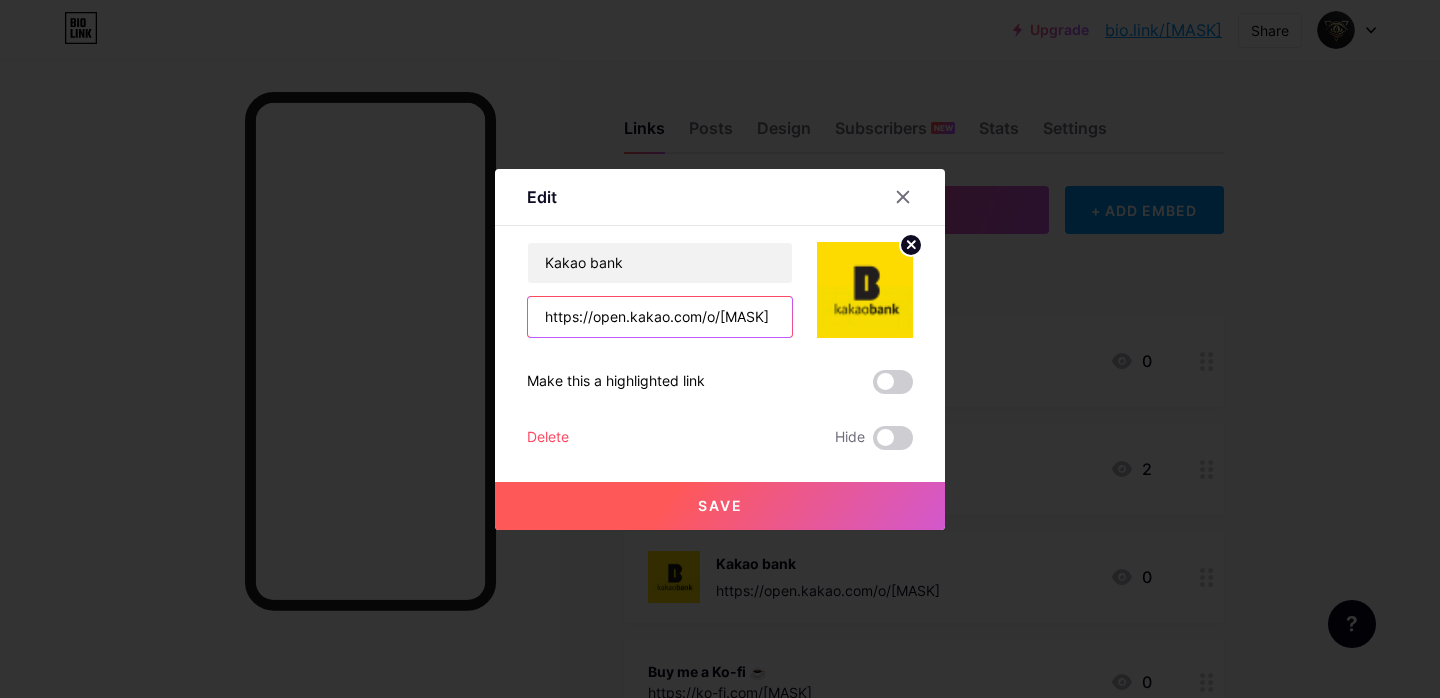 click on "https://open.kakao.com/o/s[USERNAME]donation" at bounding box center (660, 317) 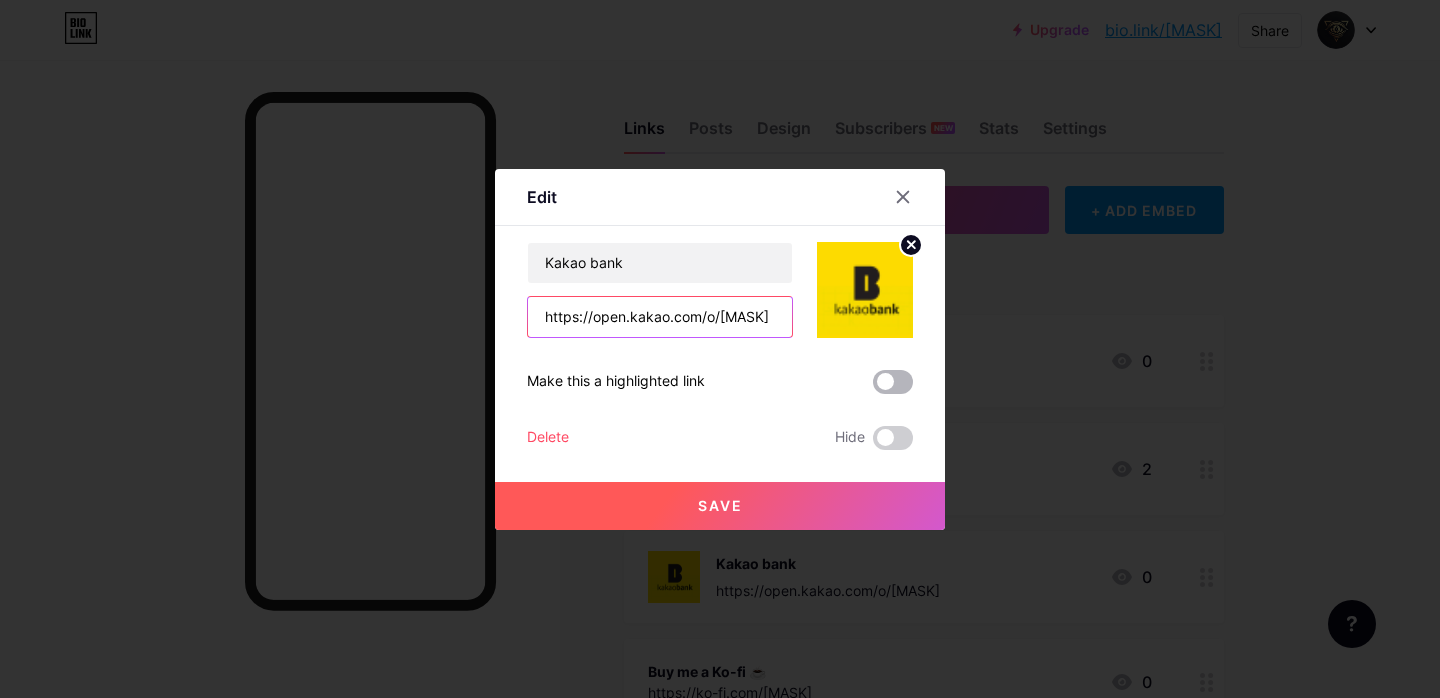 scroll, scrollTop: 0, scrollLeft: 41, axis: horizontal 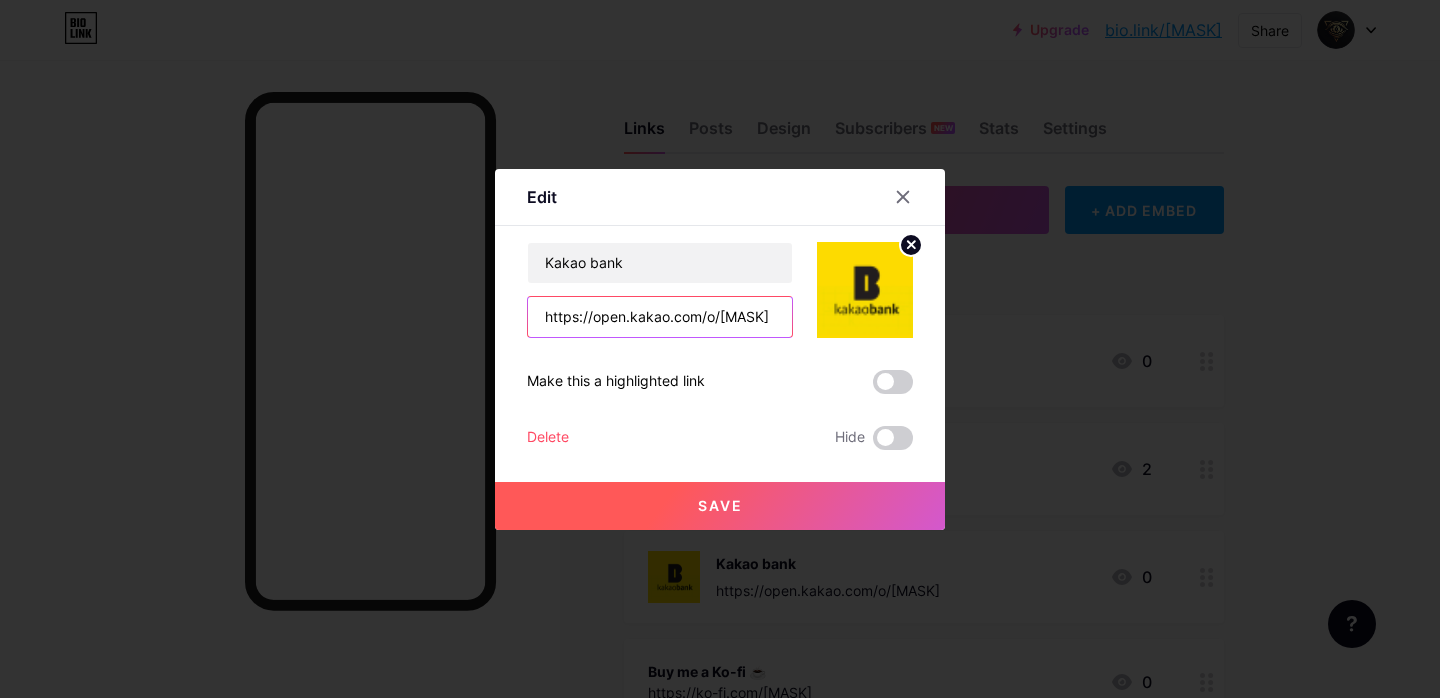 type on "h" 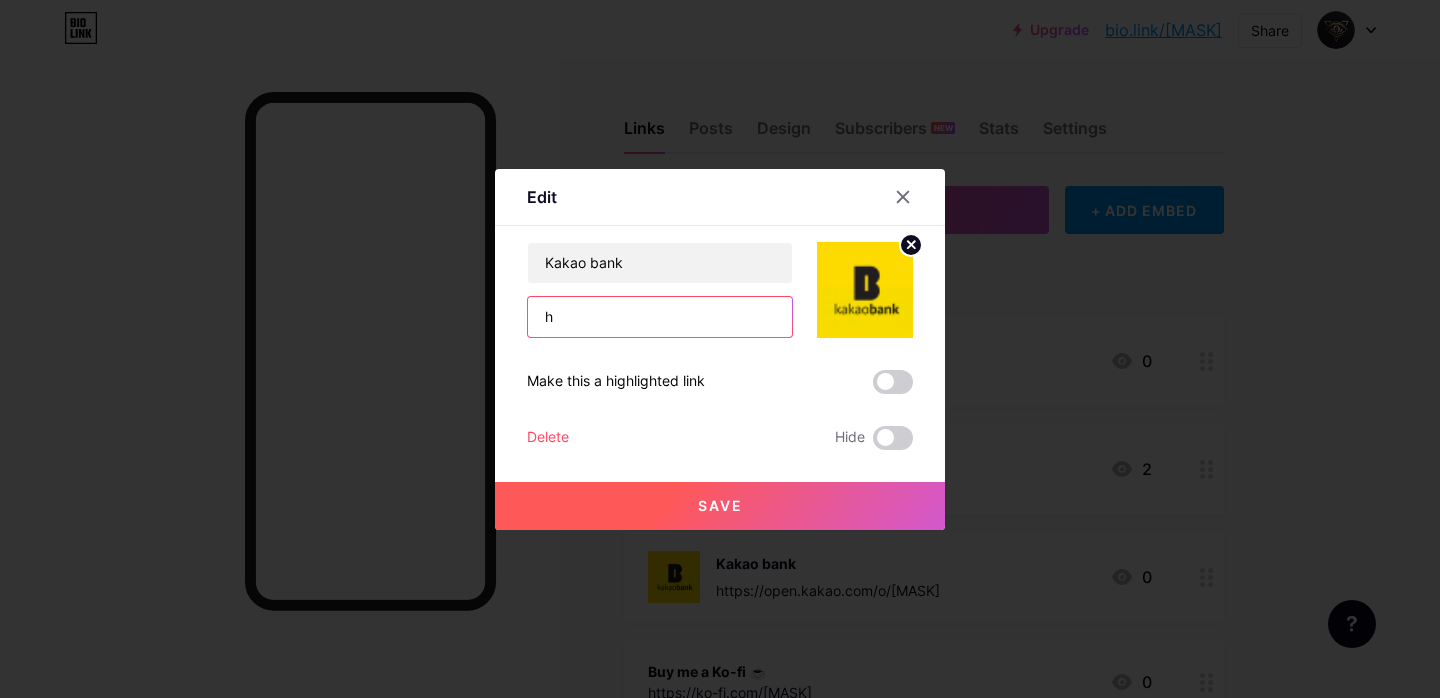 scroll, scrollTop: 0, scrollLeft: 0, axis: both 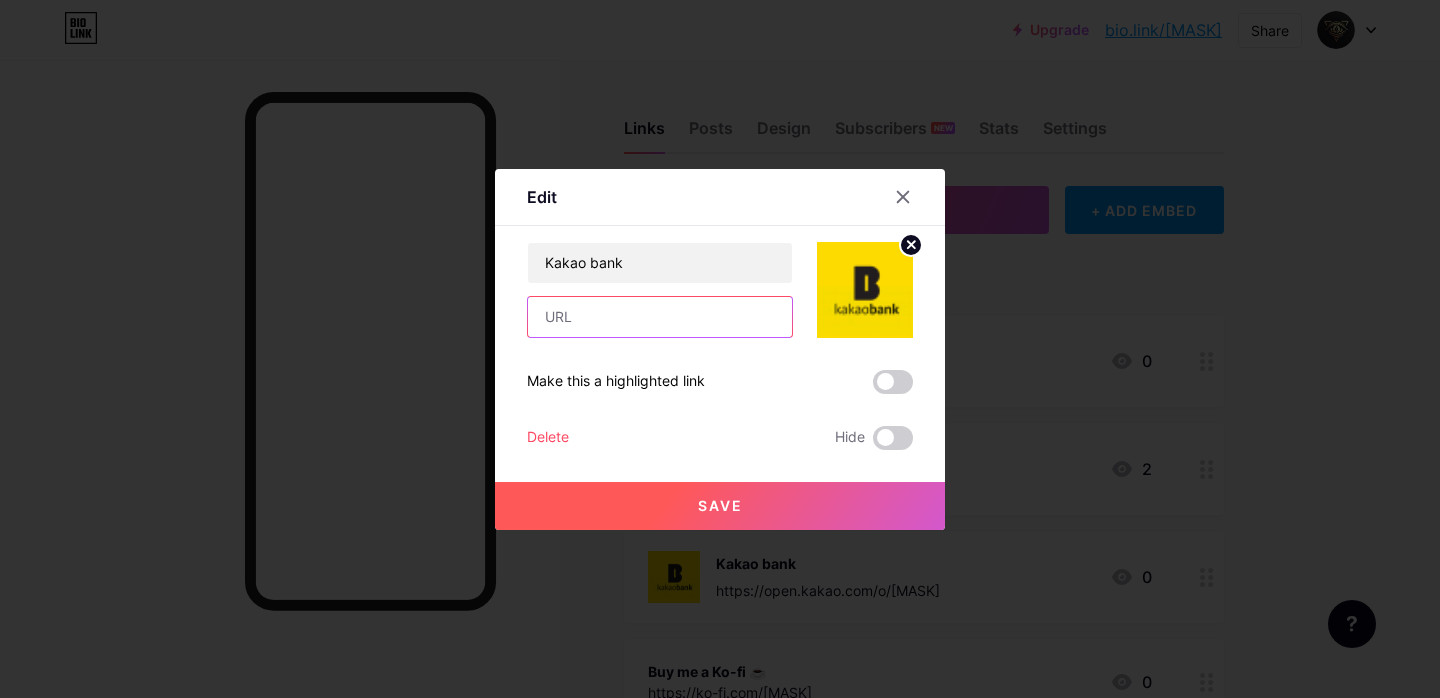 type 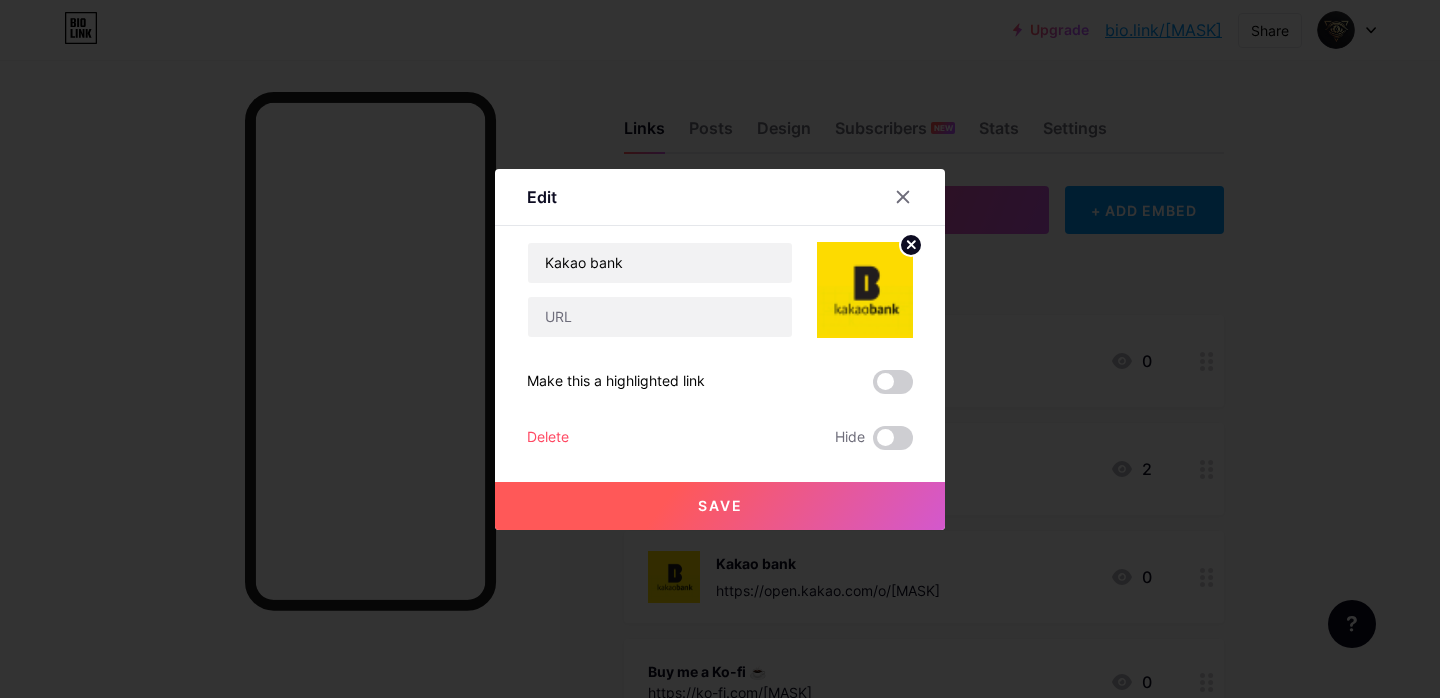click at bounding box center (720, 349) 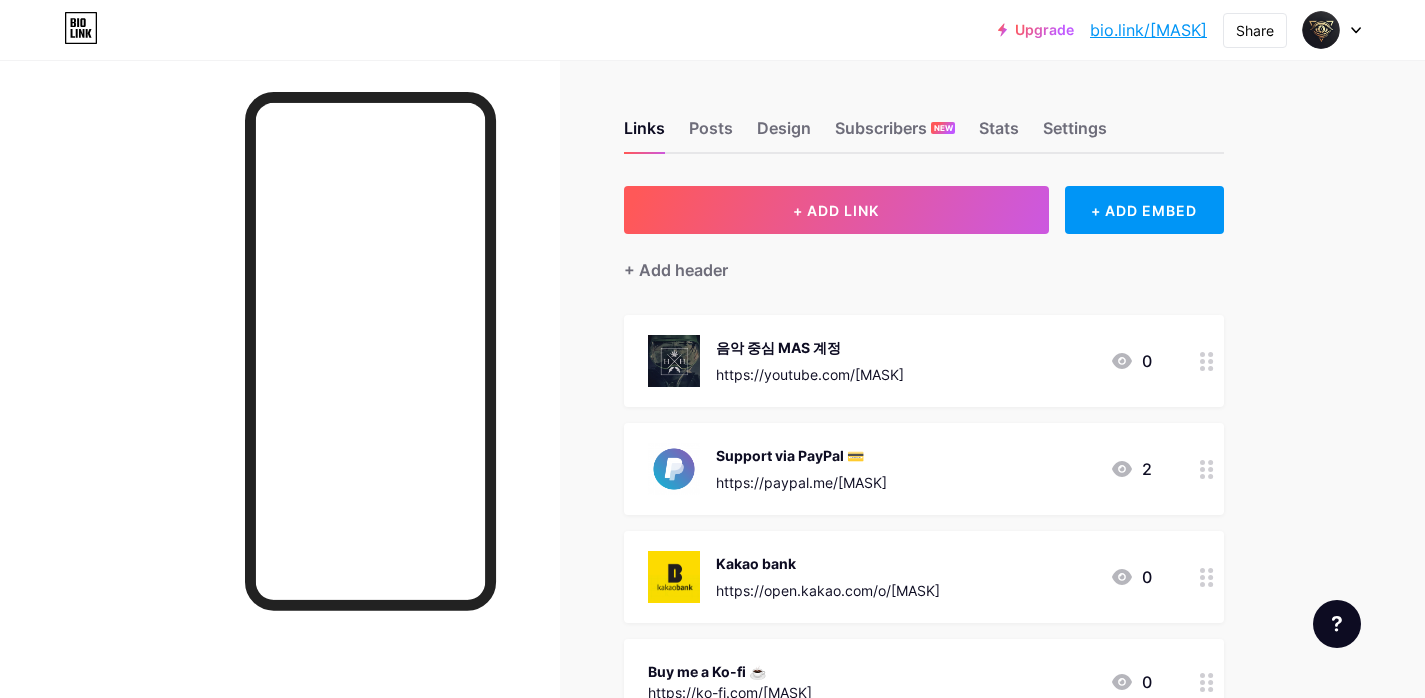 click on "Kakao bank" at bounding box center (828, 563) 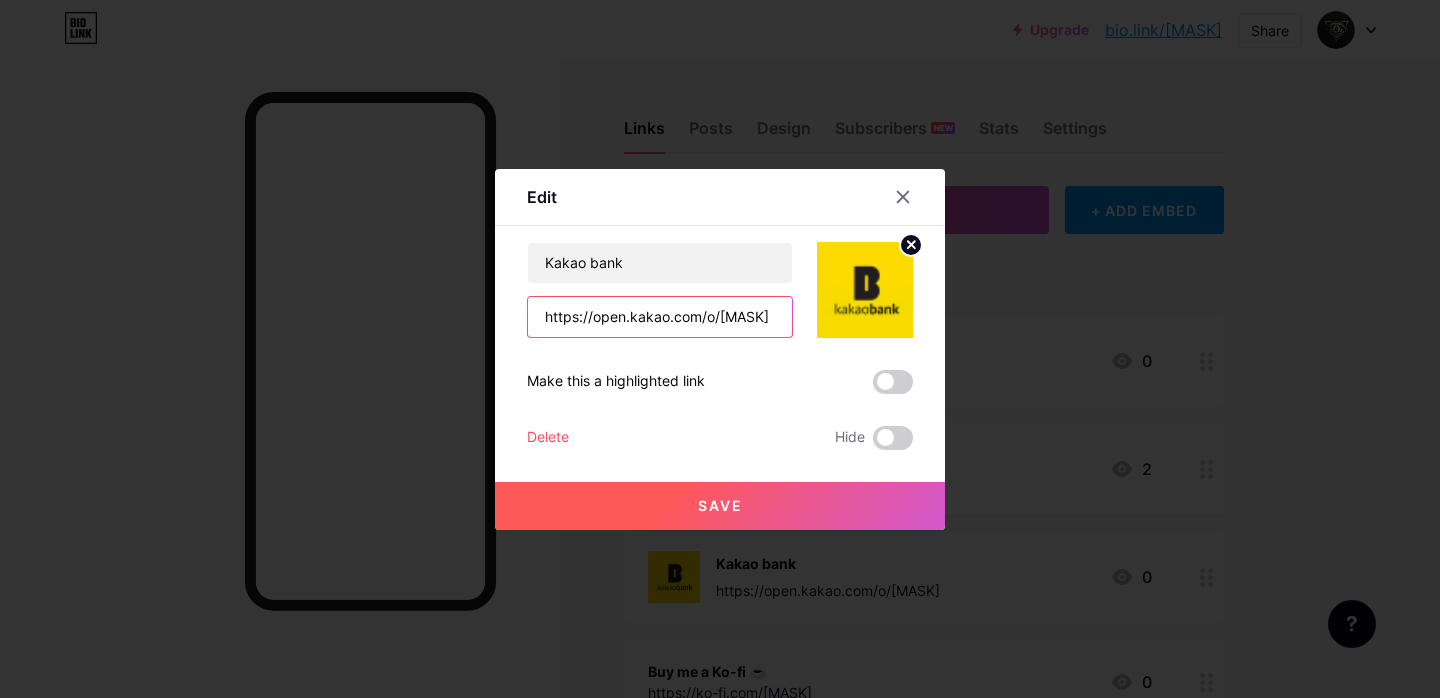 scroll, scrollTop: 0, scrollLeft: 41, axis: horizontal 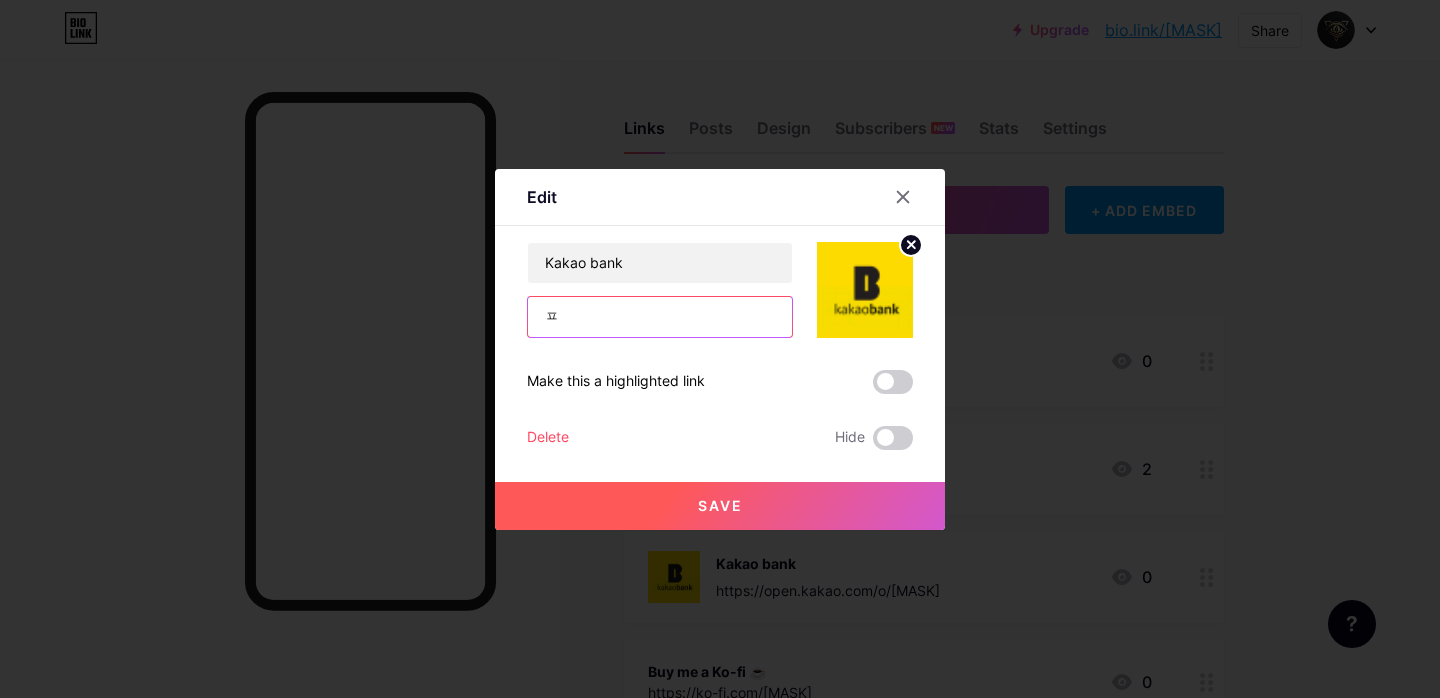 drag, startPoint x: 590, startPoint y: 305, endPoint x: 494, endPoint y: 309, distance: 96.0833 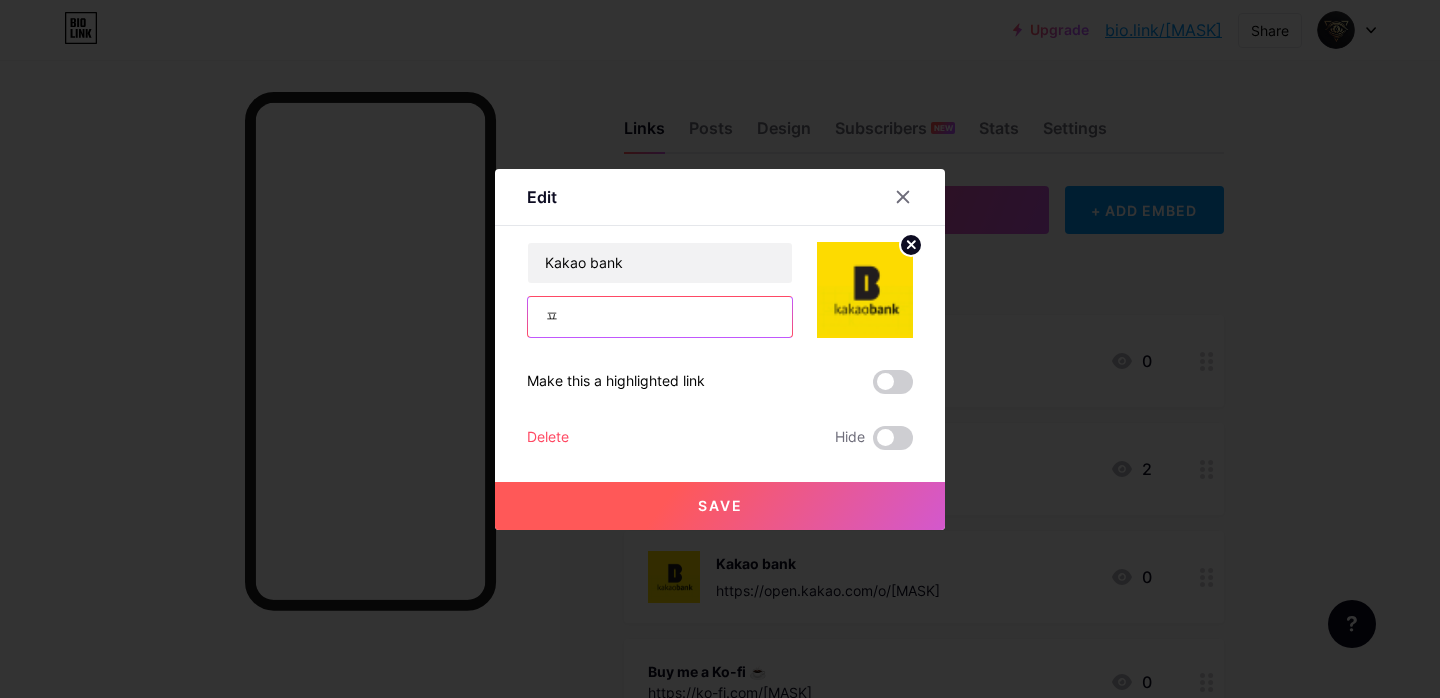 drag, startPoint x: 593, startPoint y: 321, endPoint x: 487, endPoint y: 316, distance: 106.11786 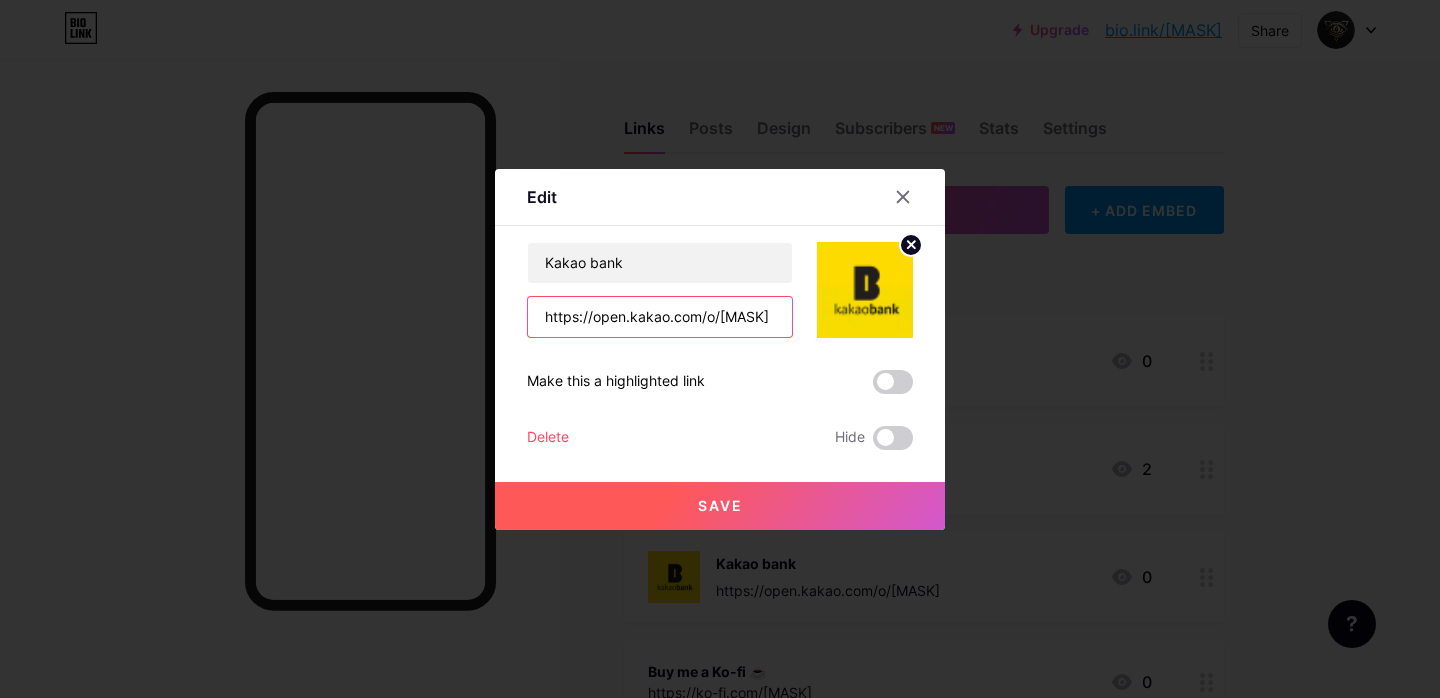 scroll, scrollTop: 0, scrollLeft: 16, axis: horizontal 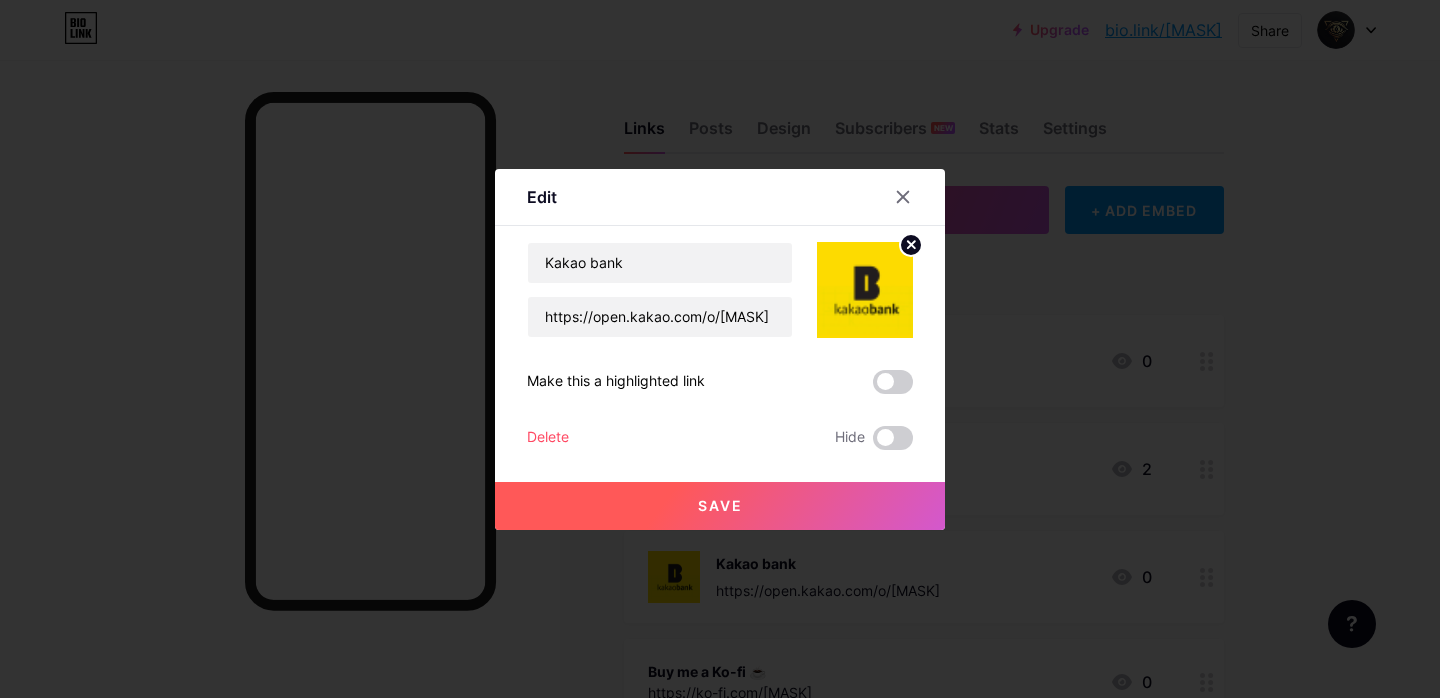 click on "Save" at bounding box center [720, 505] 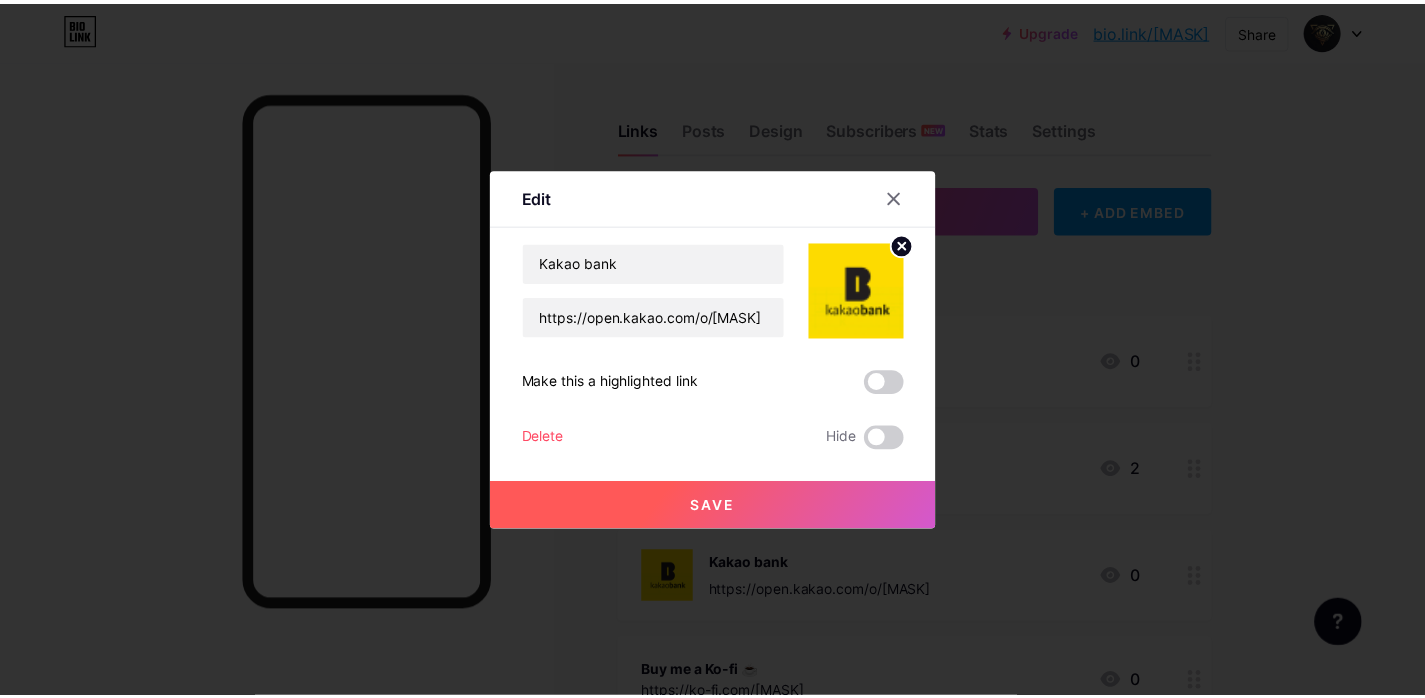 scroll, scrollTop: 0, scrollLeft: 0, axis: both 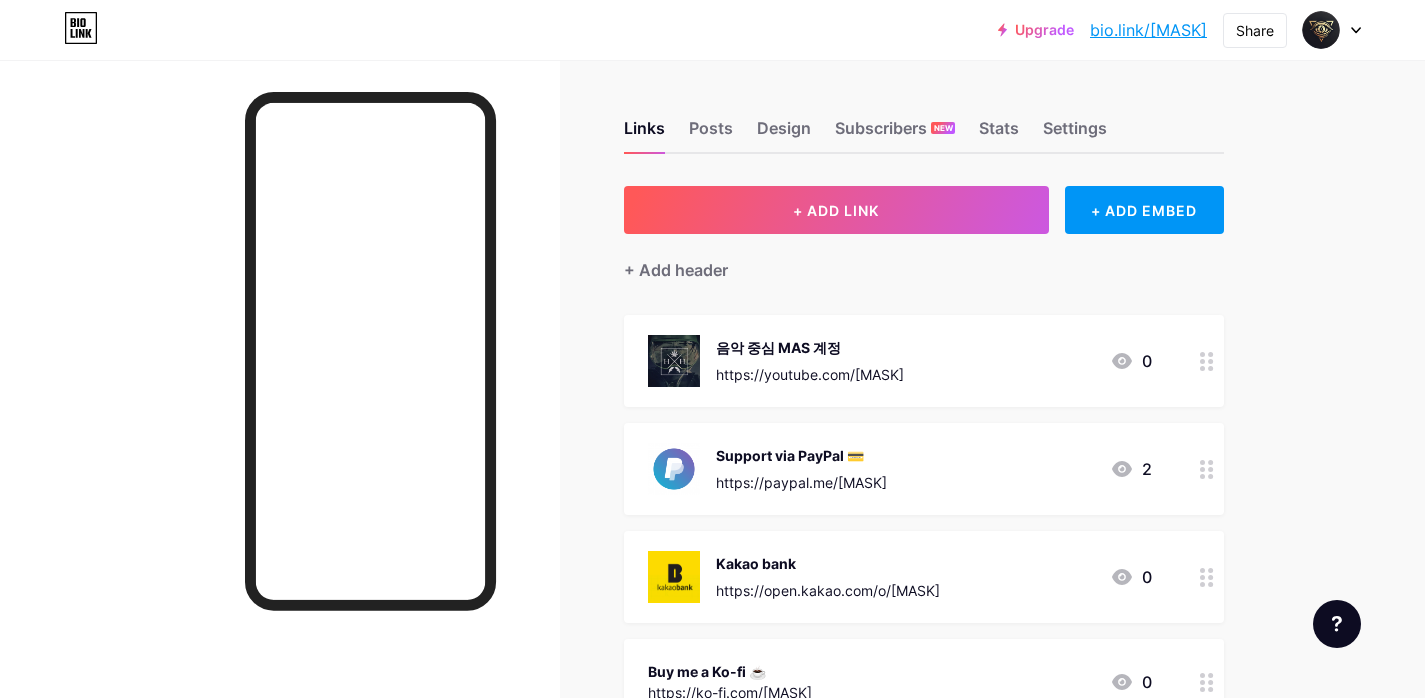 click on "bio.link/[USERNAME]" at bounding box center [1148, 30] 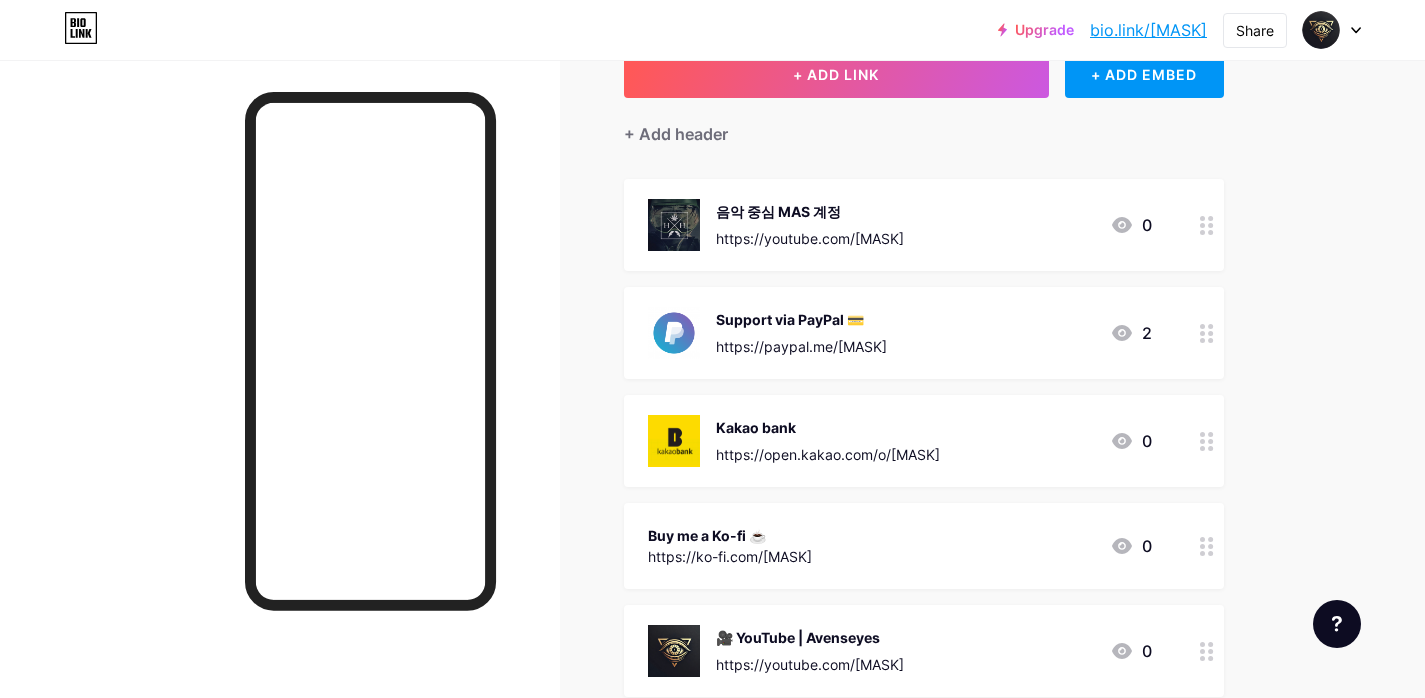 scroll, scrollTop: 219, scrollLeft: 0, axis: vertical 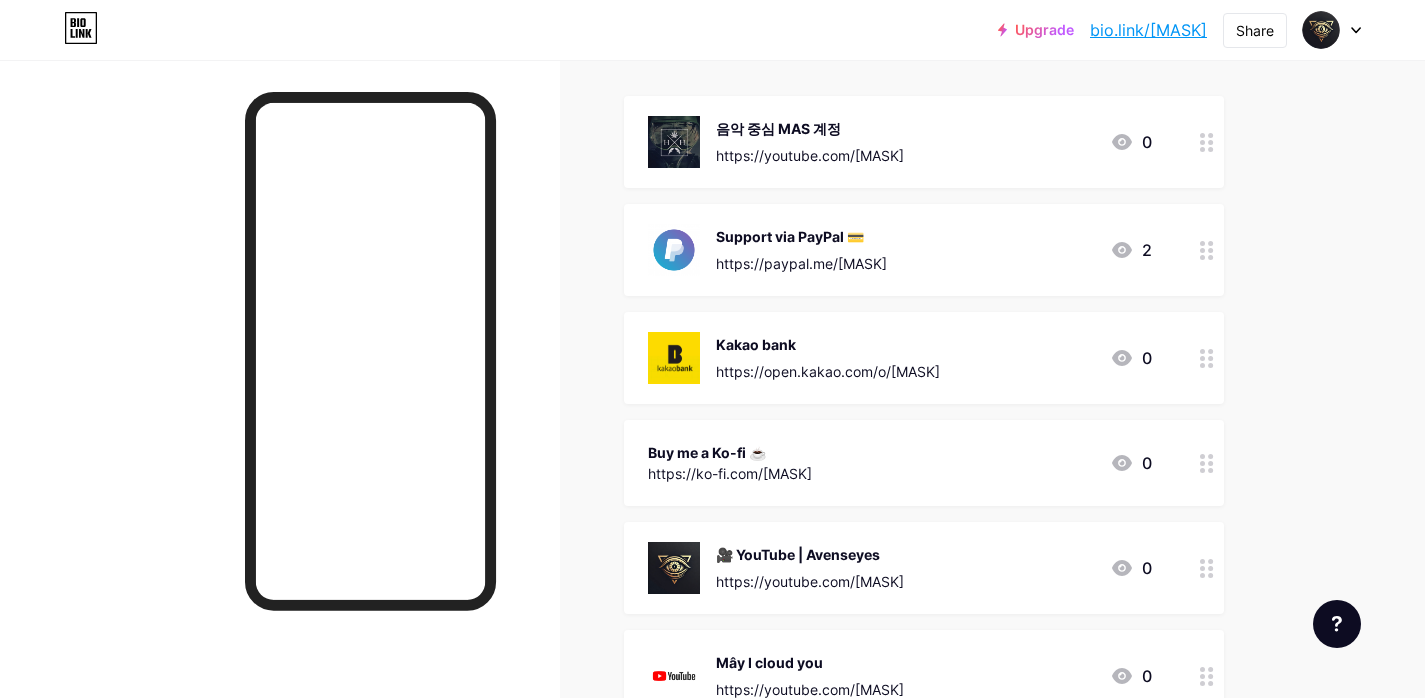click on "Buy me a Ko-fi ☕" at bounding box center (730, 452) 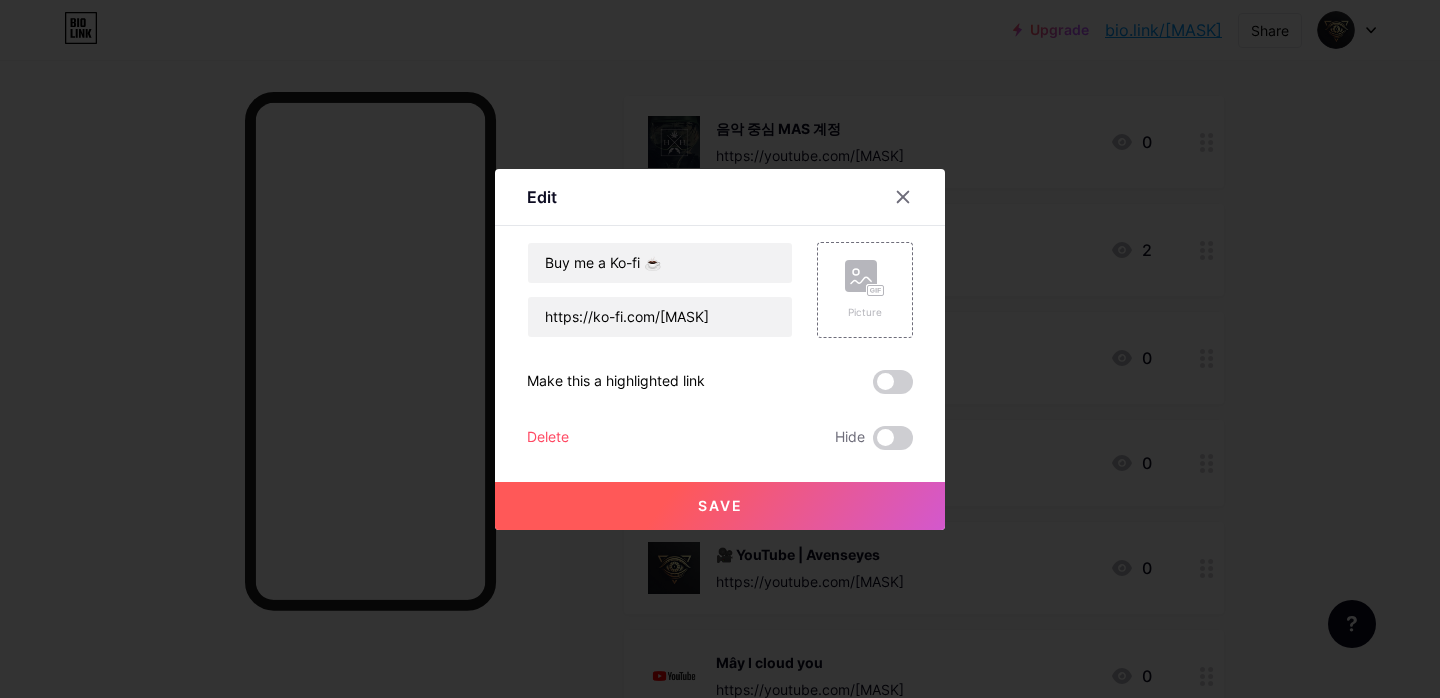 click at bounding box center [720, 349] 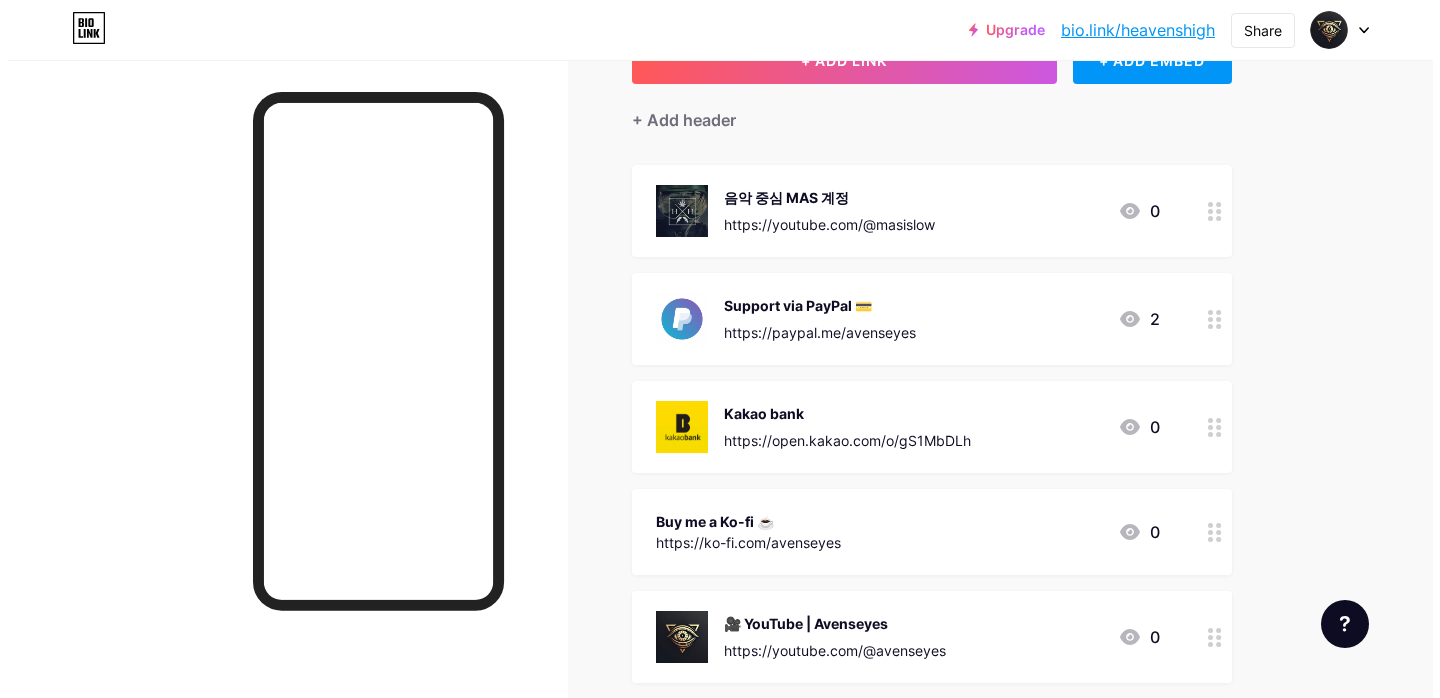 scroll, scrollTop: 0, scrollLeft: 0, axis: both 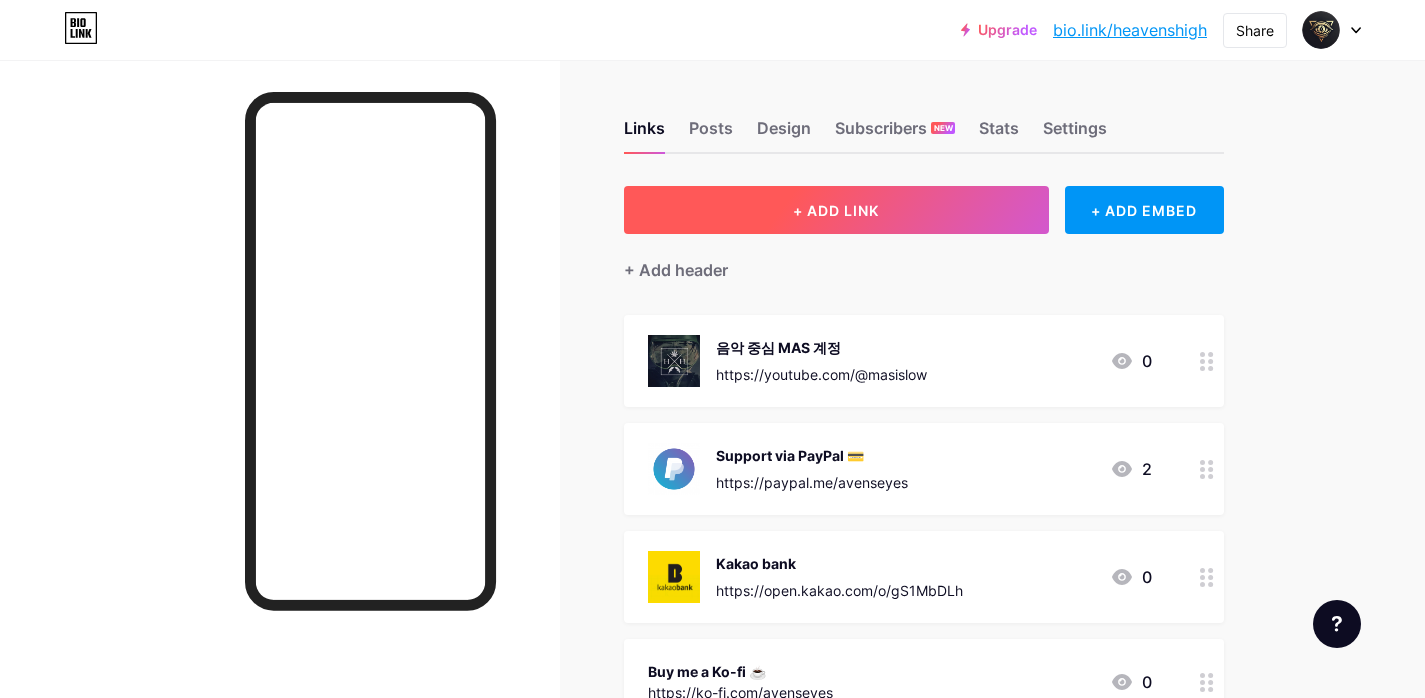 click on "+ ADD LINK" at bounding box center [836, 210] 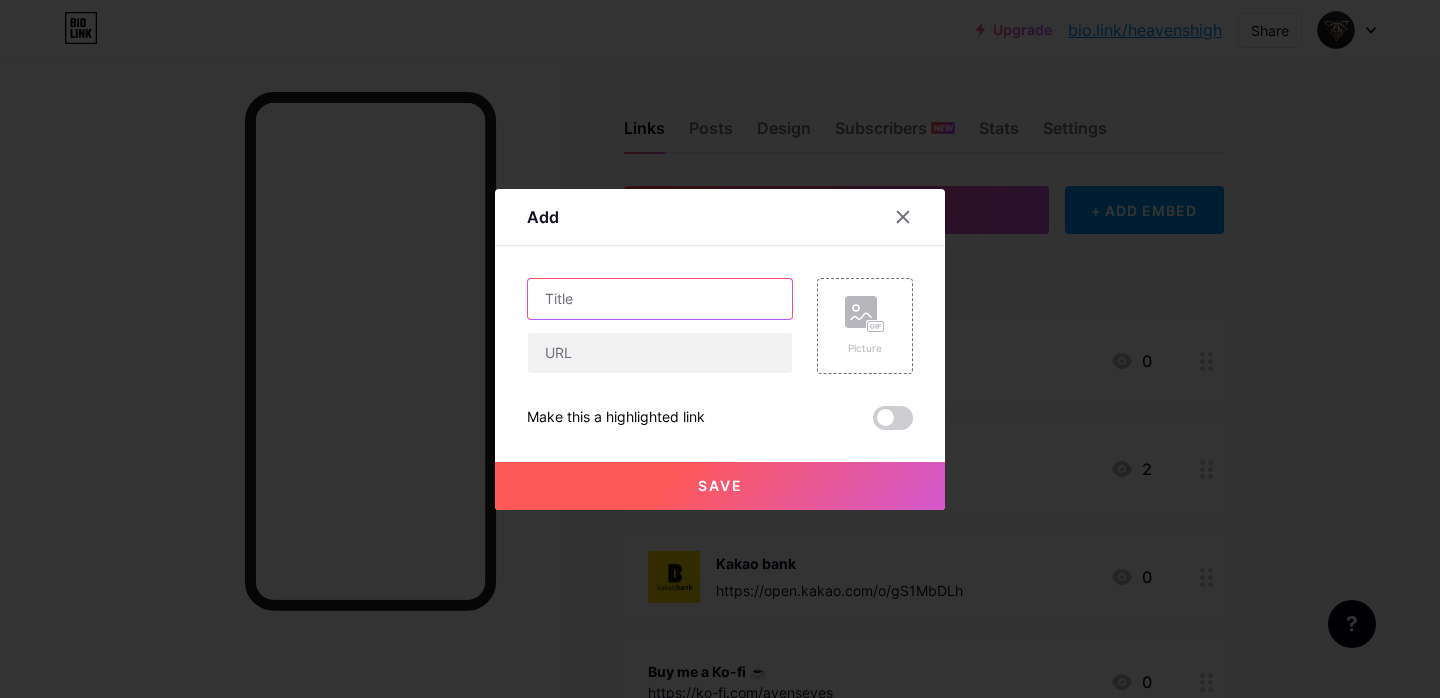 click at bounding box center [660, 299] 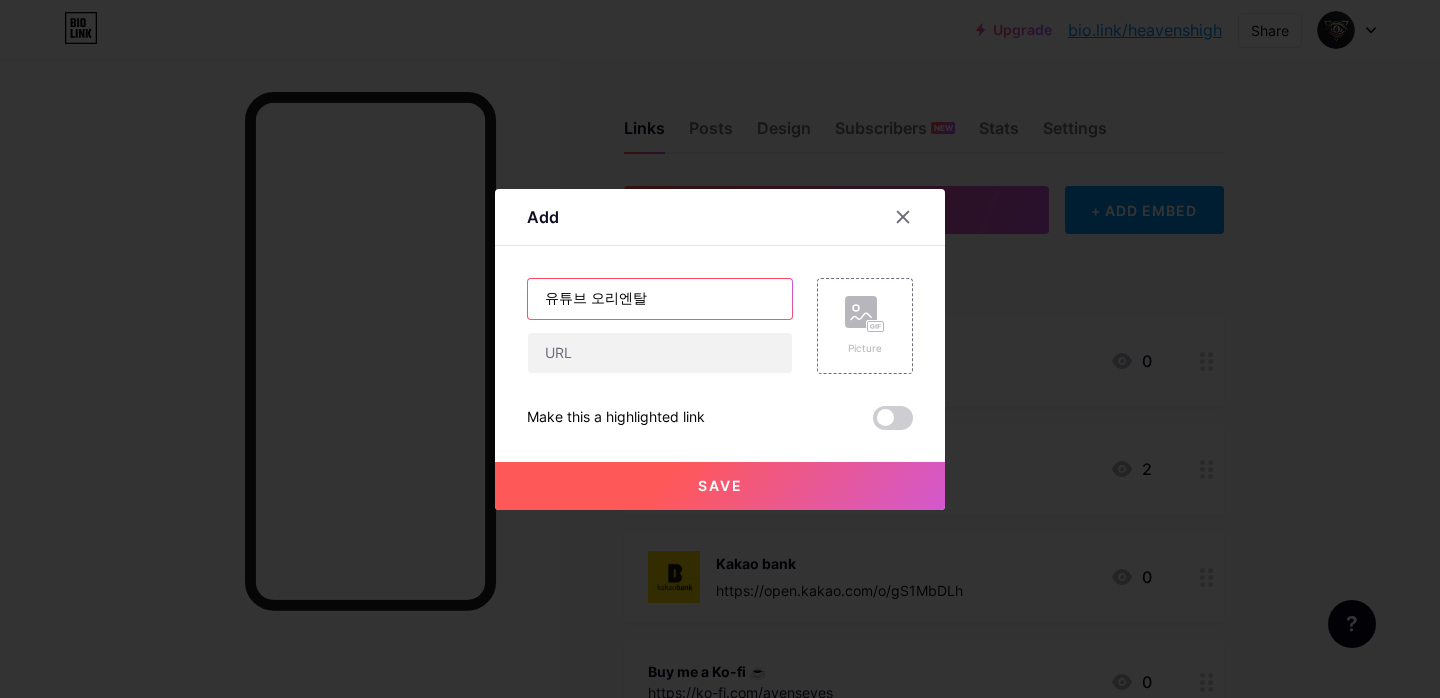 type on "유튜브 오리엔탈" 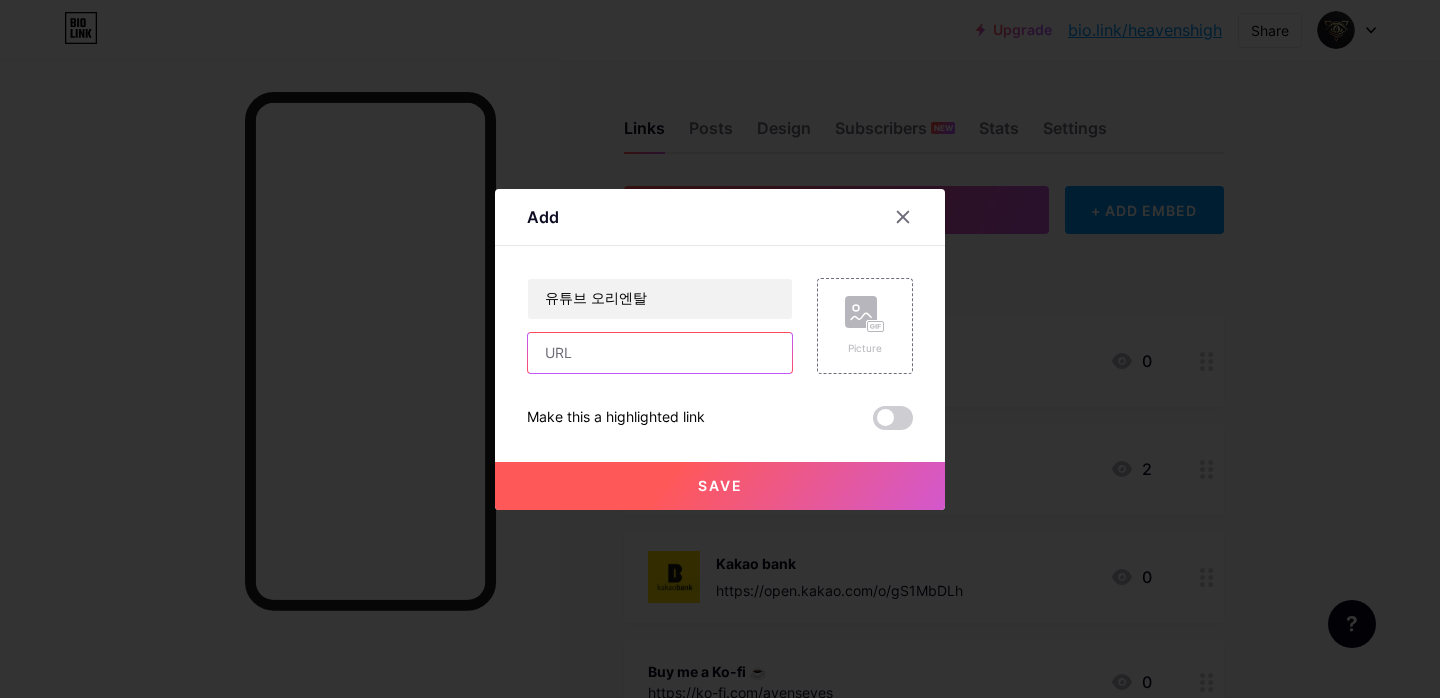 click at bounding box center [660, 353] 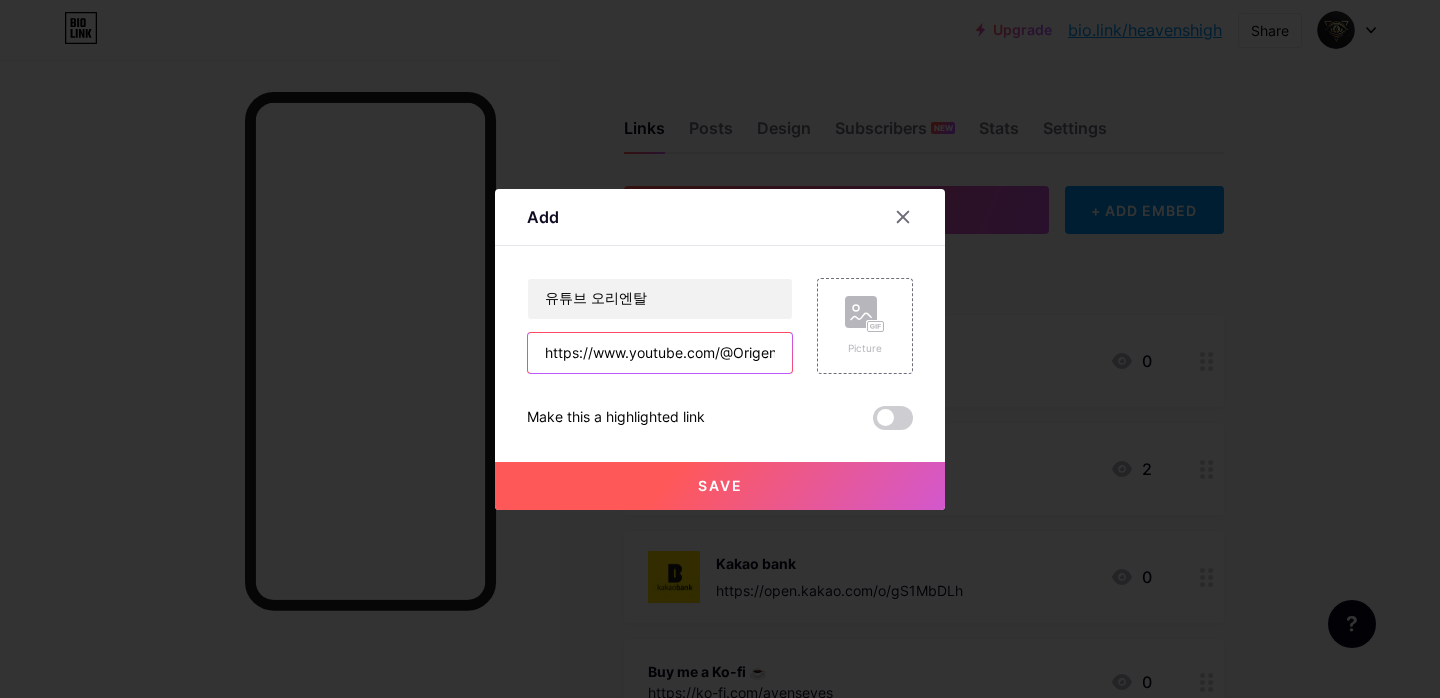 scroll, scrollTop: 0, scrollLeft: 19, axis: horizontal 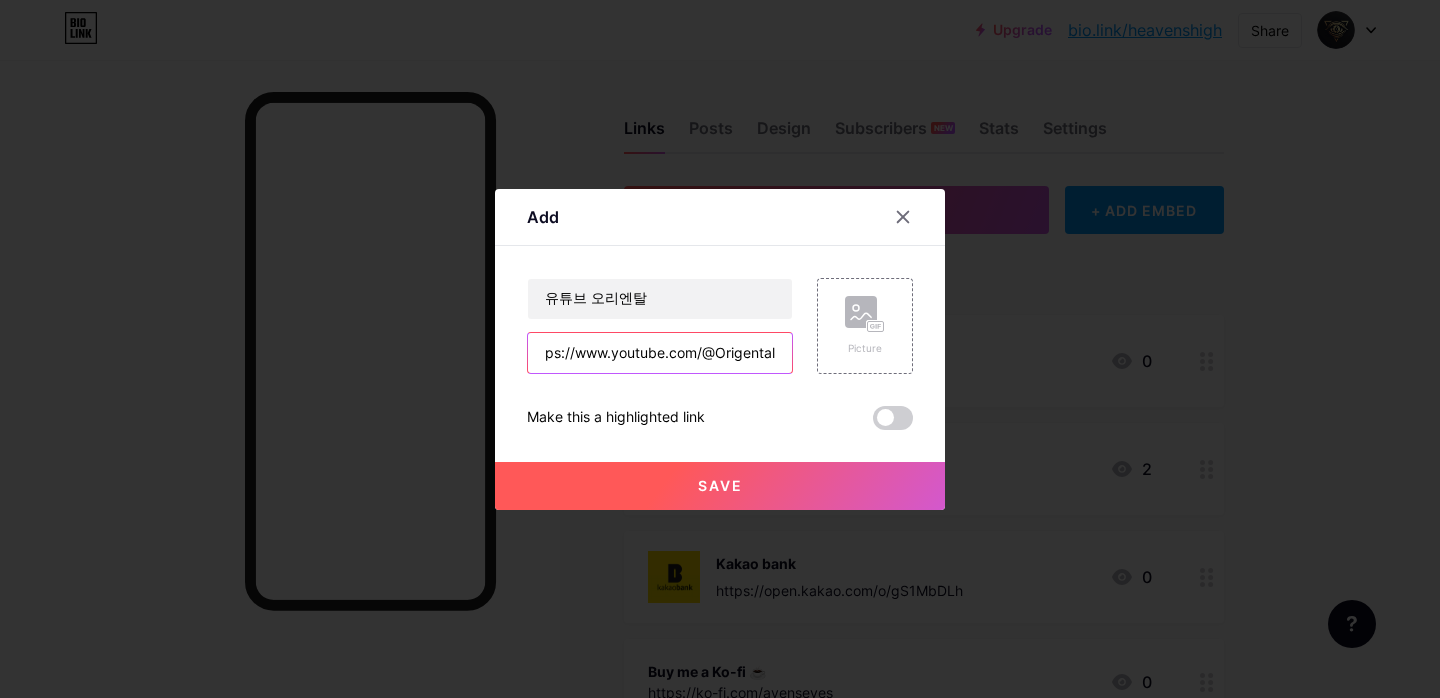 type on "https://www.youtube.com/@Origental" 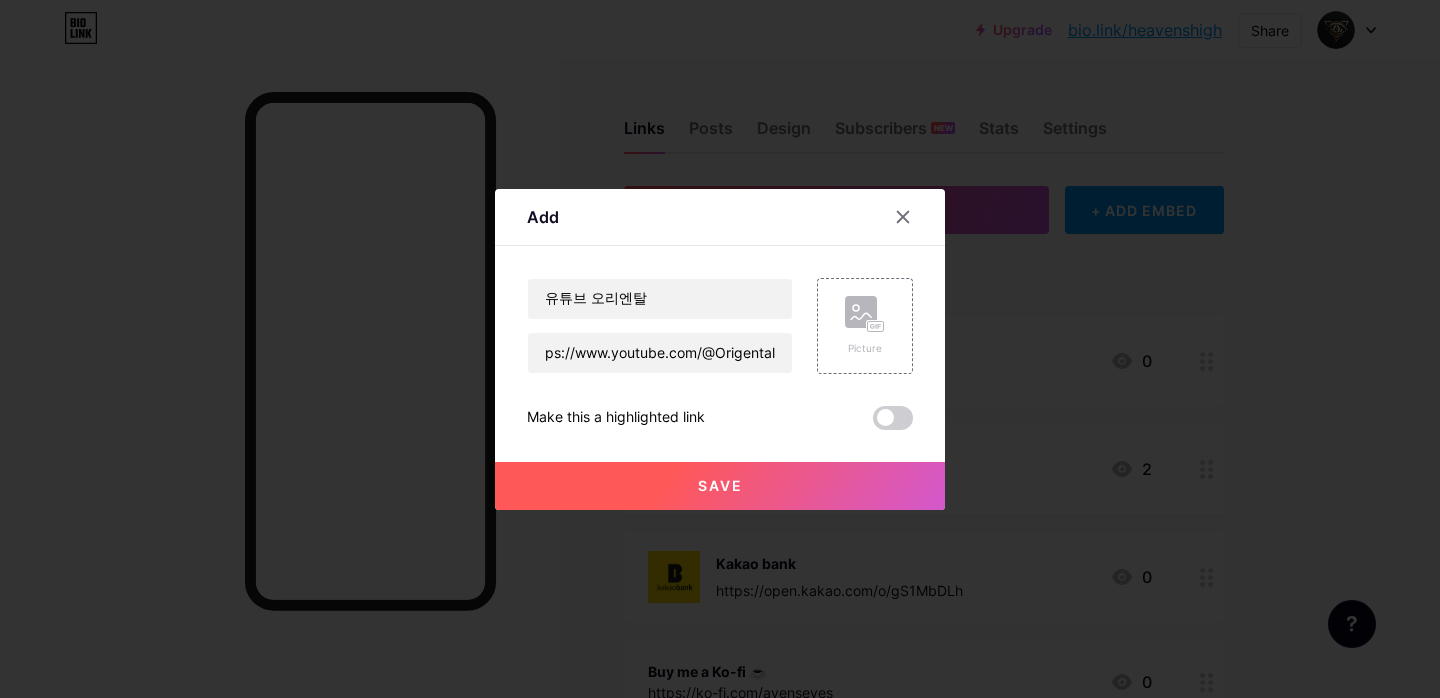 click on "Save" at bounding box center [720, 486] 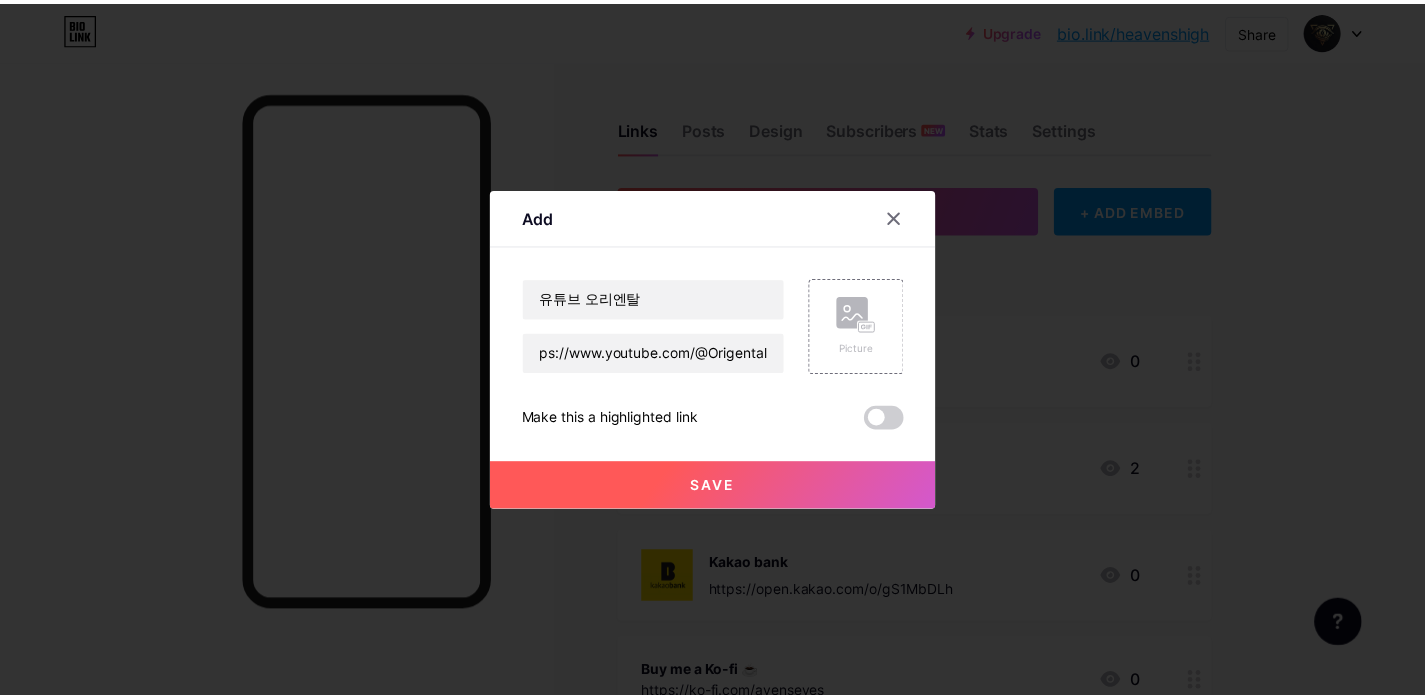 scroll, scrollTop: 0, scrollLeft: 0, axis: both 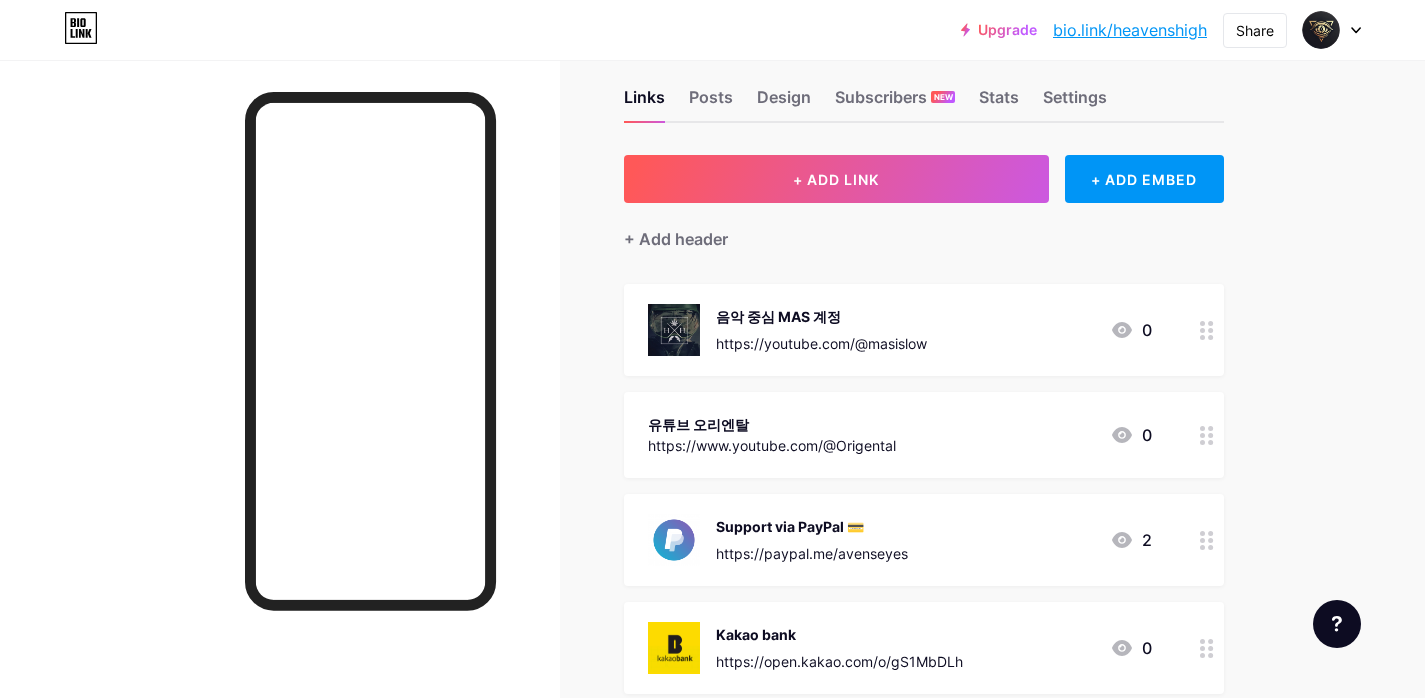 click on "유튜브 오리엔탈
https://www.youtube.com/@Origental
0" at bounding box center [924, 435] 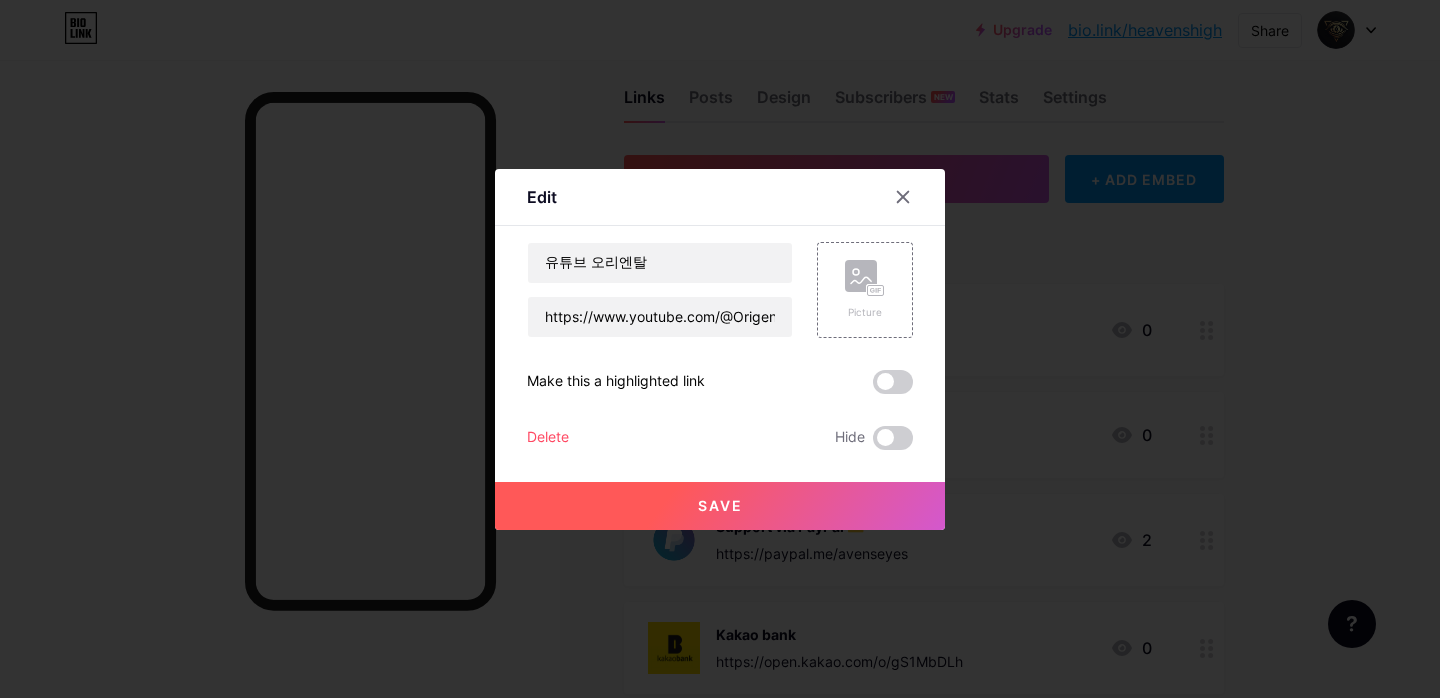click on "Edit" at bounding box center [720, 202] 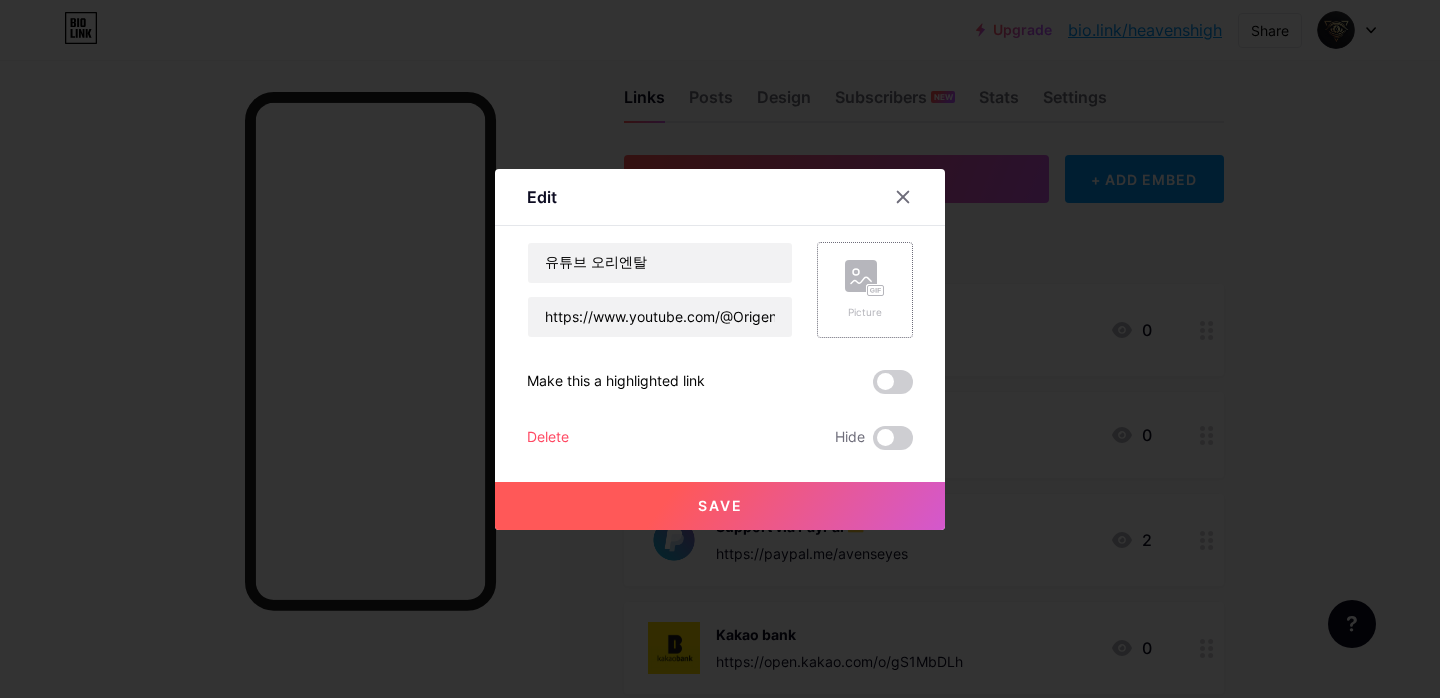 click 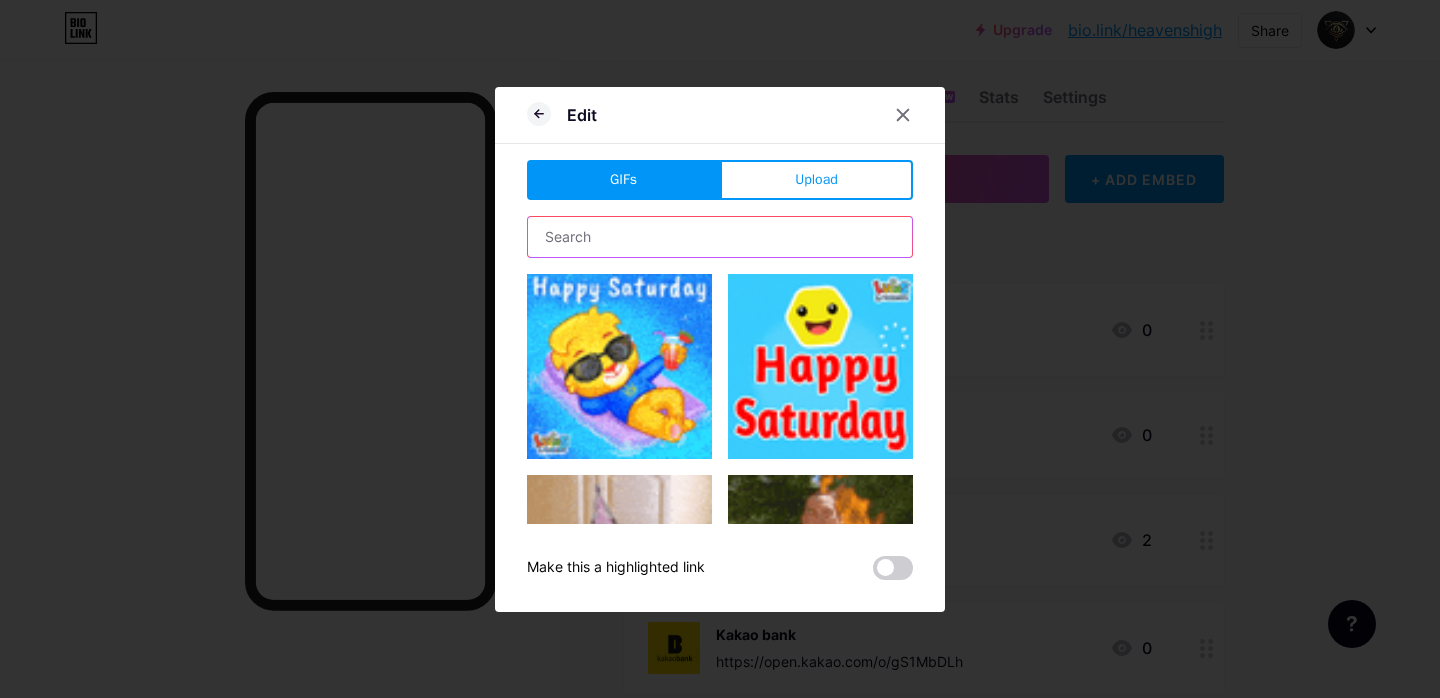 drag, startPoint x: 806, startPoint y: 231, endPoint x: 701, endPoint y: 222, distance: 105.38501 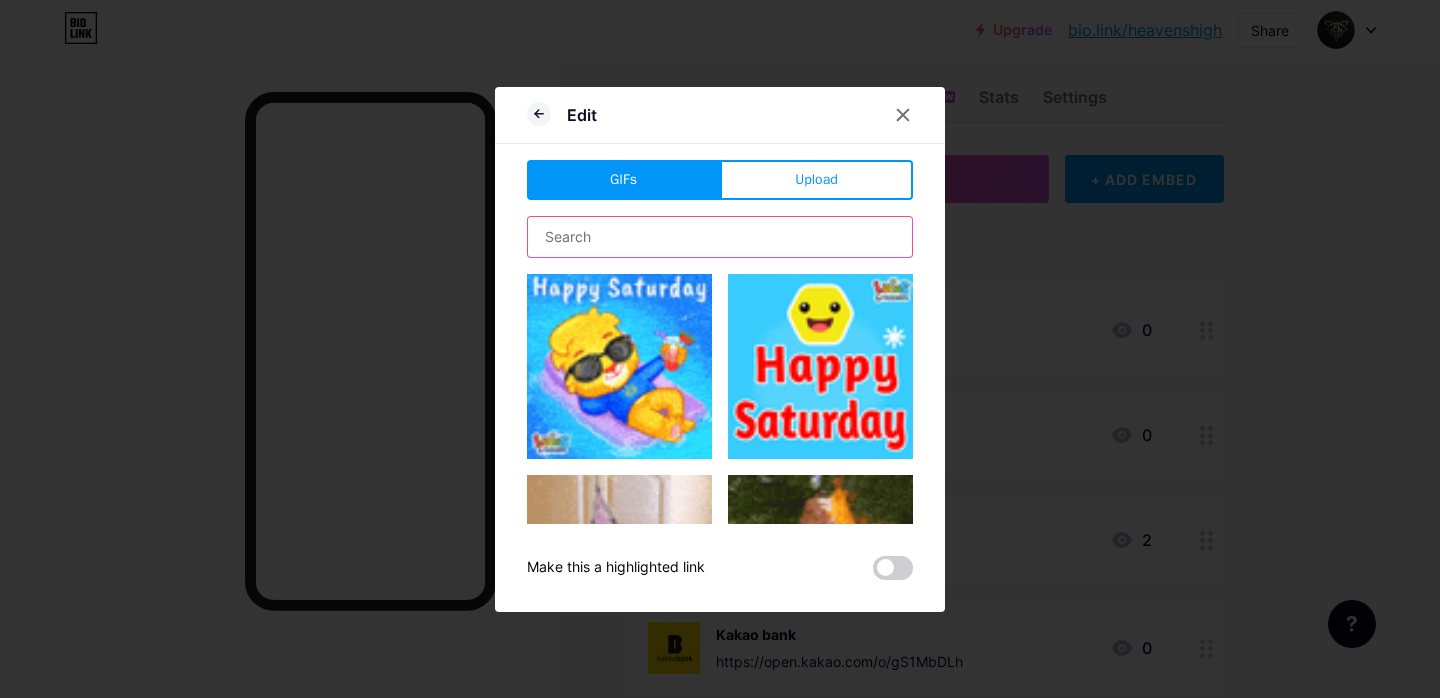 click at bounding box center (720, 237) 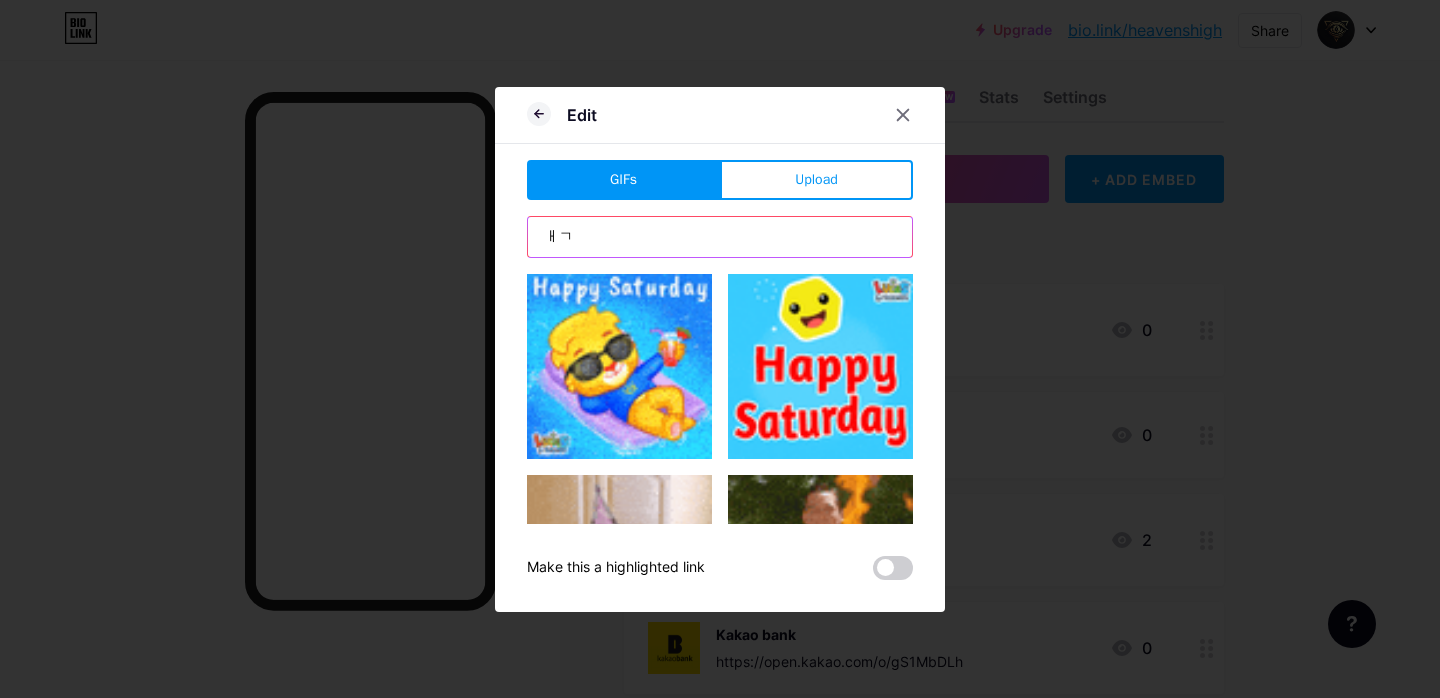 type on "ㅐ" 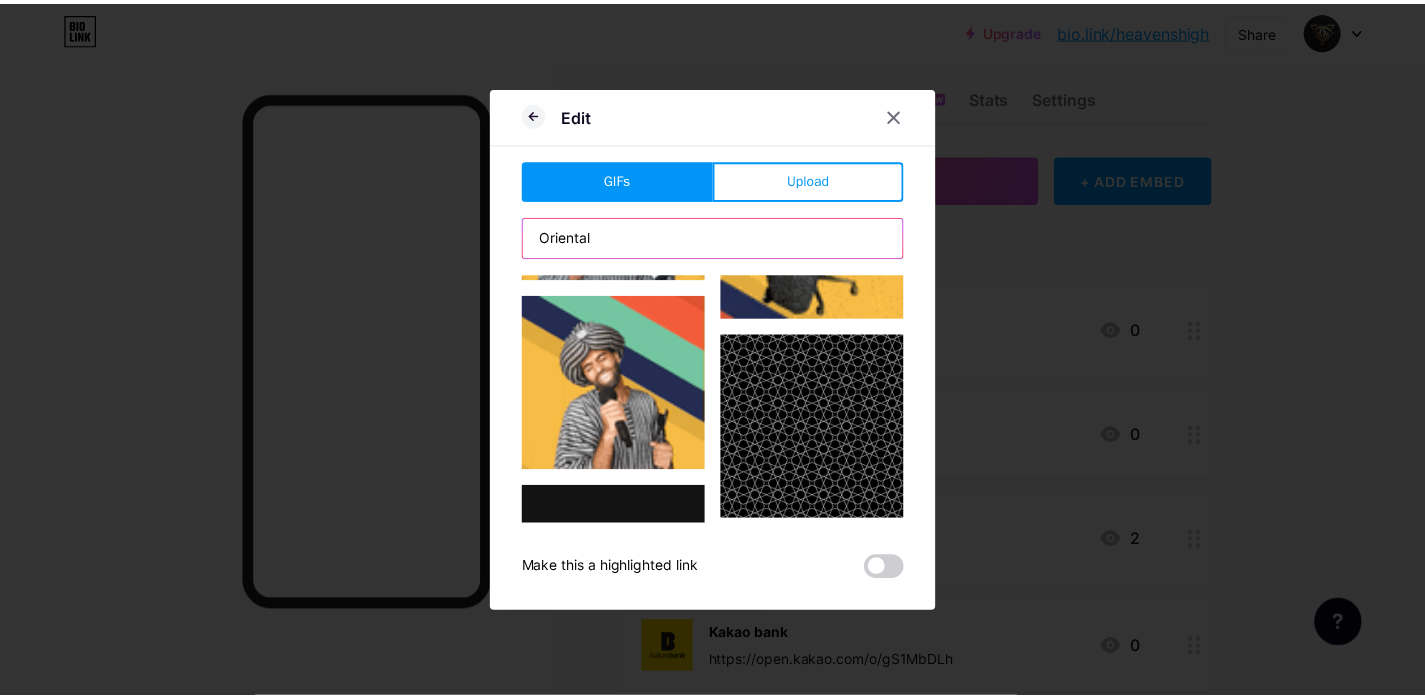 scroll, scrollTop: 6554, scrollLeft: 0, axis: vertical 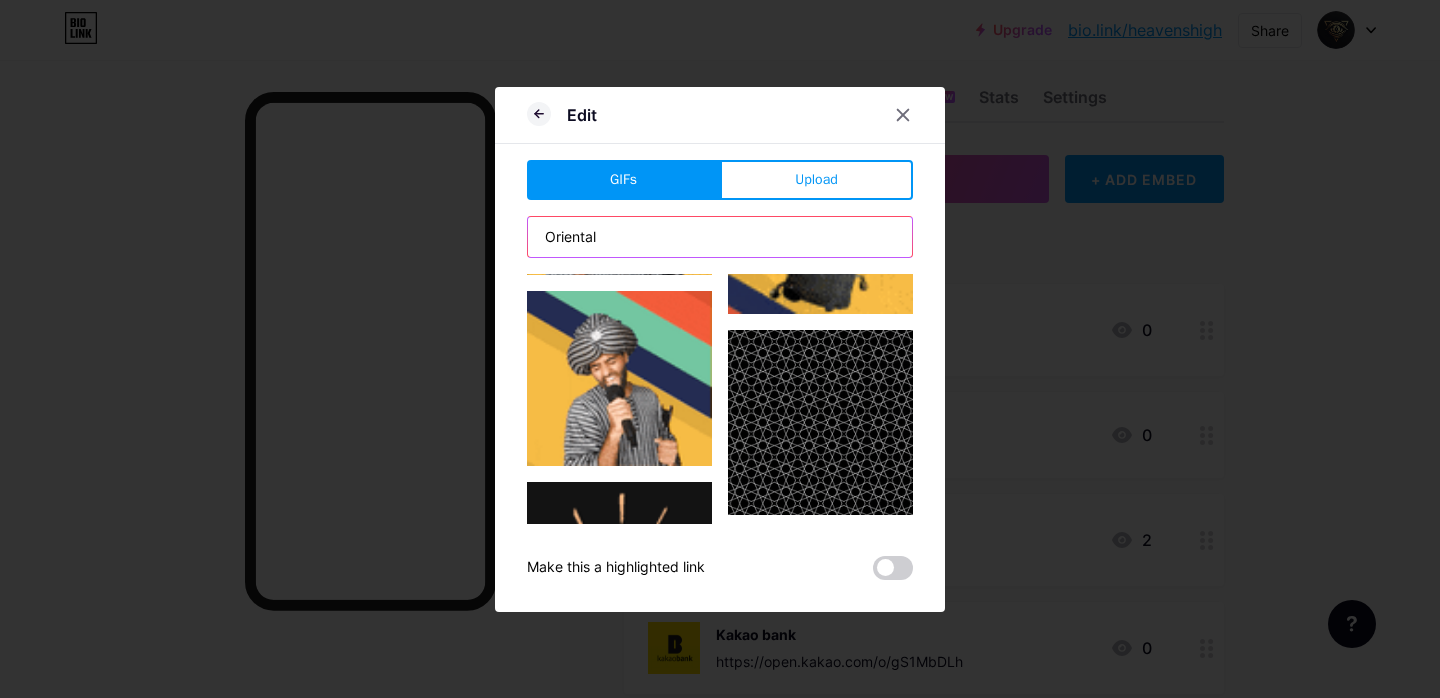 type on "Oriental" 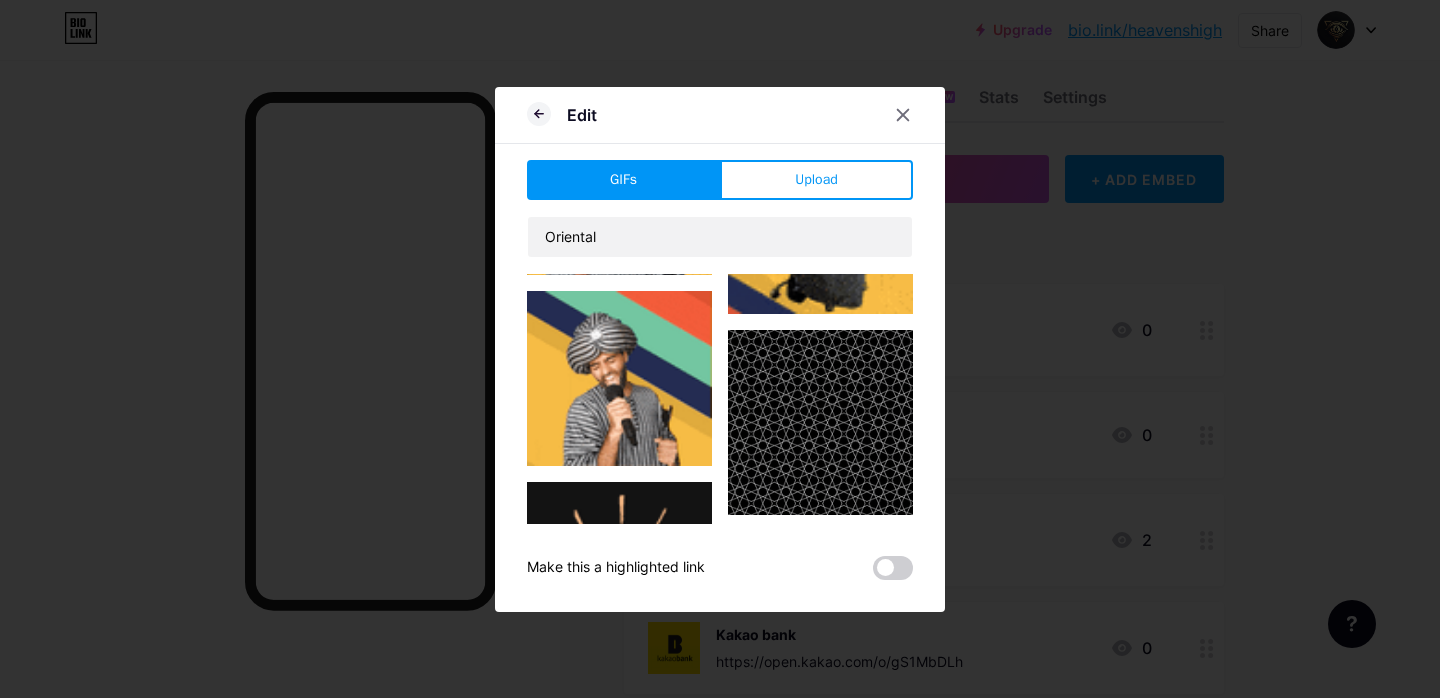 click at bounding box center [619, 775] 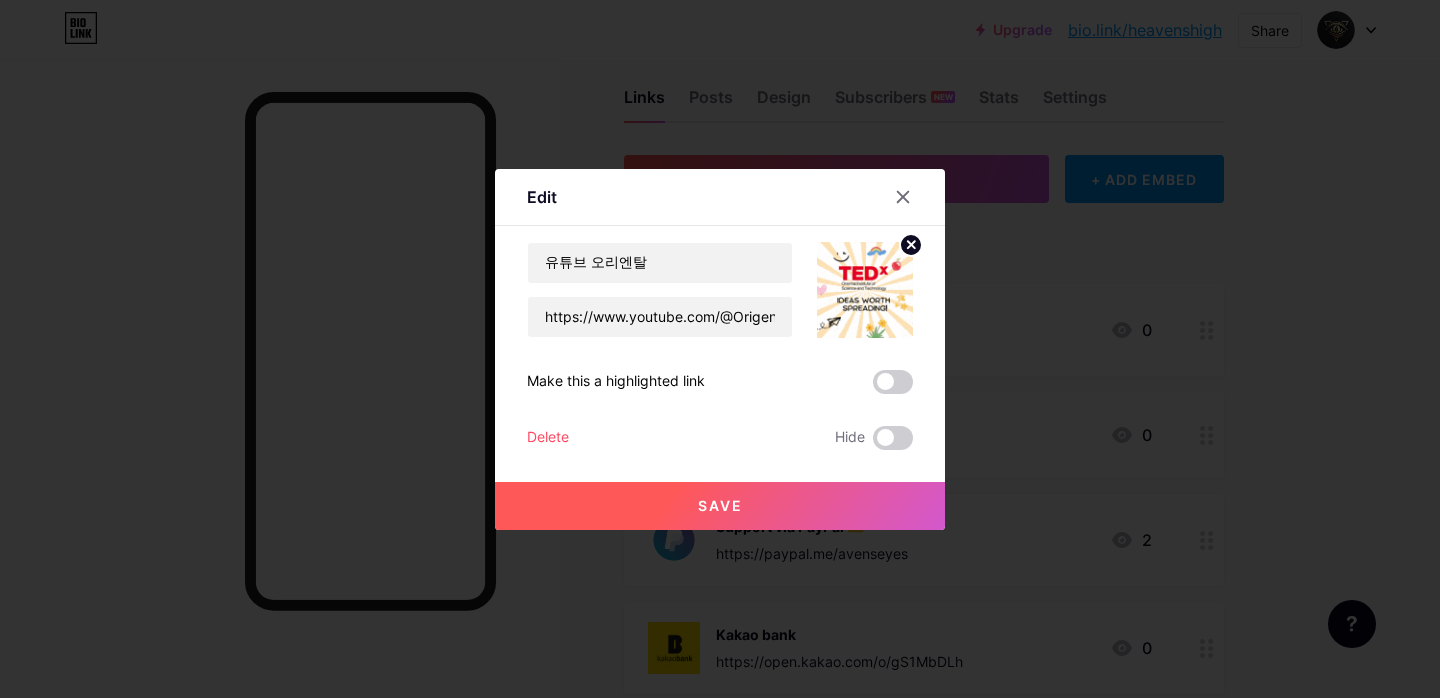 click on "Save" at bounding box center (720, 505) 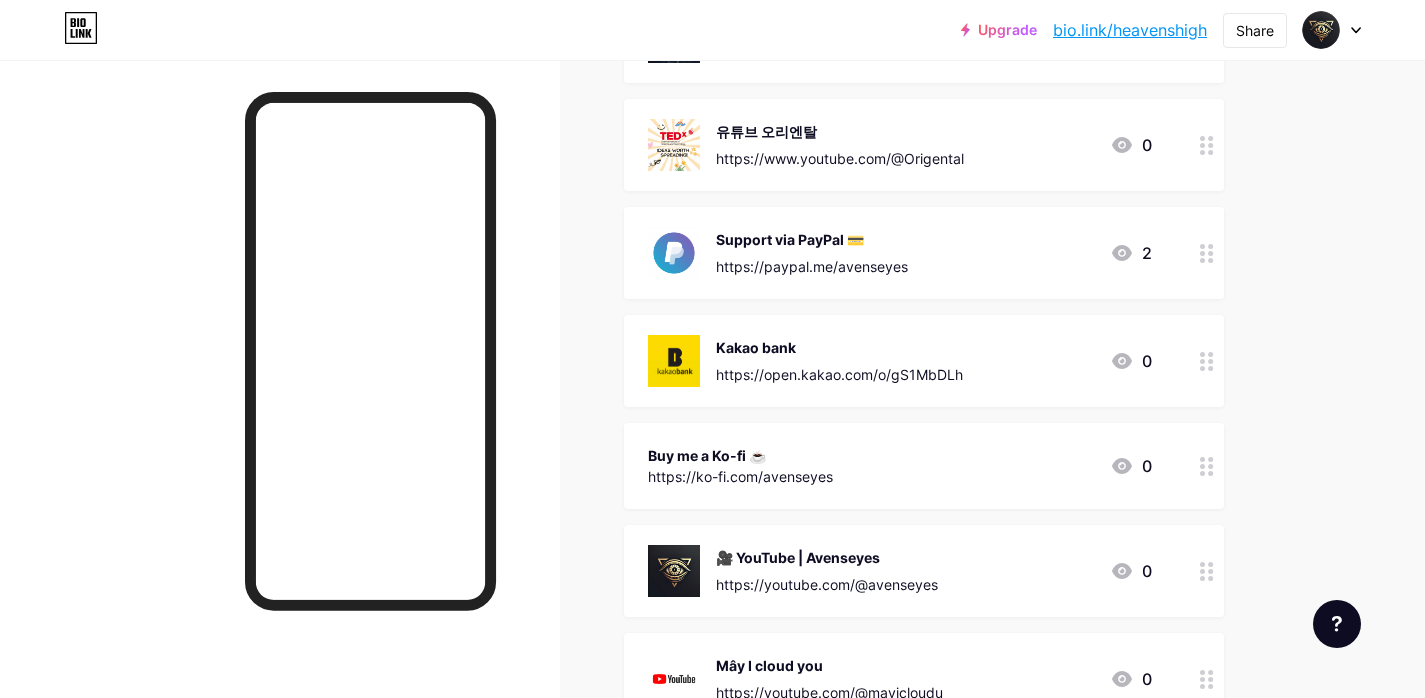 scroll, scrollTop: 50, scrollLeft: 0, axis: vertical 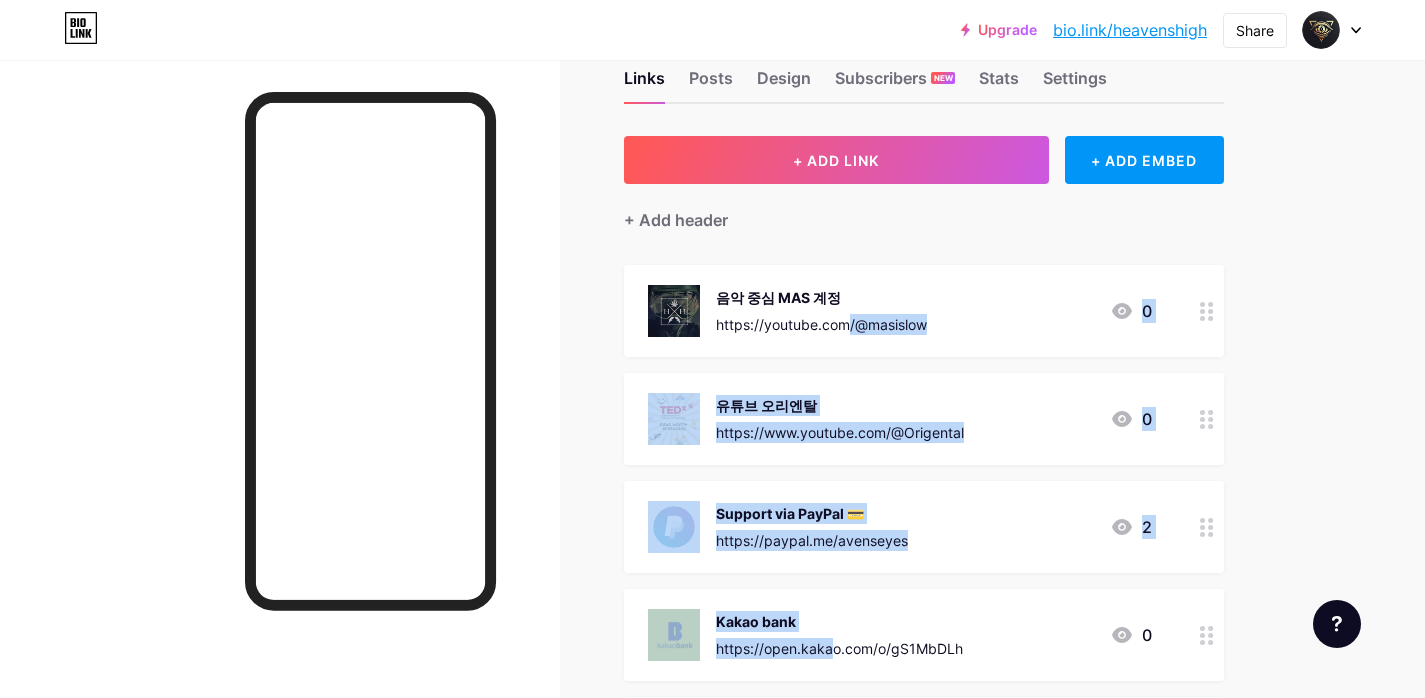drag, startPoint x: 759, startPoint y: 339, endPoint x: 755, endPoint y: 578, distance: 239.03348 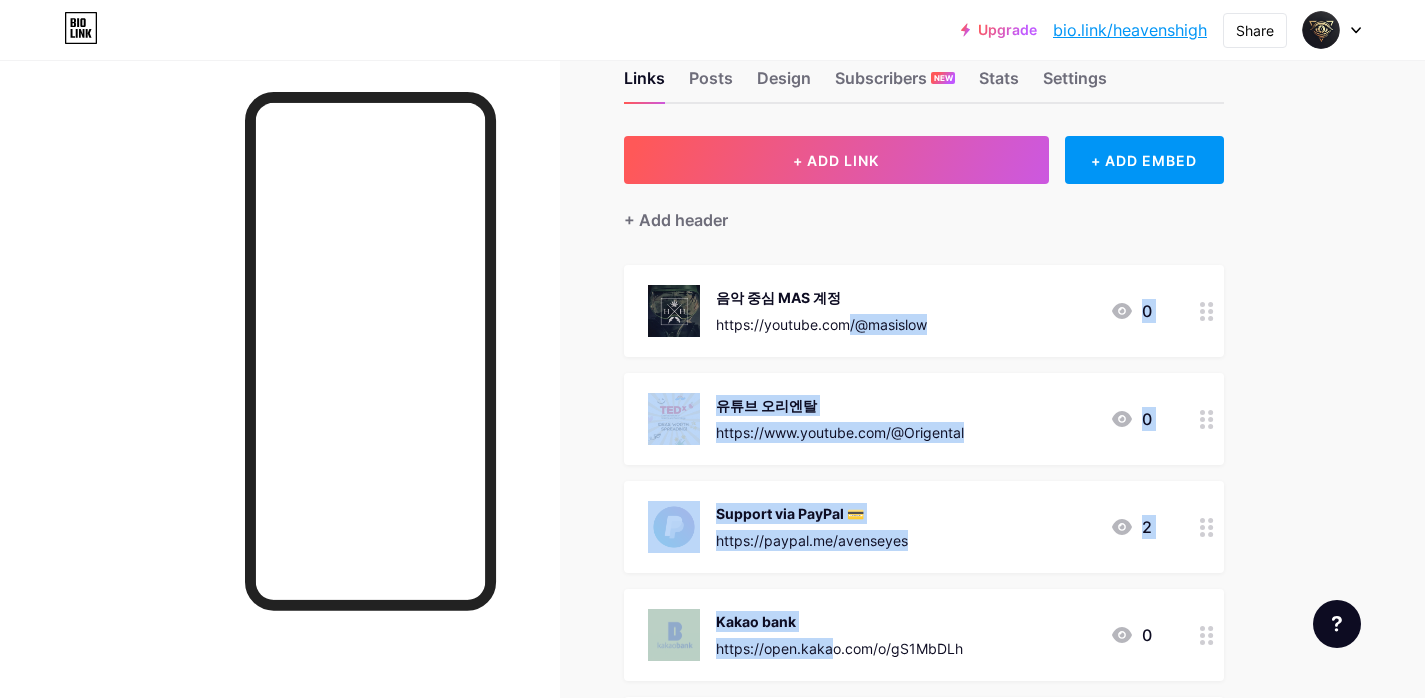 click on "음악 중심 MAS 계정
https://youtube.com/@masislow
0
유튜브 오리엔탈
https://www.youtube.com/@Origental
0
Support via PayPal 💳
https://paypal.me/avenseyes
2
Kakao bank
https://open.kakao.com/o/gS1MbDLh
0
Buy me a Ko-fi ☕
https://ko-fi.com/avenseyes
0
🎥 YouTube | Avenseyes
https://youtube.com/@avenseyes
0
Mây I cloud you
https://youtube.com/@mayicloudu
0" at bounding box center (924, 632) 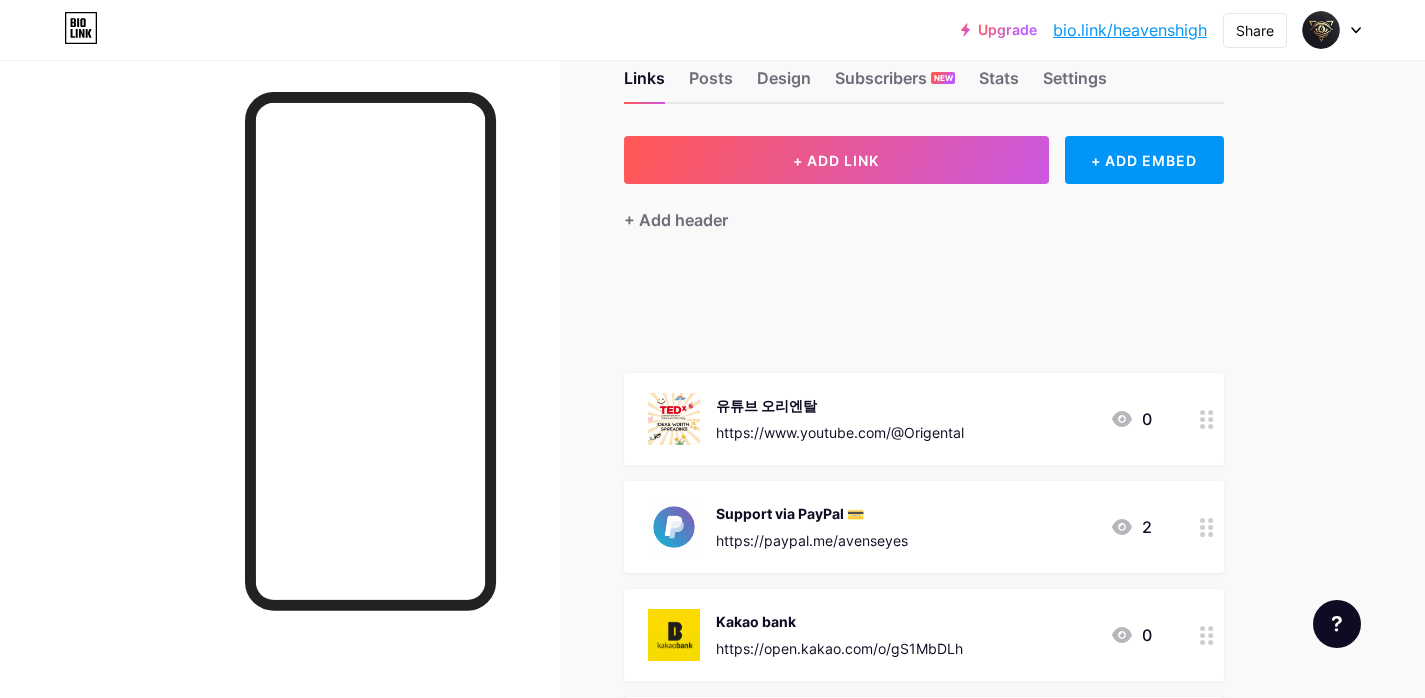 type 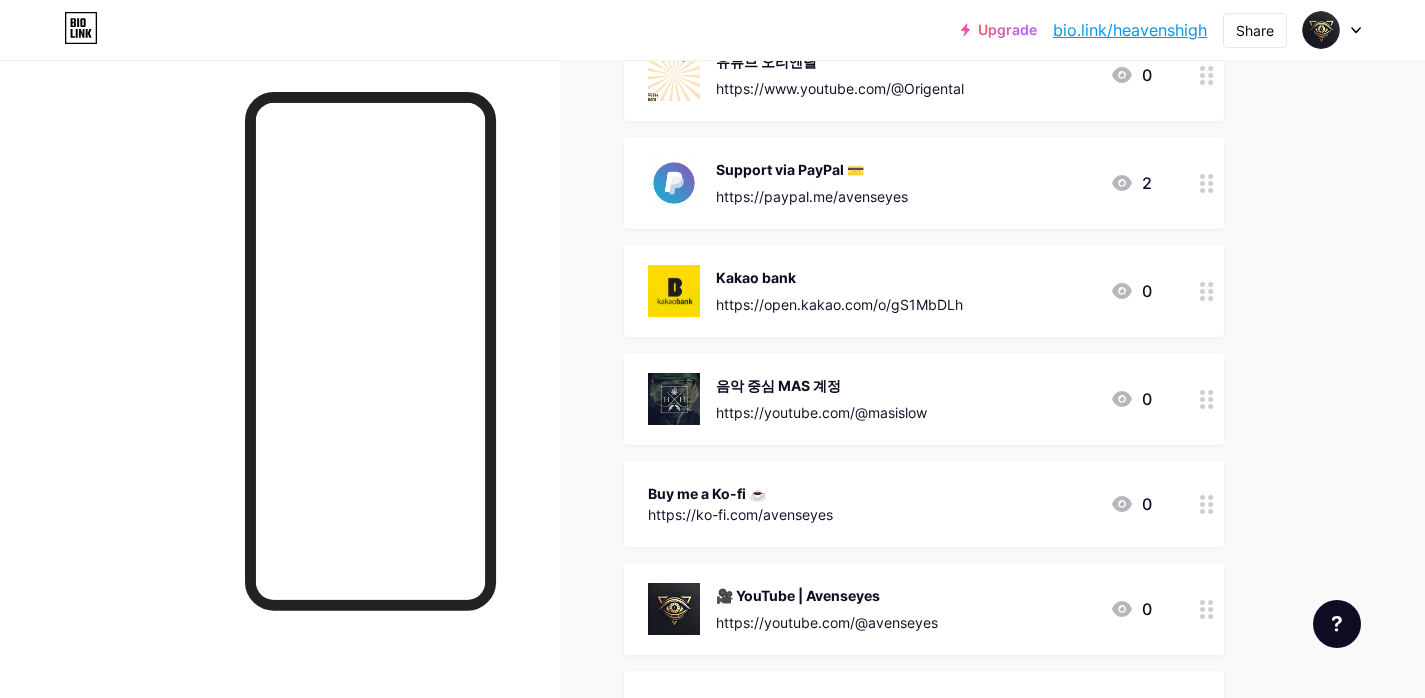 scroll, scrollTop: 293, scrollLeft: 0, axis: vertical 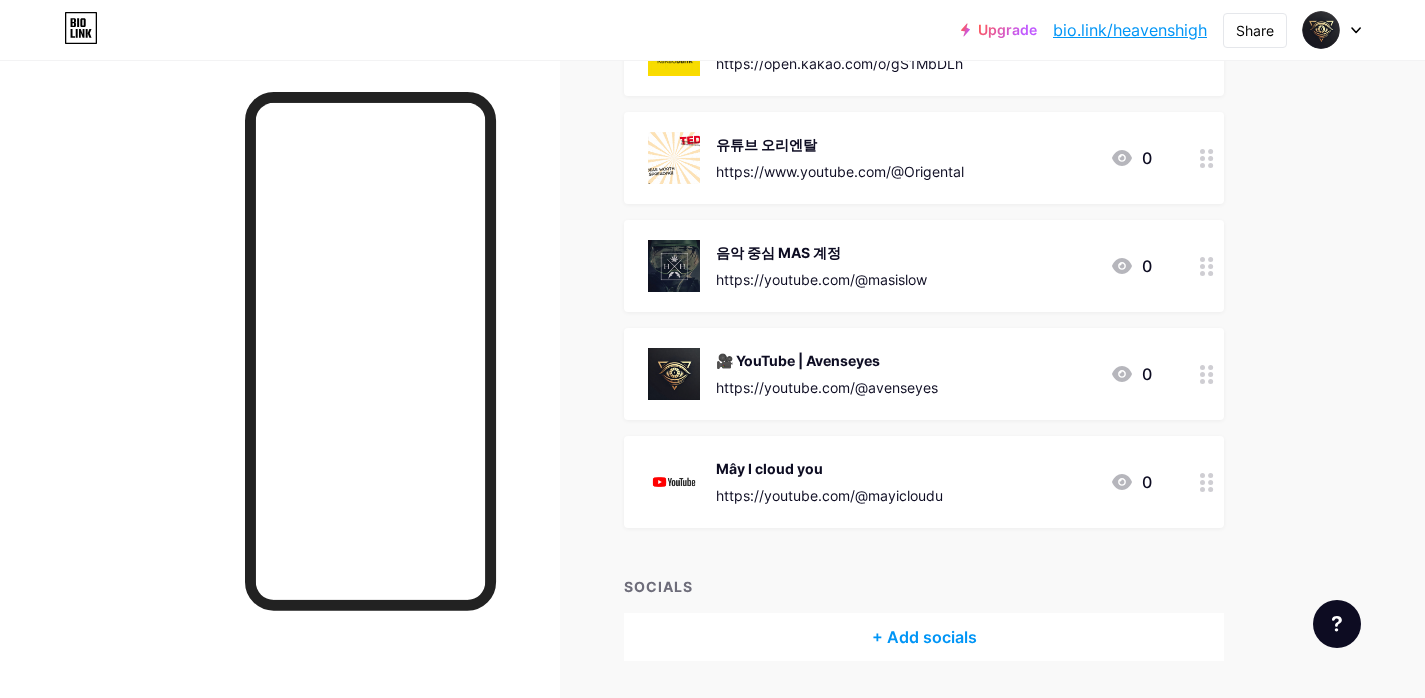 click on "+ Add socials" at bounding box center [924, 637] 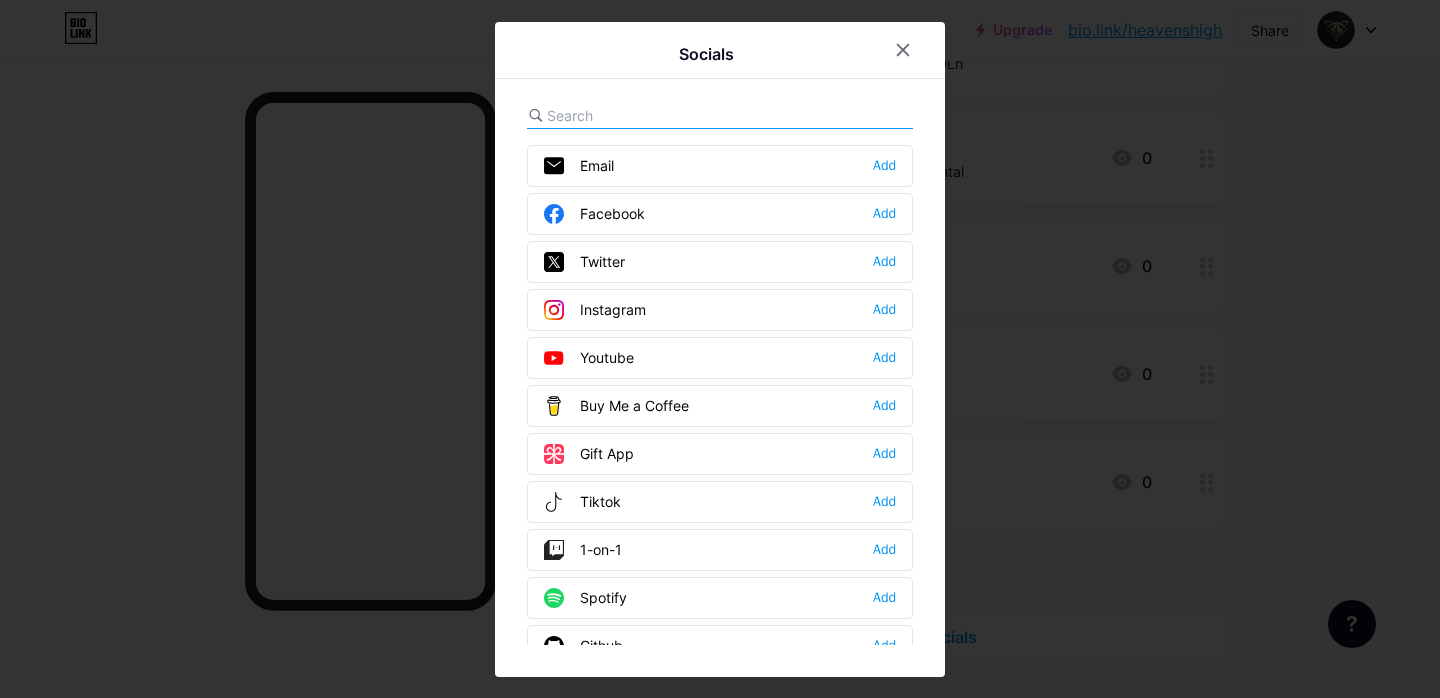click on "Youtube" at bounding box center (589, 358) 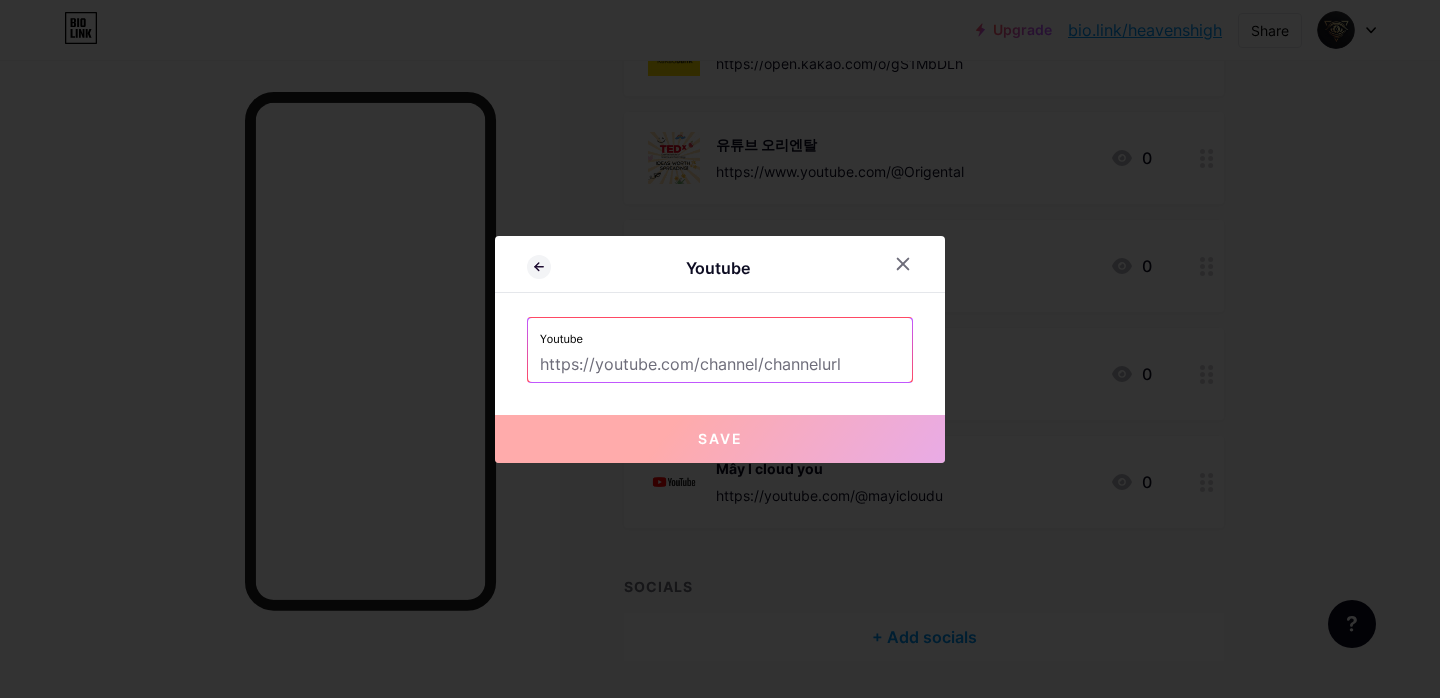 click on "Youtube" at bounding box center (720, 333) 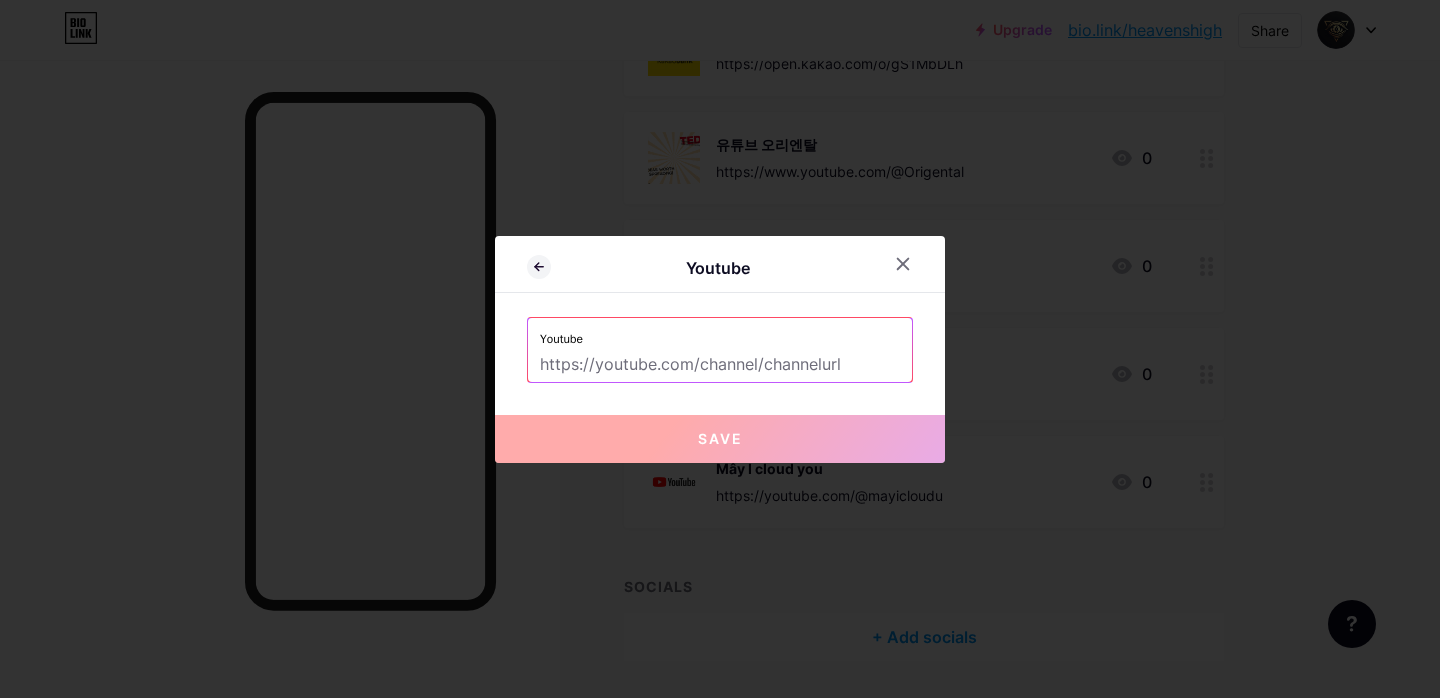 click at bounding box center [720, 365] 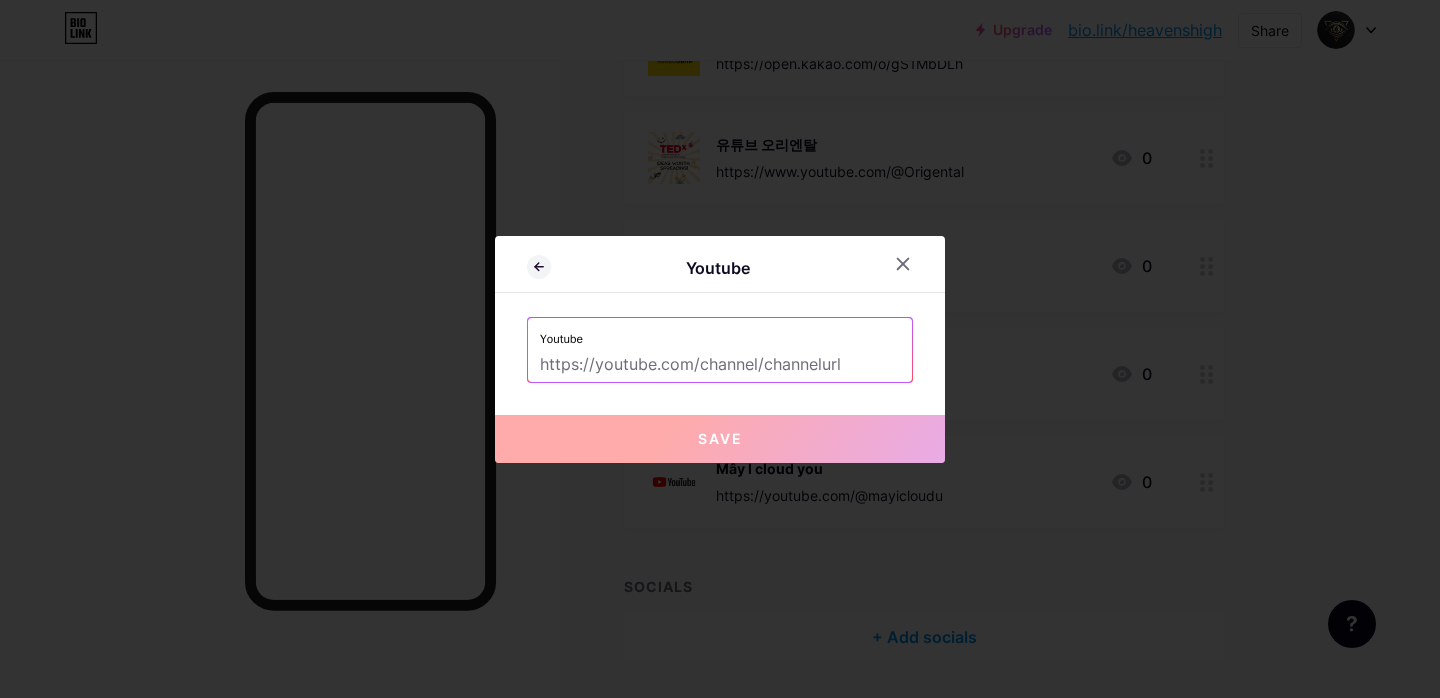 paste on "https://www.youtube.com/@heavenslow" 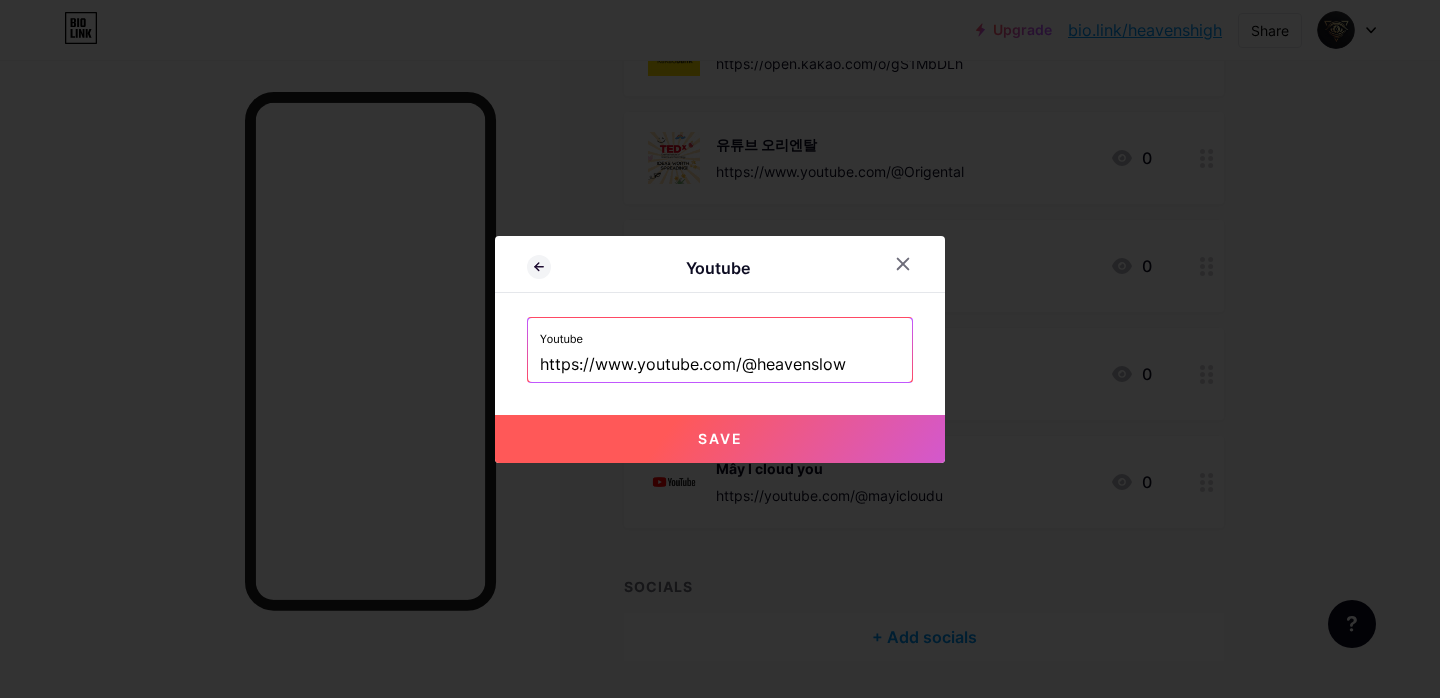 type on "https://www.youtube.com/@heavenslow" 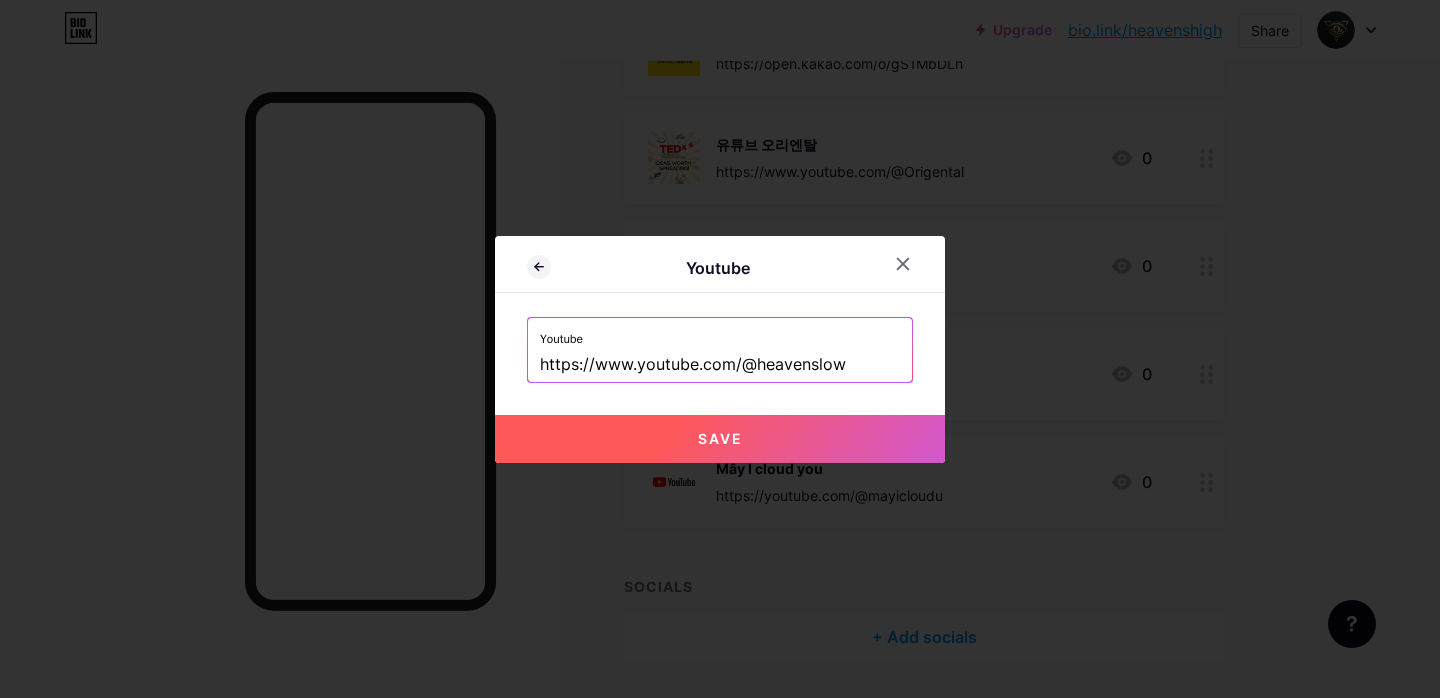 click on "Save" at bounding box center [720, 439] 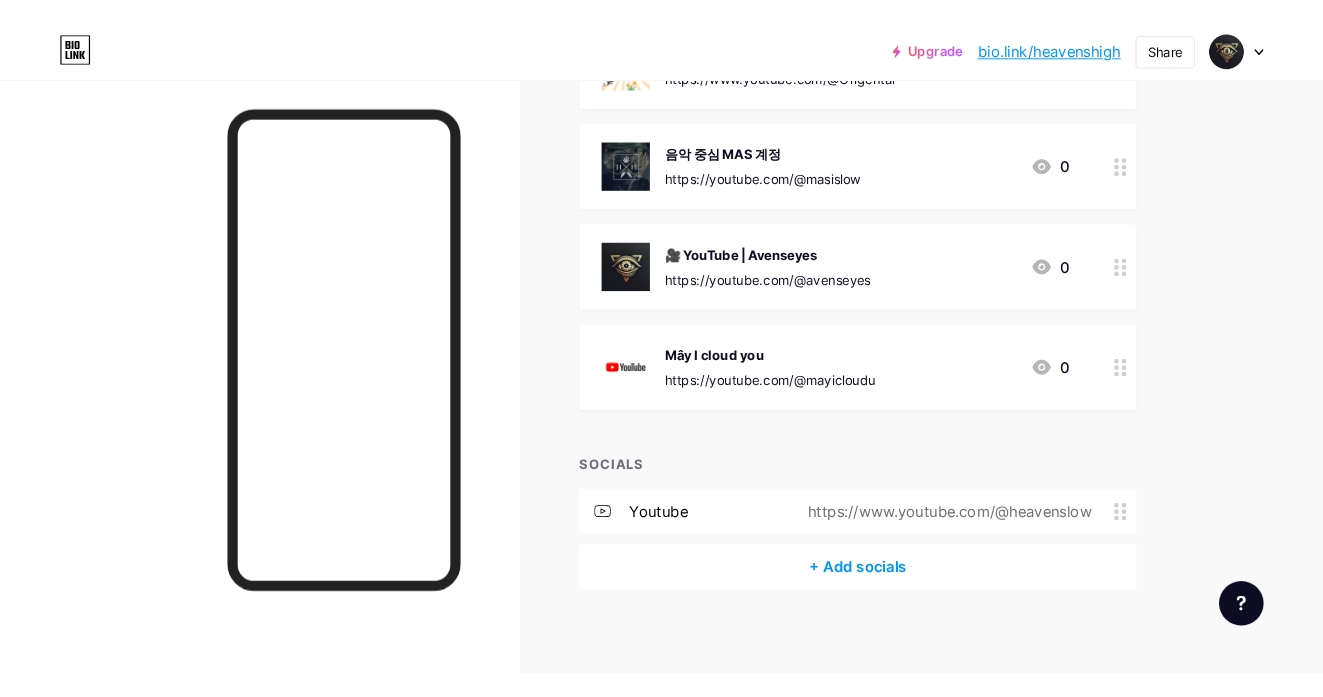 scroll, scrollTop: 643, scrollLeft: 0, axis: vertical 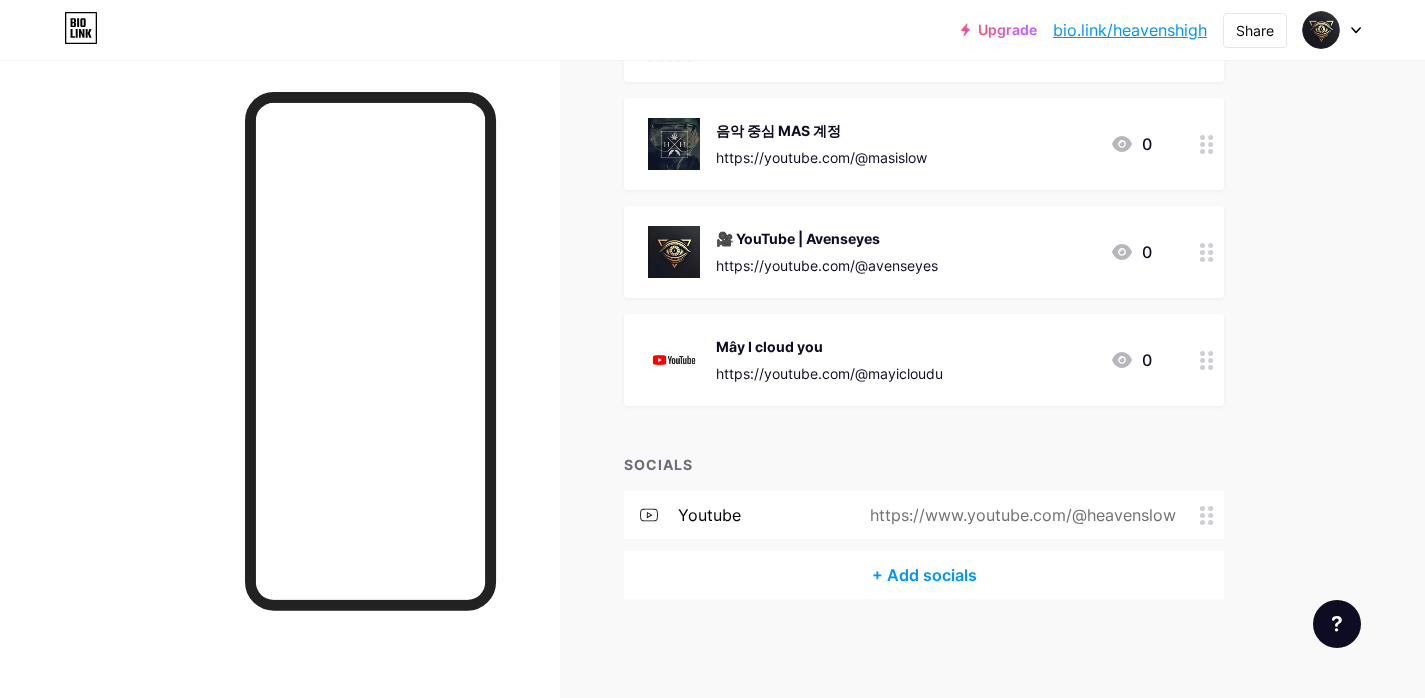 click on "+ Add socials" at bounding box center [924, 575] 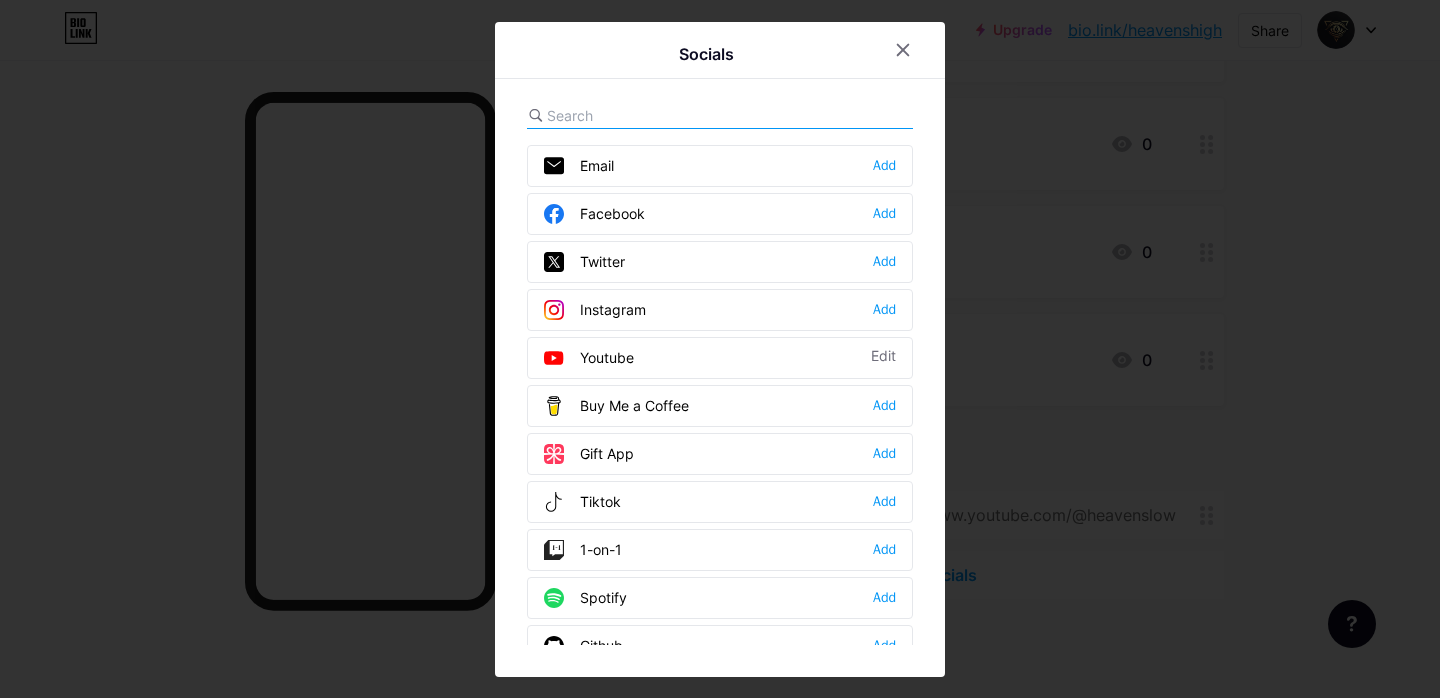 click on "Add" at bounding box center [884, 502] 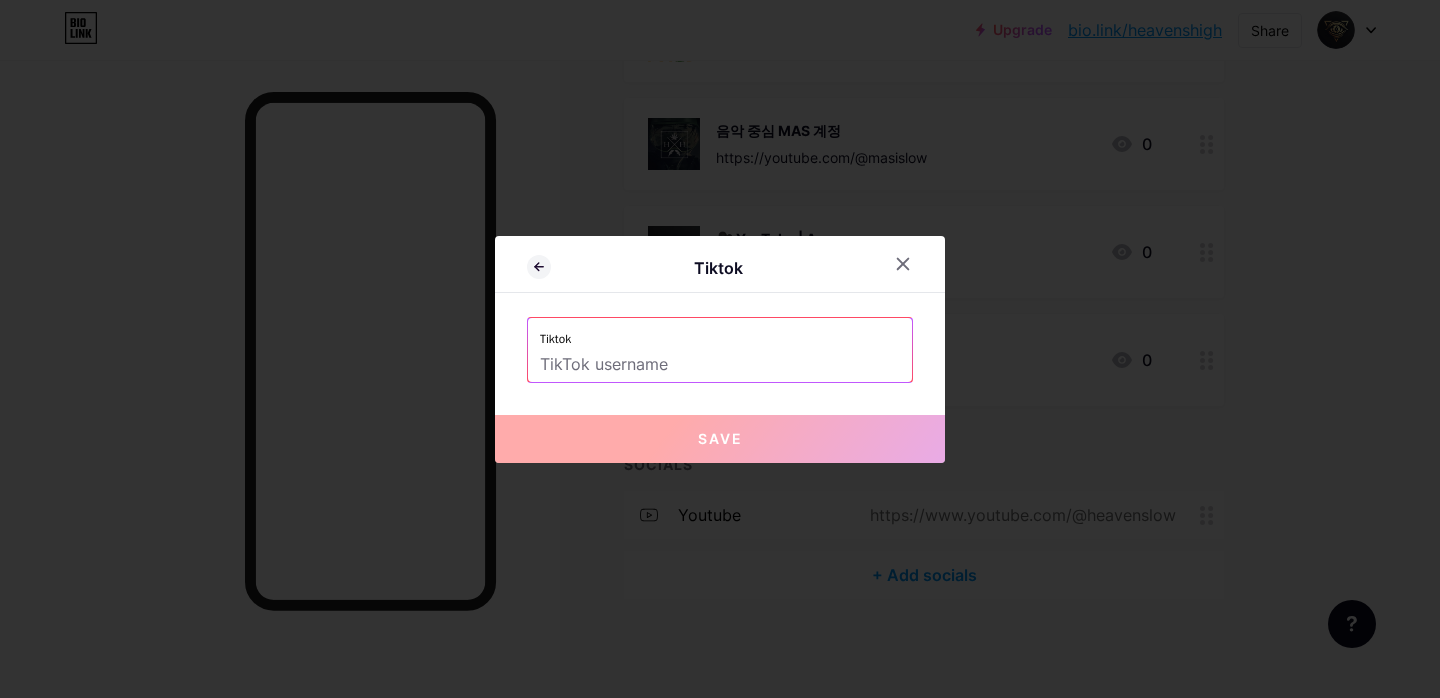 click on "Tiktok       Tiktok           Save" at bounding box center [720, 349] 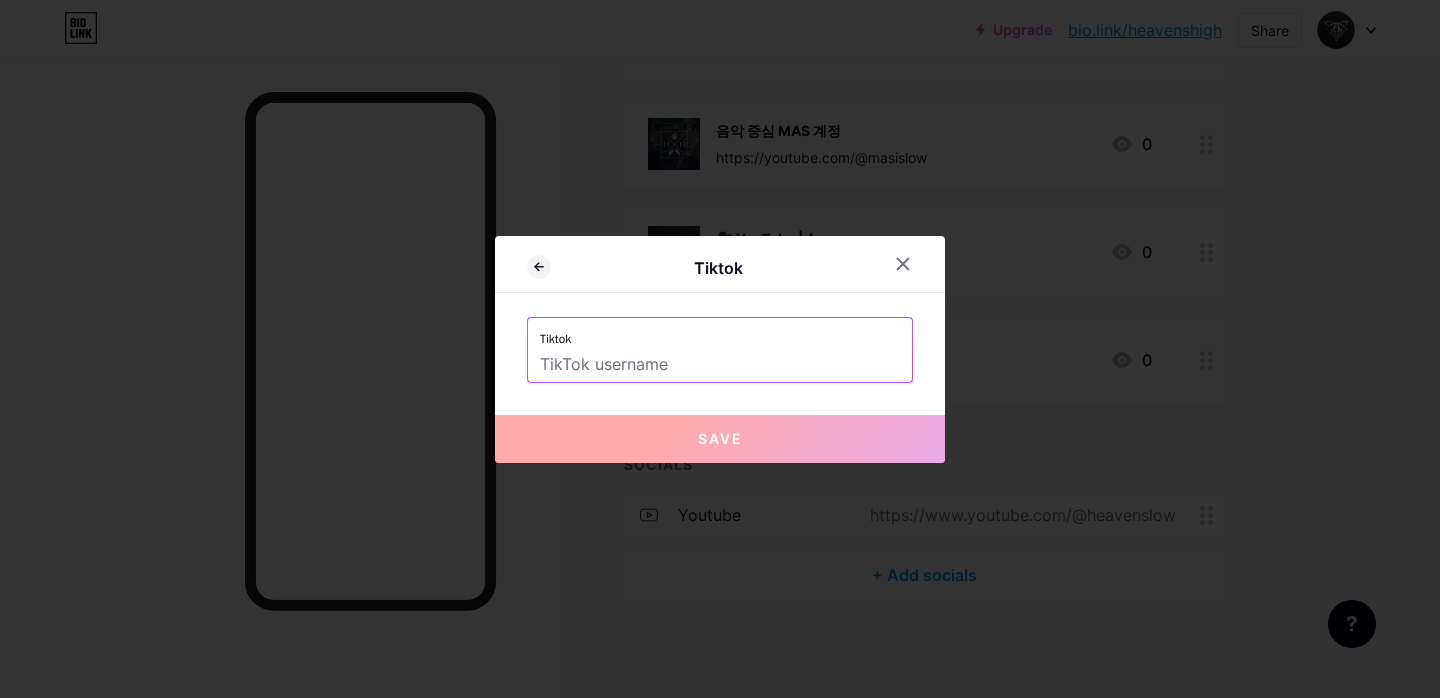 click at bounding box center [720, 365] 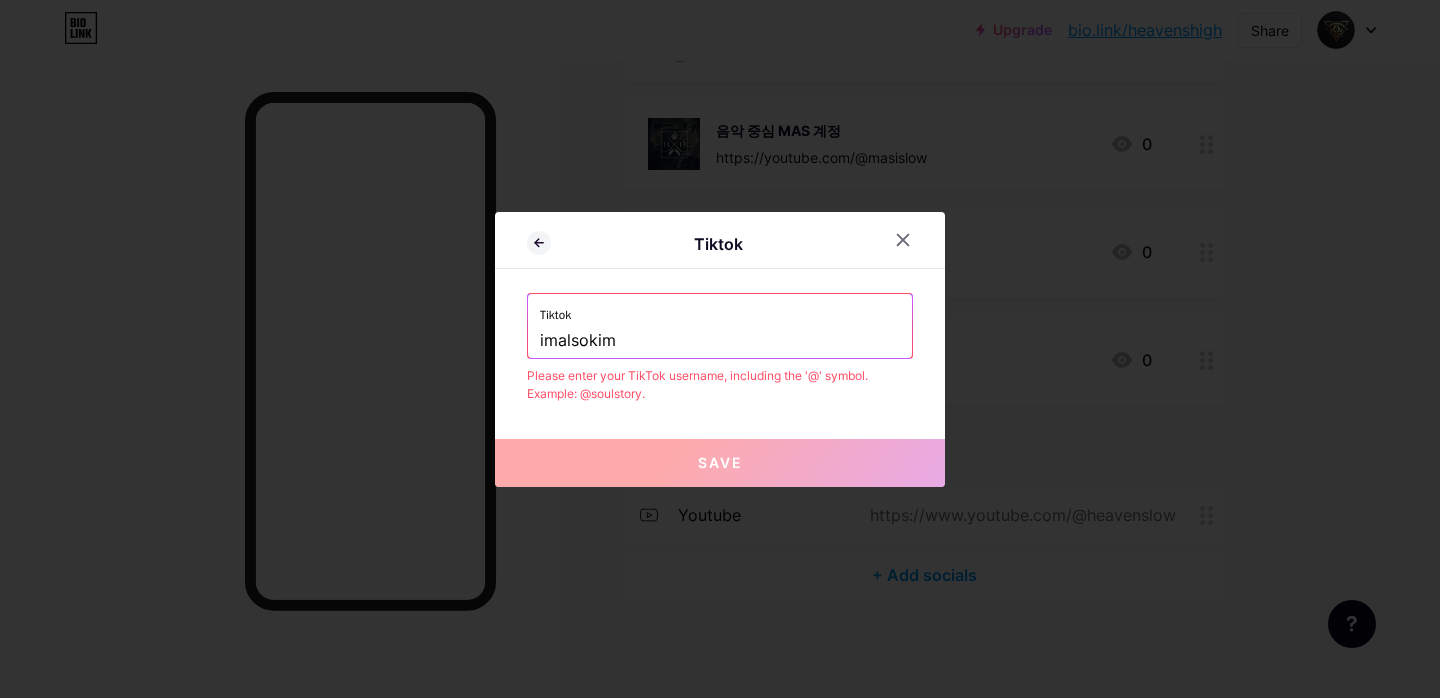 click on "Tiktok   imalsokim" at bounding box center (720, 326) 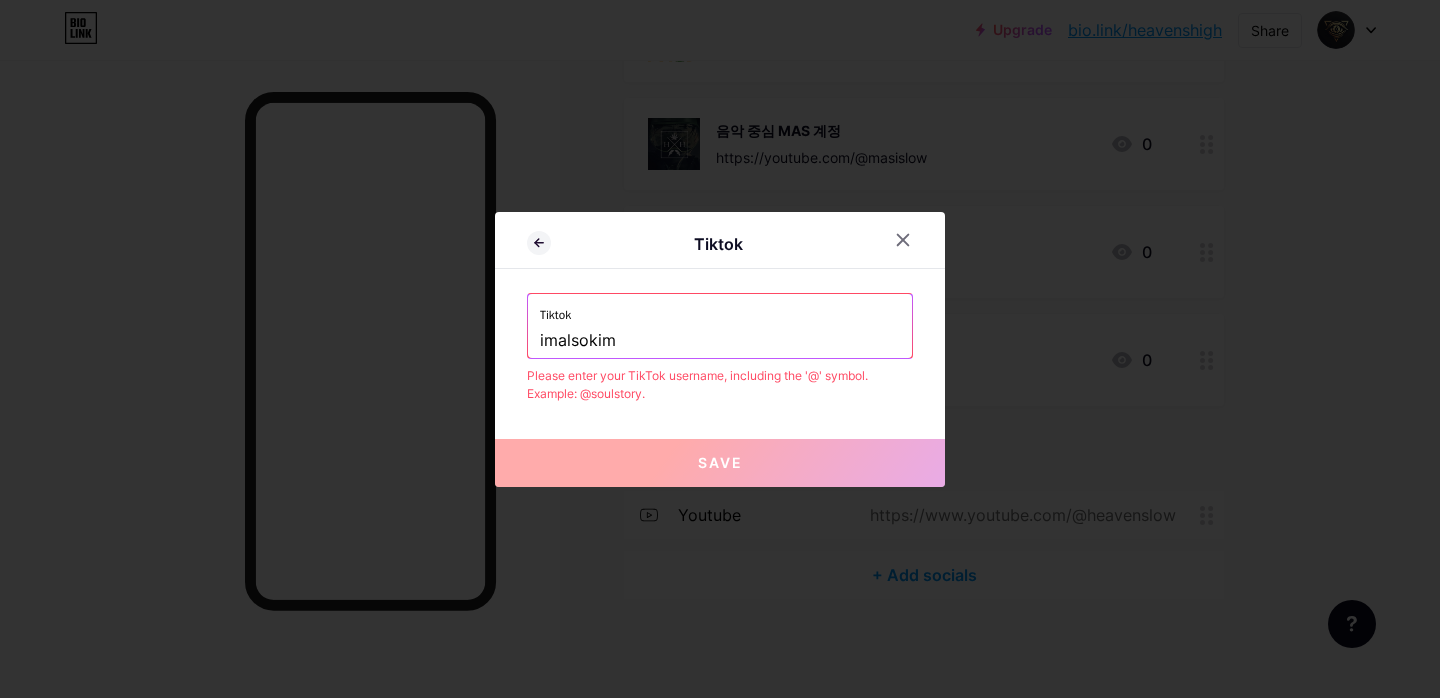 click on "imalsokim" at bounding box center (720, 341) 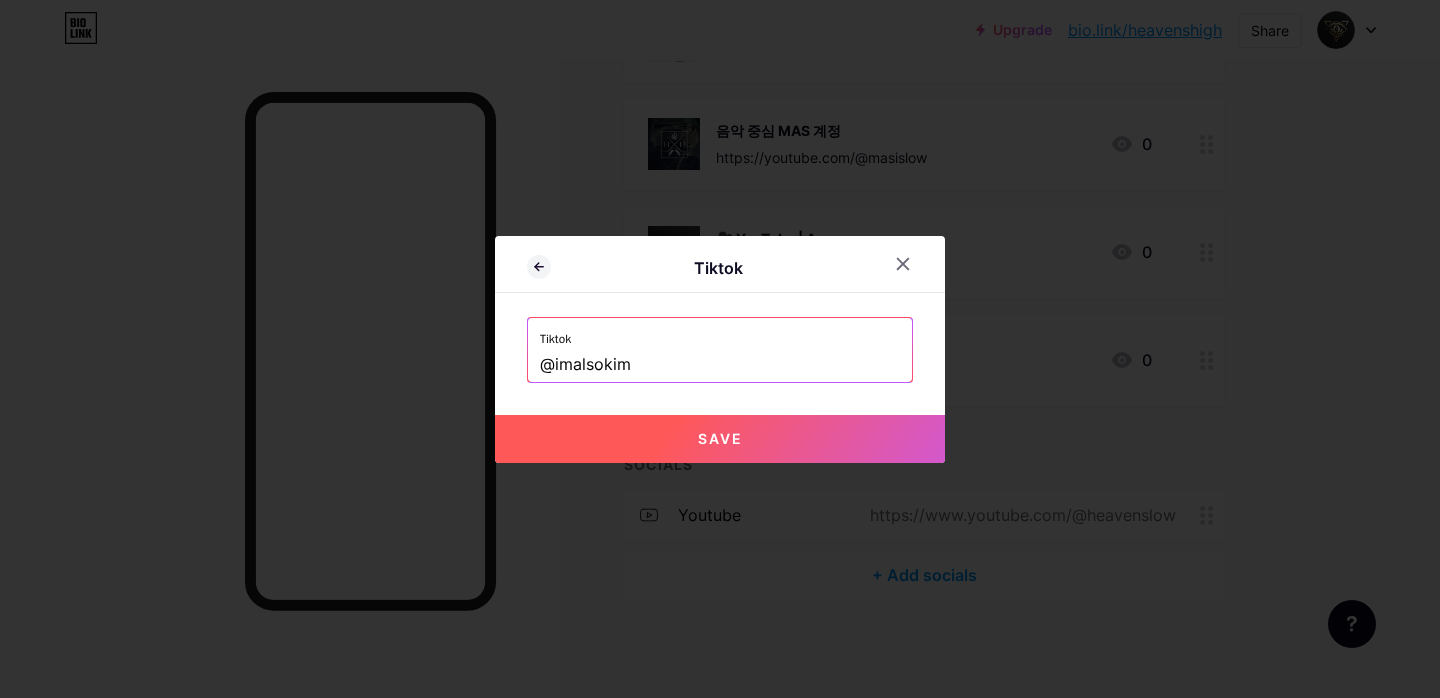 type on "@imalsokim" 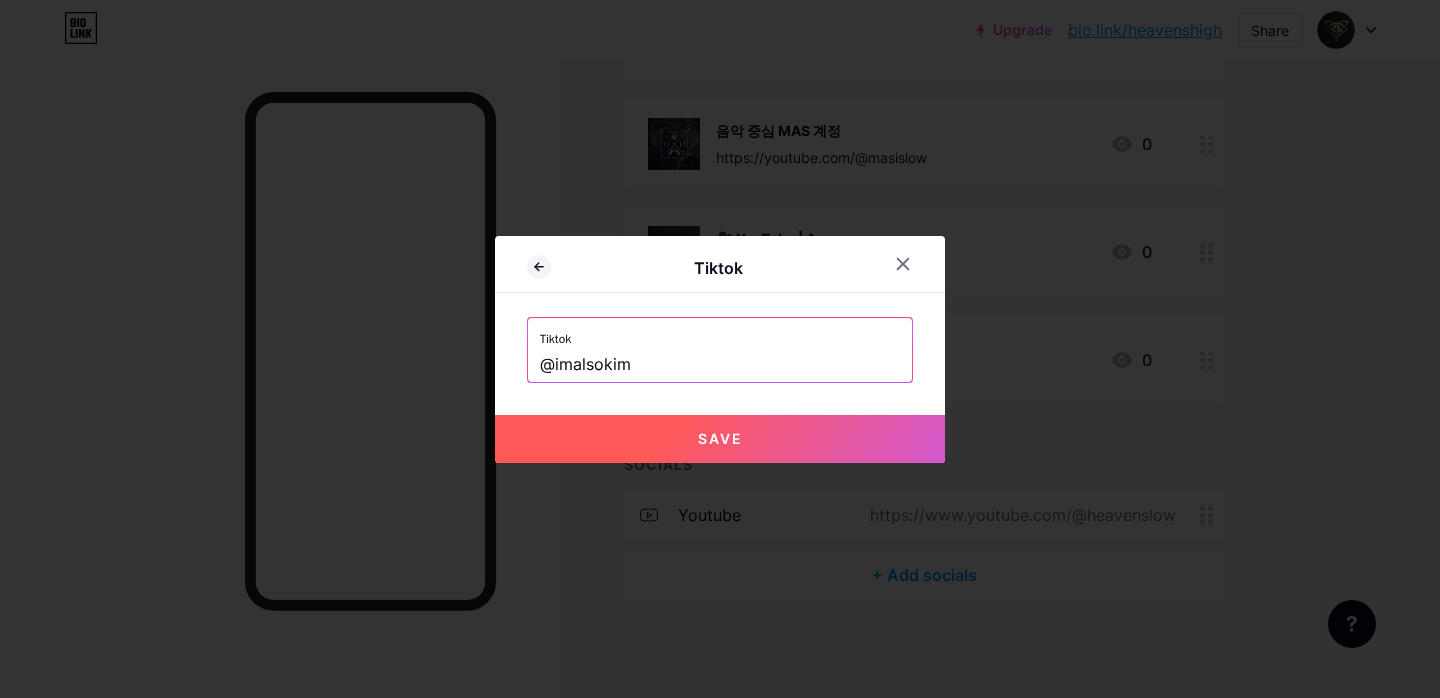 click at bounding box center [720, 349] 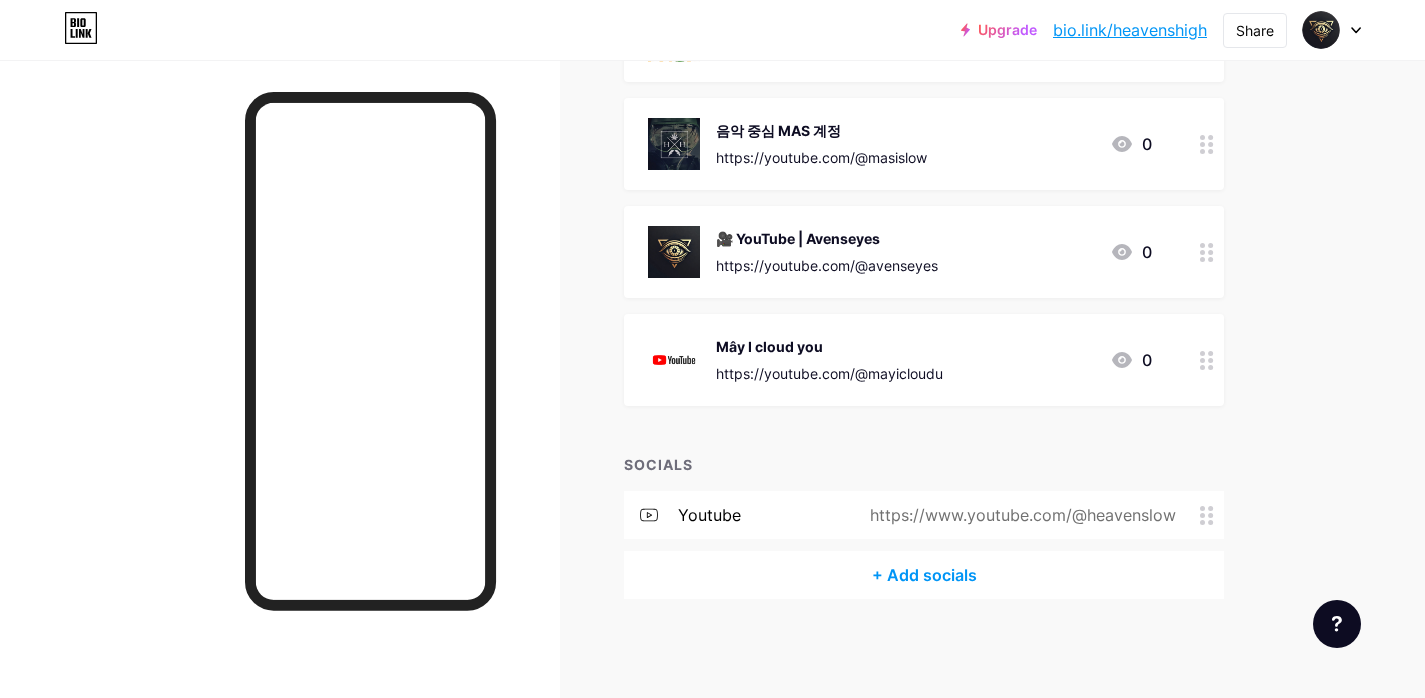 click on "+ ADD LINK     + ADD EMBED
+ Add header
Support via PayPal 💳
https://paypal.me/avenseyes
2
Buy me a Ko-fi ☕
https://ko-fi.com/avenseyes
0
Kakao bank
https://open.kakao.com/o/gS1MbDLh
0
유튜브 오리엔탈
https://www.youtube.com/@Origental
0
음악 중심 MAS 계정
https://youtube.com/@masislow
0
🎥 YouTube | Avenseyes
https://youtube.com/@avenseyes
0
Mây I cloud you
https://youtube.com/@mayicloudu" at bounding box center (924, 71) 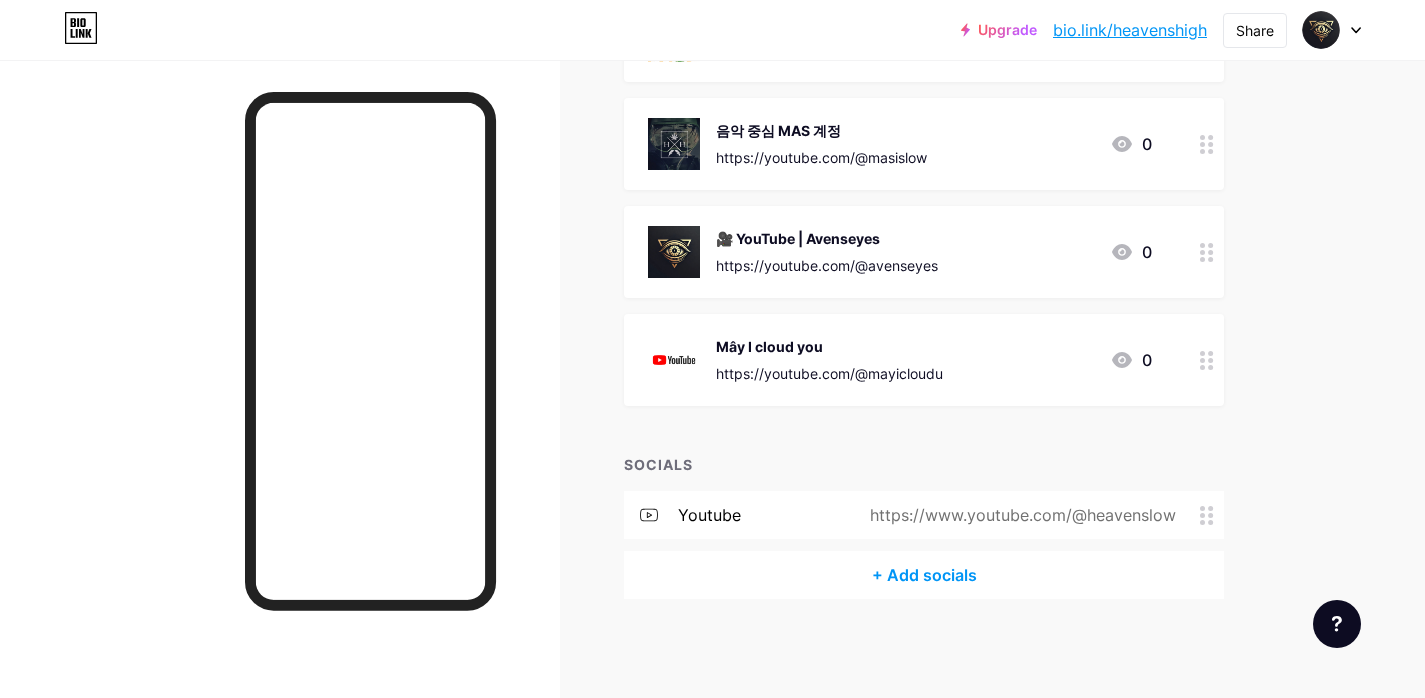 click on "+ ADD LINK     + ADD EMBED
+ Add header
Support via PayPal 💳
https://paypal.me/avenseyes
2
Buy me a Ko-fi ☕
https://ko-fi.com/avenseyes
0
Kakao bank
https://open.kakao.com/o/gS1MbDLh
0
유튜브 오리엔탈
https://www.youtube.com/@Origental
0
음악 중심 MAS 계정
https://youtube.com/@masislow
0
🎥 YouTube | Avenseyes
https://youtube.com/@avenseyes
0
Mây I cloud you
https://youtube.com/@mayicloudu" at bounding box center [924, 71] 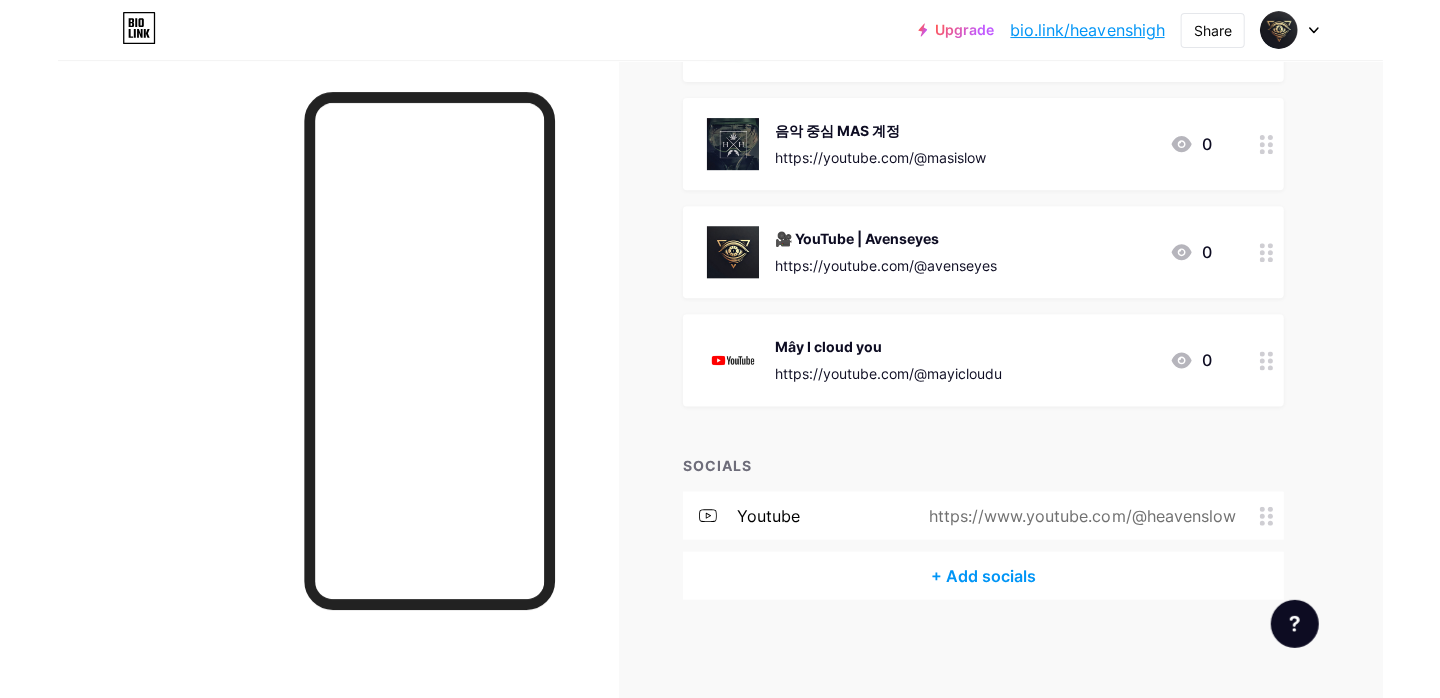 scroll, scrollTop: 638, scrollLeft: 0, axis: vertical 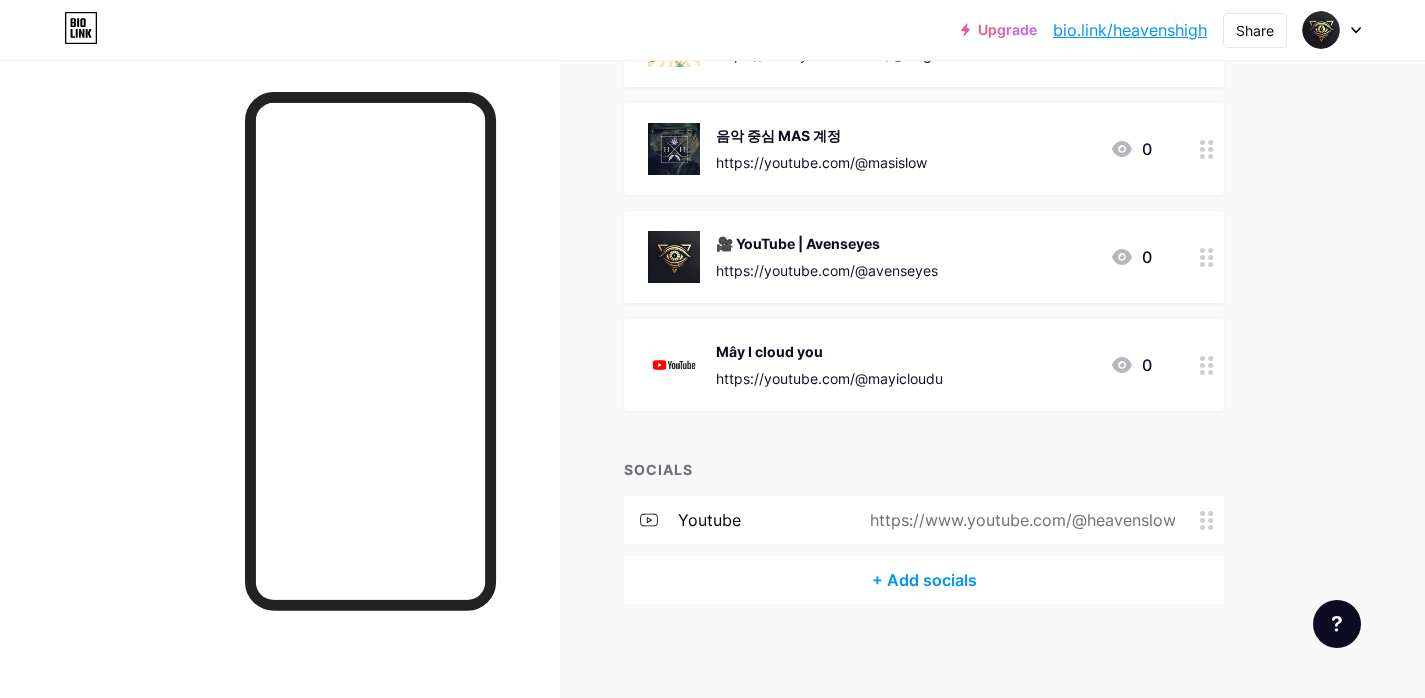 click on "Links
Posts
Design
Subscribers
NEW
Stats
Settings       + ADD LINK     + ADD EMBED
+ Add header
Support via PayPal 💳
https://paypal.me/avenseyes
2
Buy me a Ko-fi ☕
https://ko-fi.com/avenseyes
0
Kakao bank
https://open.kakao.com/o/gS1MbDLh
0
유튜브 오리엔탈
https://www.youtube.com/@Origental
0
음악 중심 MAS 계정
https://youtube.com/@masislow
0
🎥 YouTube | Avenseyes
https://youtube.com/@avenseyes
0" at bounding box center (654, 63) 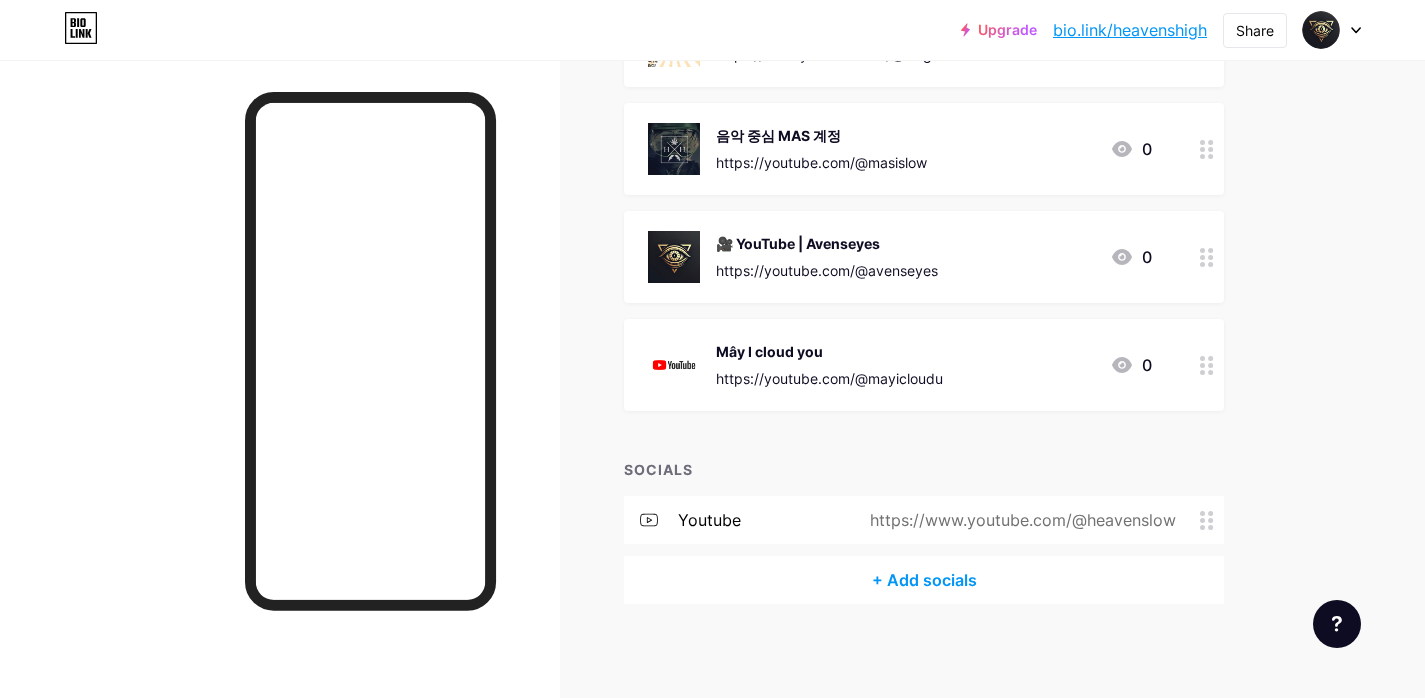 click on "Links
Posts
Design
Subscribers
NEW
Stats
Settings       + ADD LINK     + ADD EMBED
+ Add header
Support via PayPal 💳
https://paypal.me/avenseyes
2
Buy me a Ko-fi ☕
https://ko-fi.com/avenseyes
0
Kakao bank
https://open.kakao.com/o/gS1MbDLh
0
유튜브 오리엔탈
https://www.youtube.com/@Origental
0
음악 중심 MAS 계정
https://youtube.com/@masislow
0
🎥 YouTube | Avenseyes
https://youtube.com/@avenseyes
0" at bounding box center (654, 63) 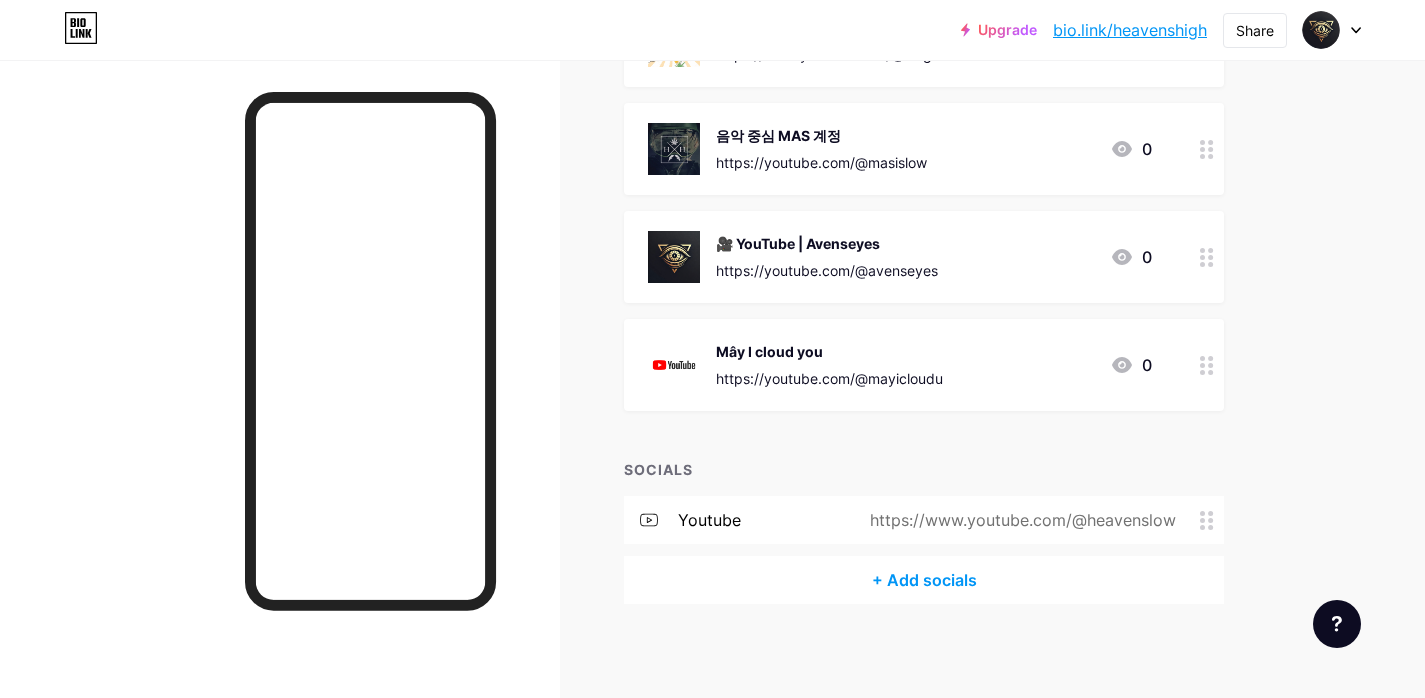 click on "+ Add socials" at bounding box center (924, 580) 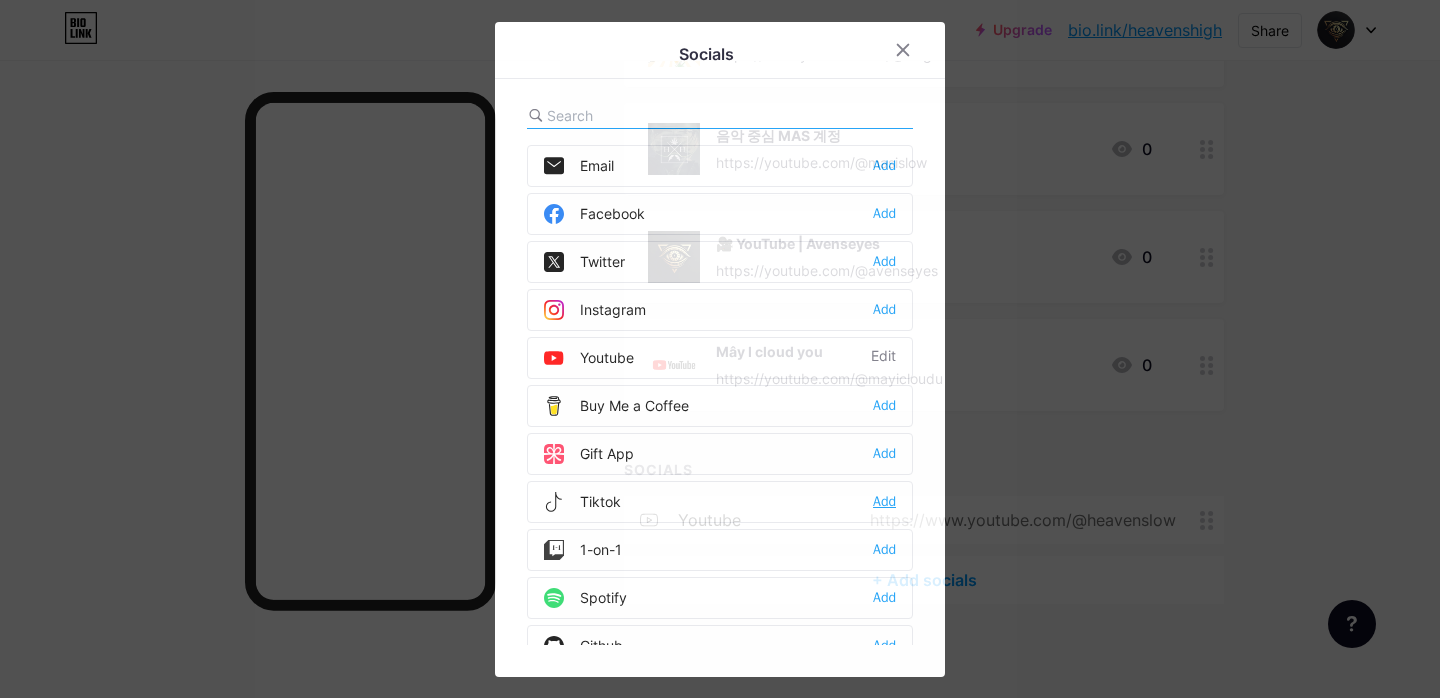 click on "Add" at bounding box center [884, 502] 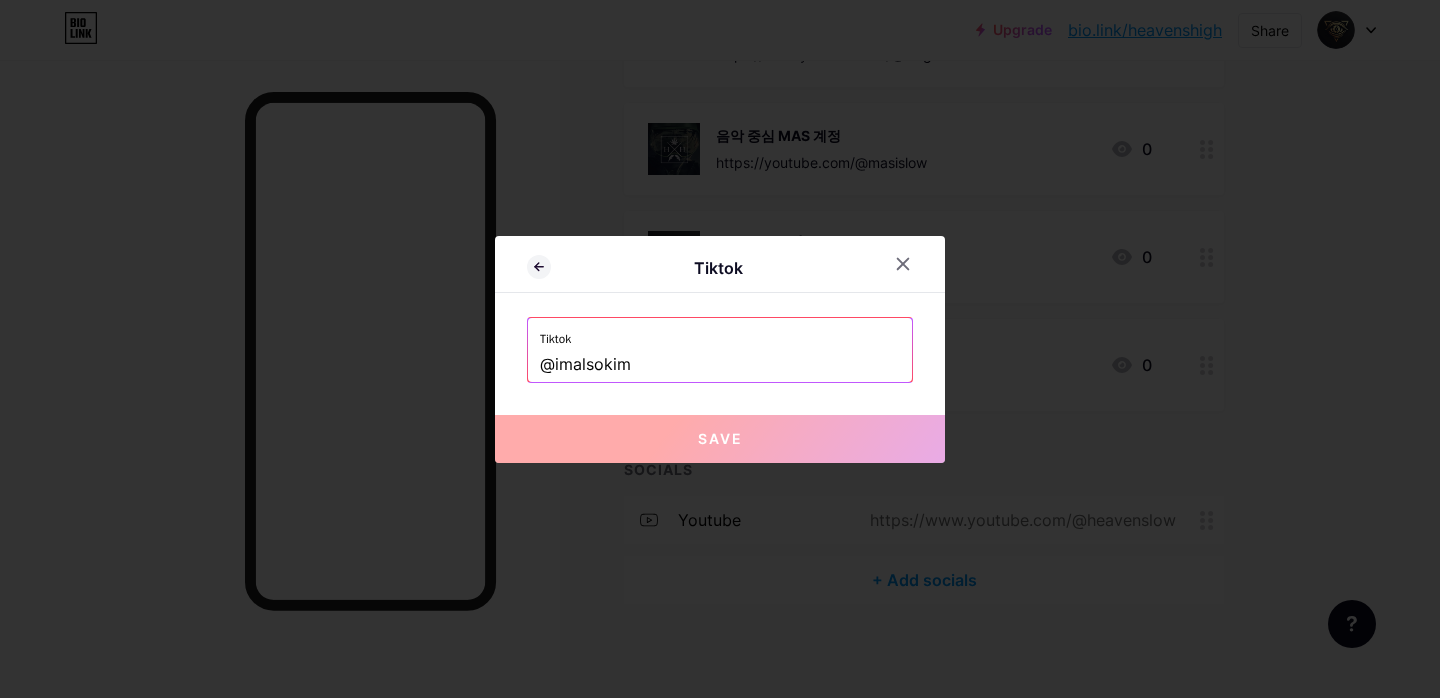 click on "Tiktok       Tiktok   @imalsokim         Save" at bounding box center (720, 349) 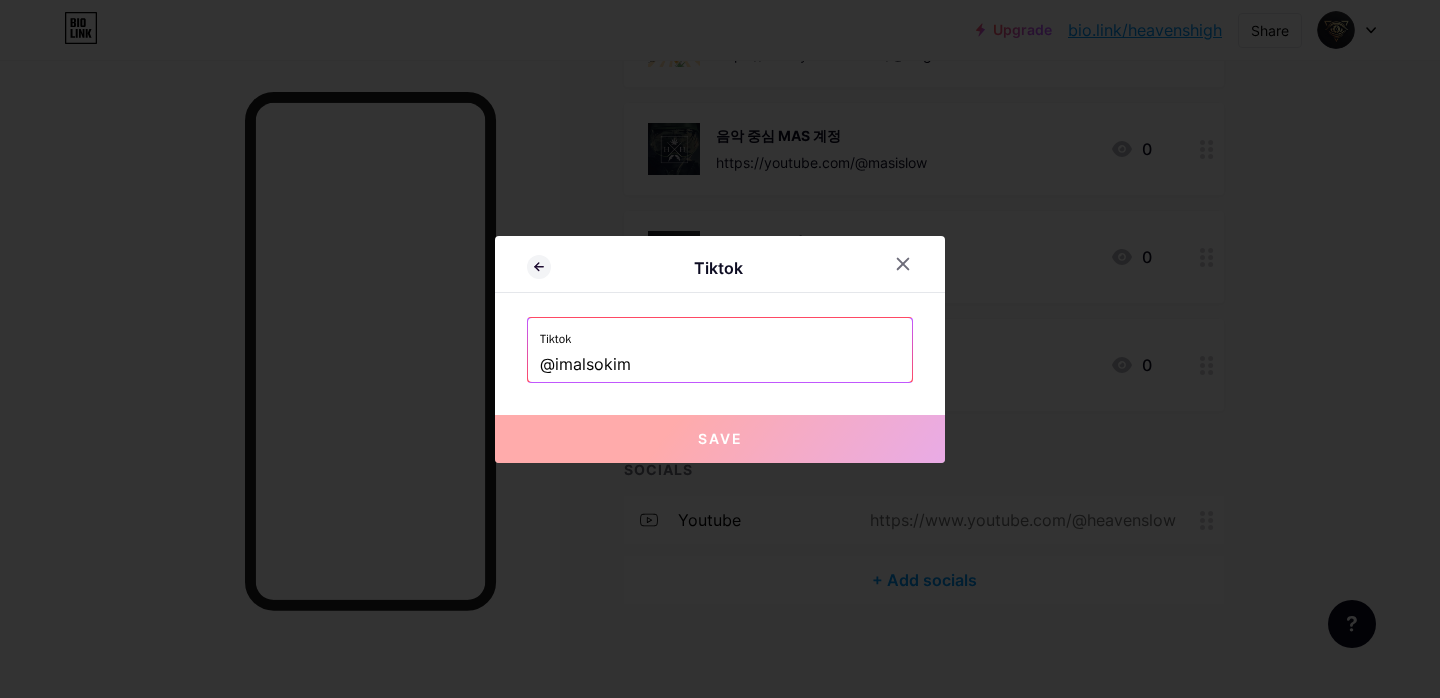 click on "@imalsokim" at bounding box center (720, 365) 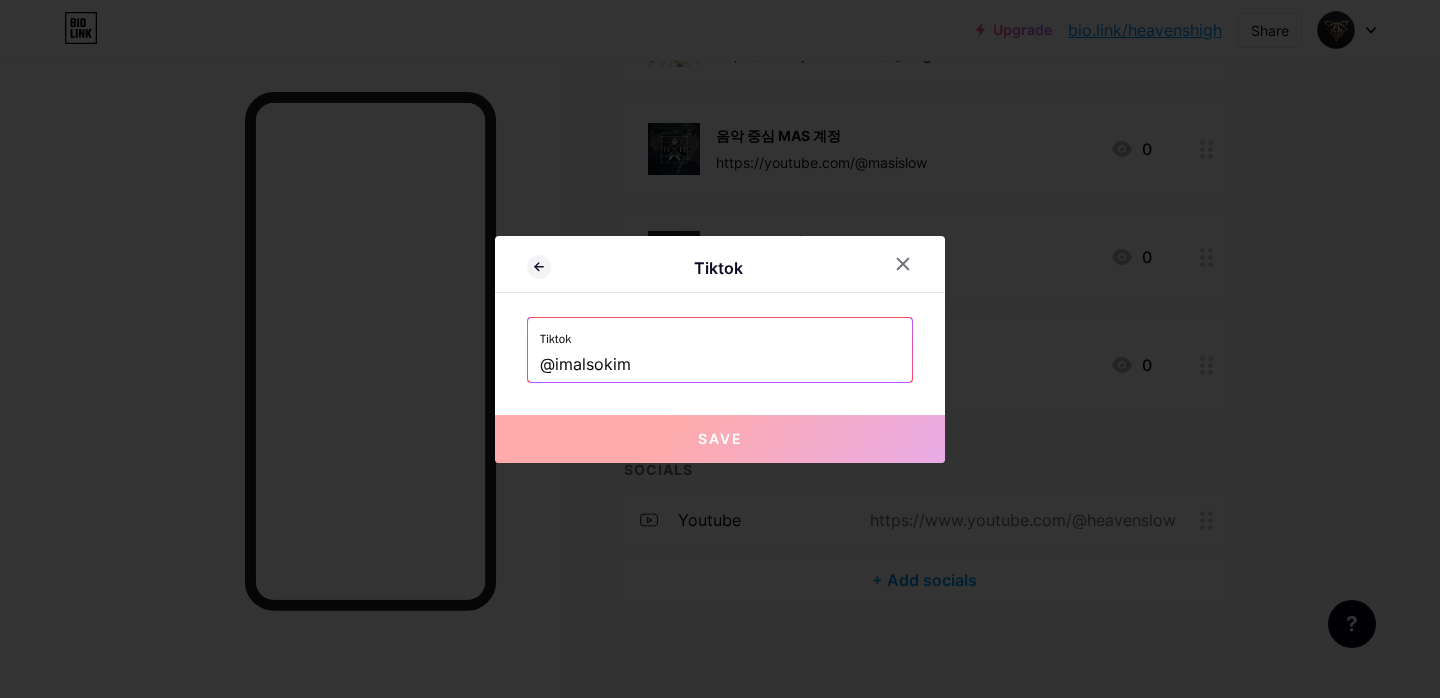 click on "Tiktok       Tiktok   @imalsokim         Save" at bounding box center (720, 349) 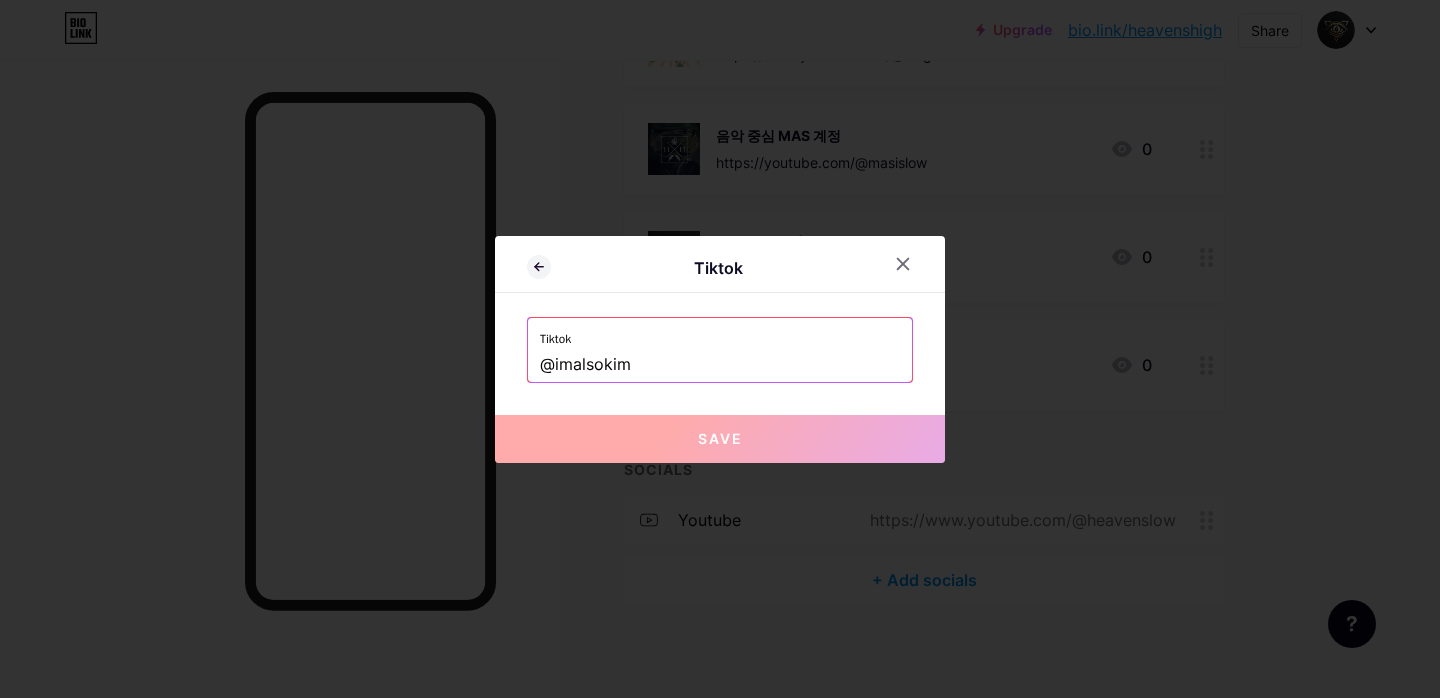 drag, startPoint x: 605, startPoint y: 362, endPoint x: 715, endPoint y: 367, distance: 110.11358 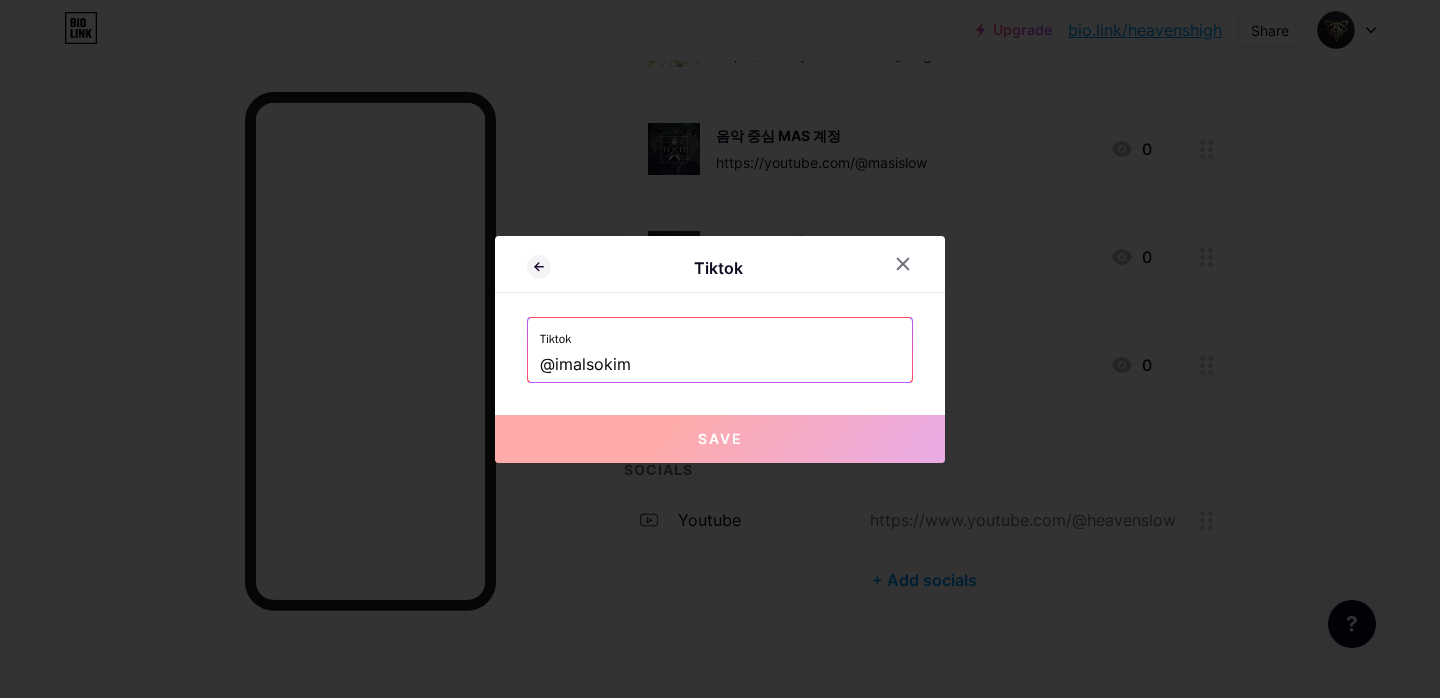 click on "@imalsokim" at bounding box center (720, 365) 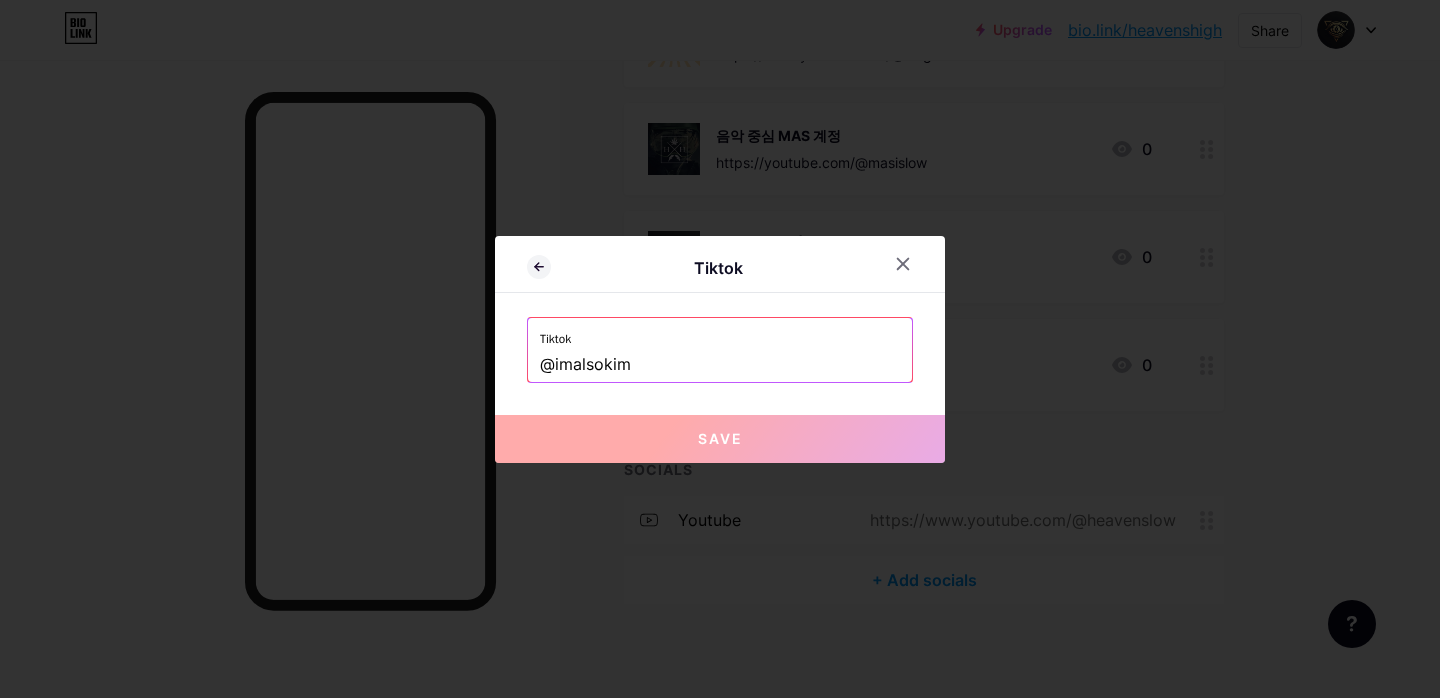 click on "@imalsokim" at bounding box center [720, 365] 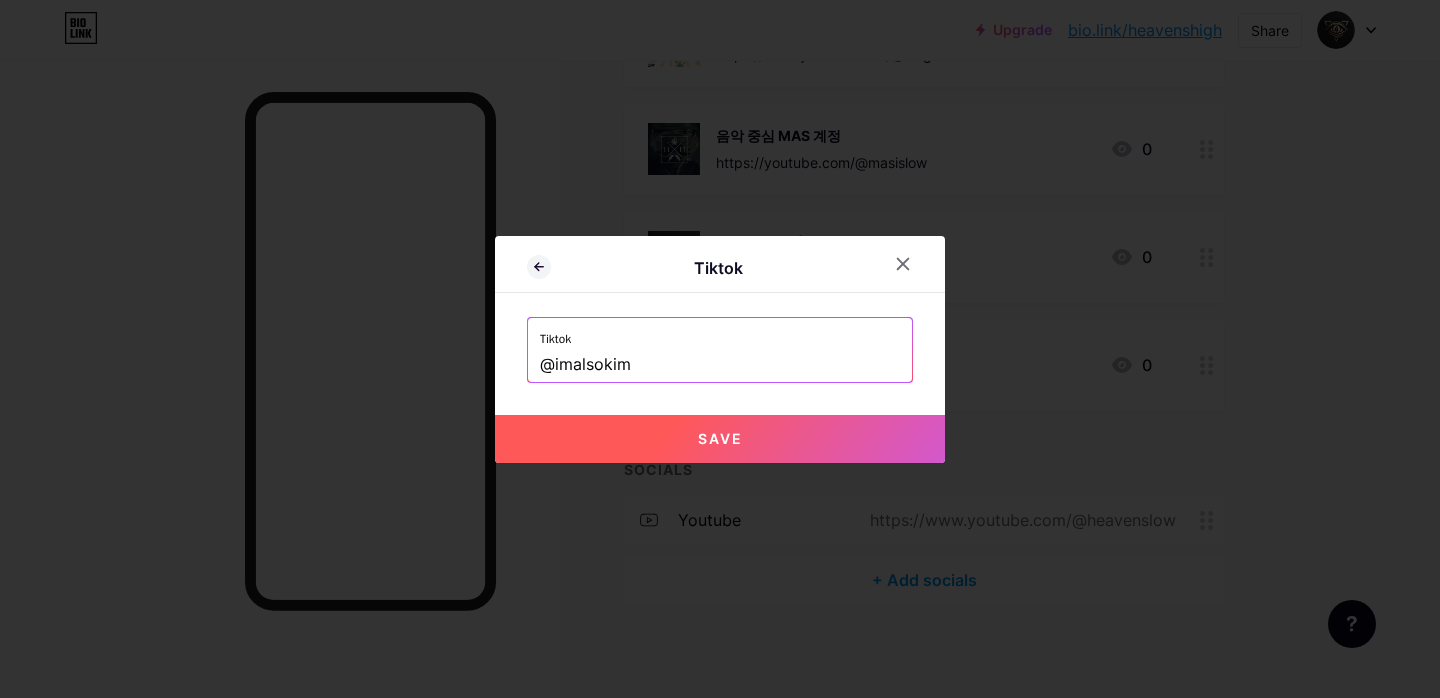 click on "Save" at bounding box center [720, 439] 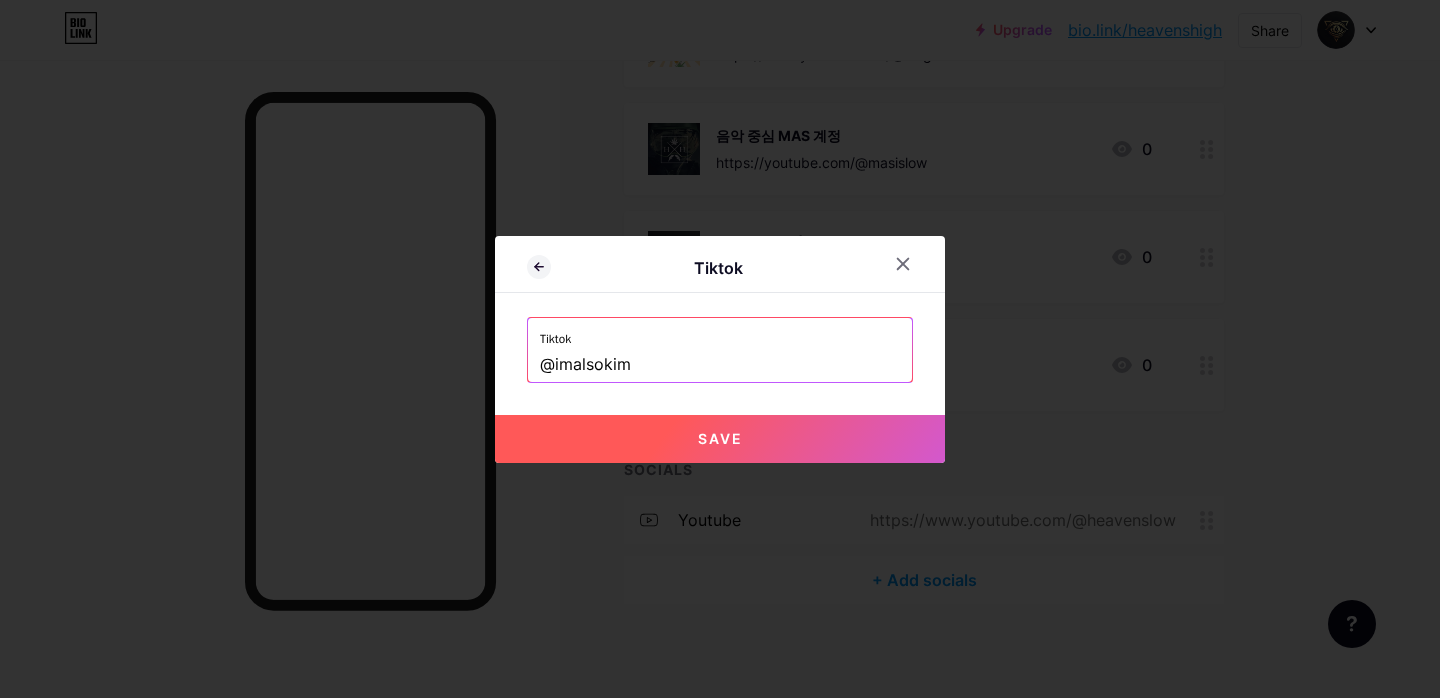 type on "https://tiktok.com/@imalsokim" 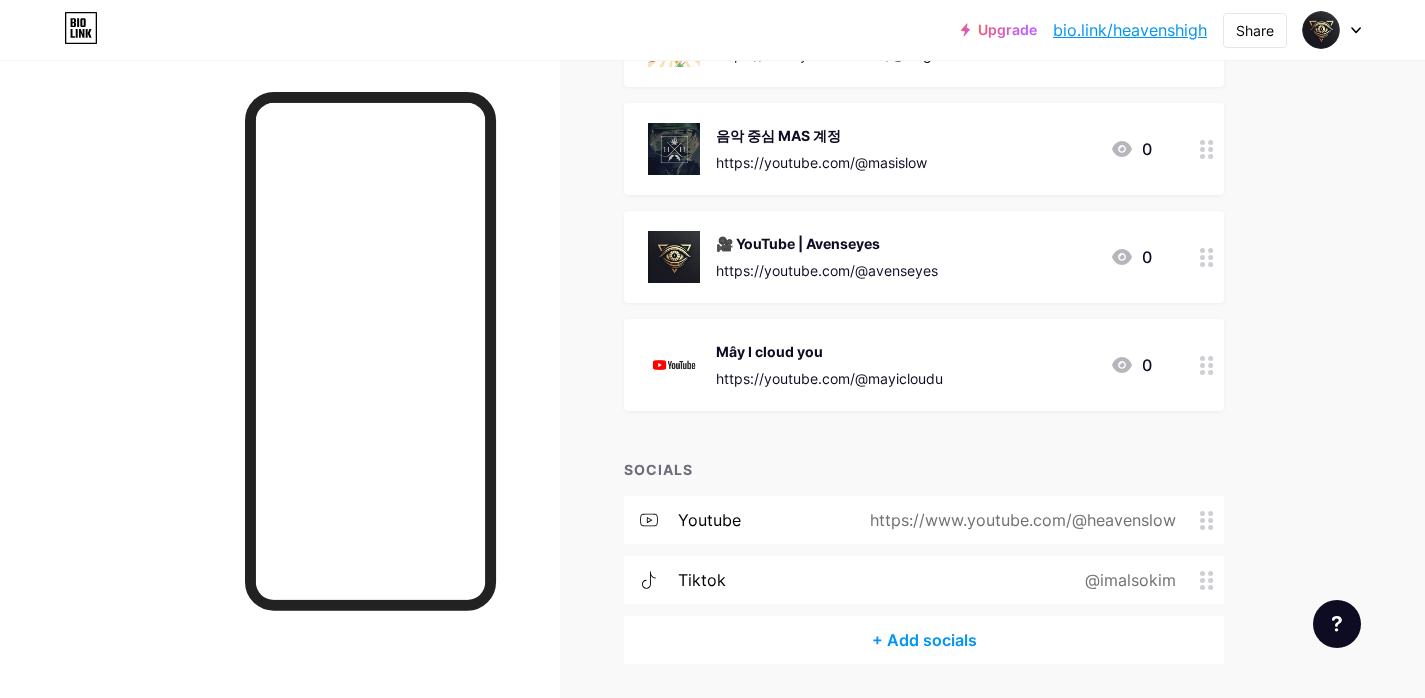 click on "+ Add socials" at bounding box center [924, 640] 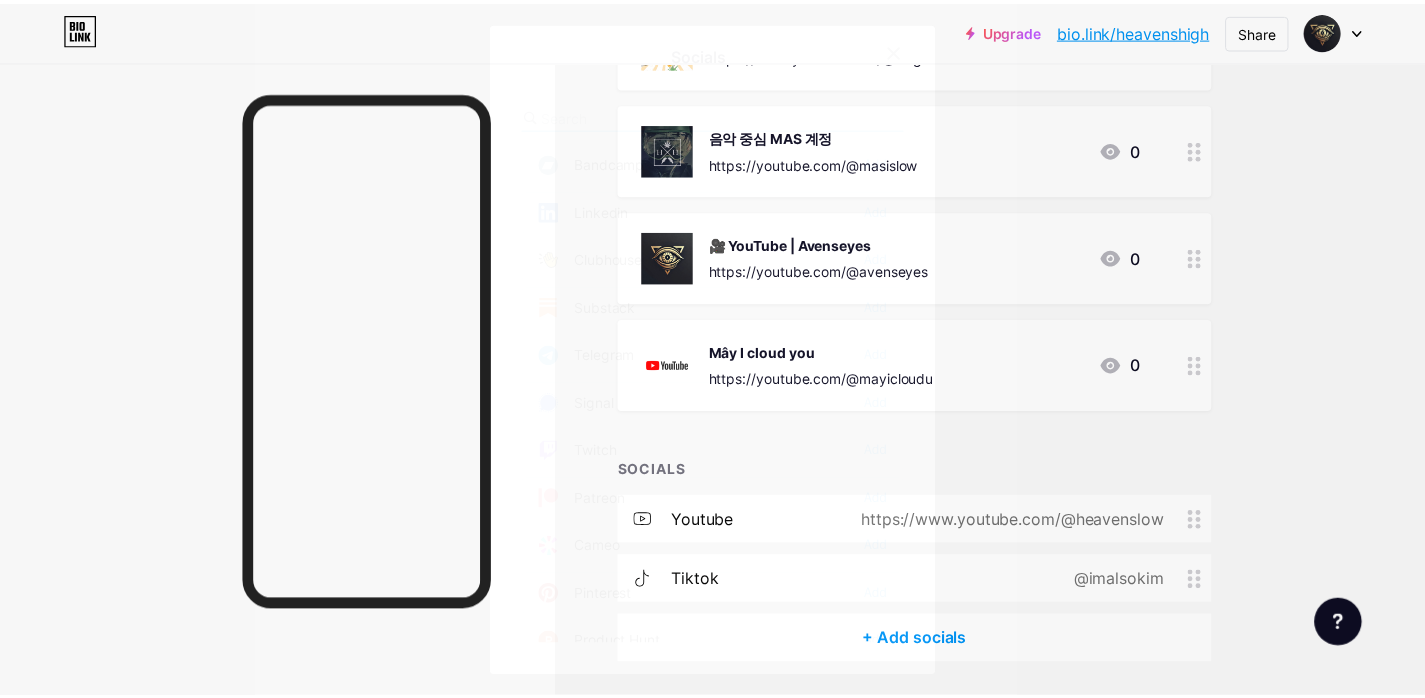 scroll, scrollTop: 0, scrollLeft: 0, axis: both 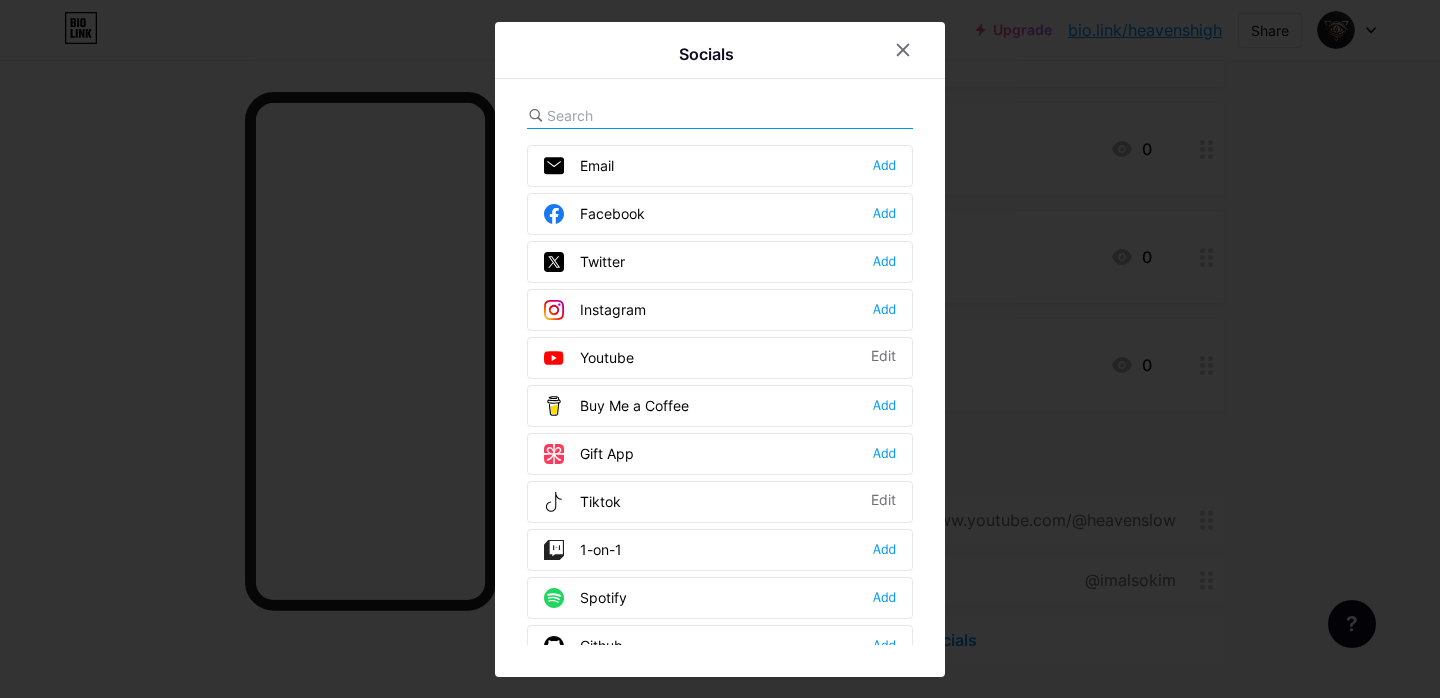 click on "Twitter
Add" at bounding box center (720, 262) 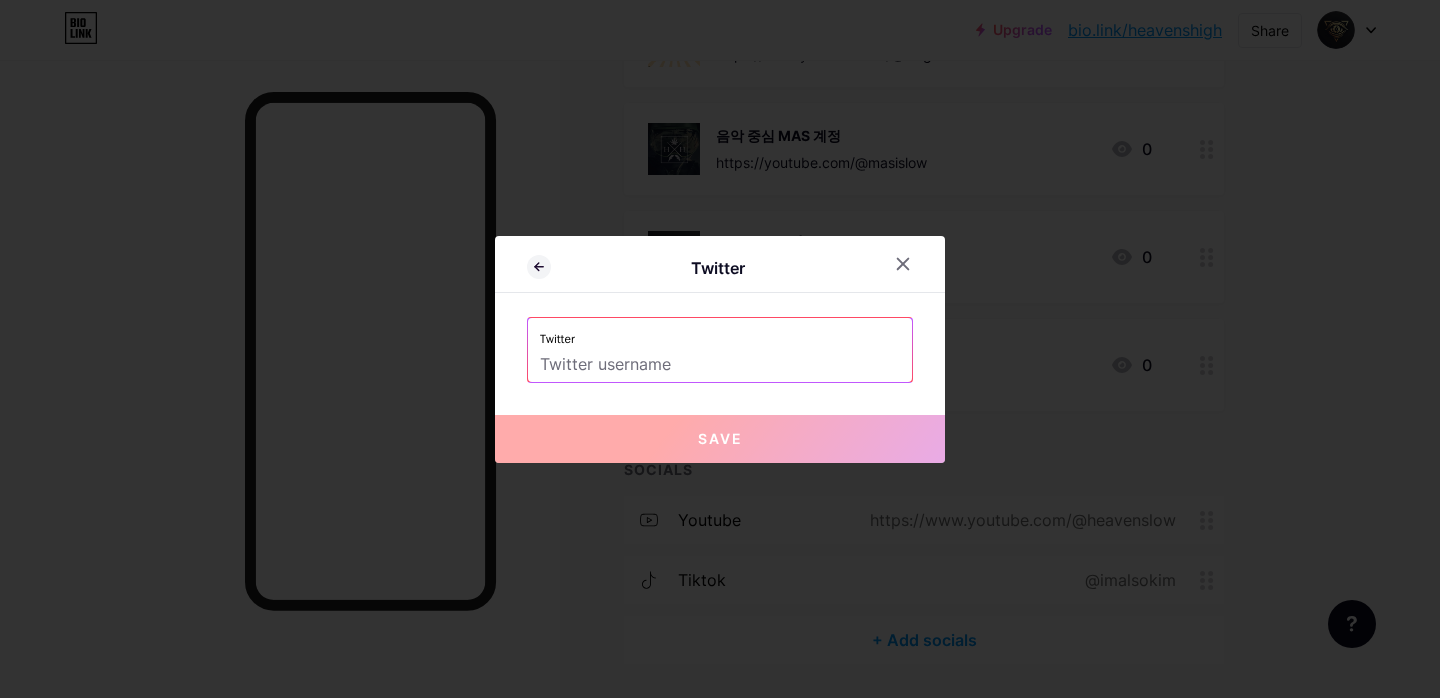 click at bounding box center (720, 365) 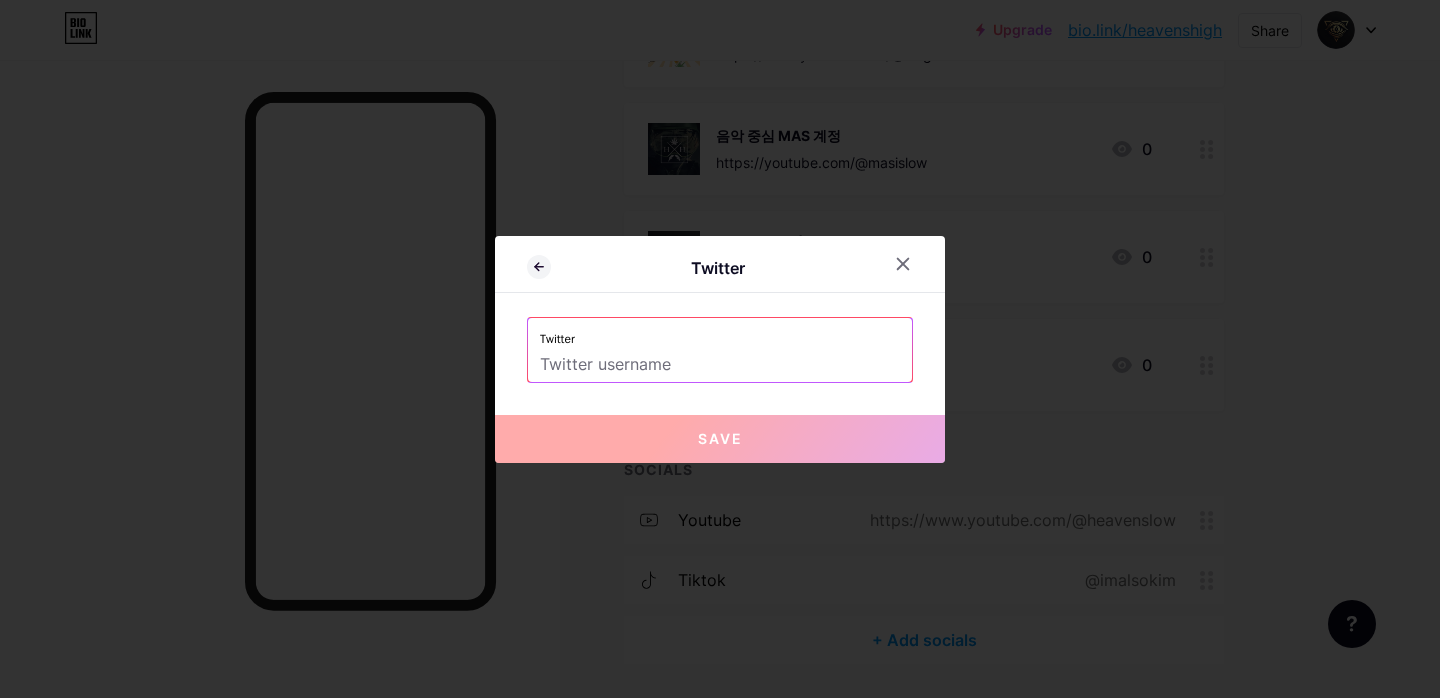 drag, startPoint x: 636, startPoint y: 371, endPoint x: 578, endPoint y: 357, distance: 59.665737 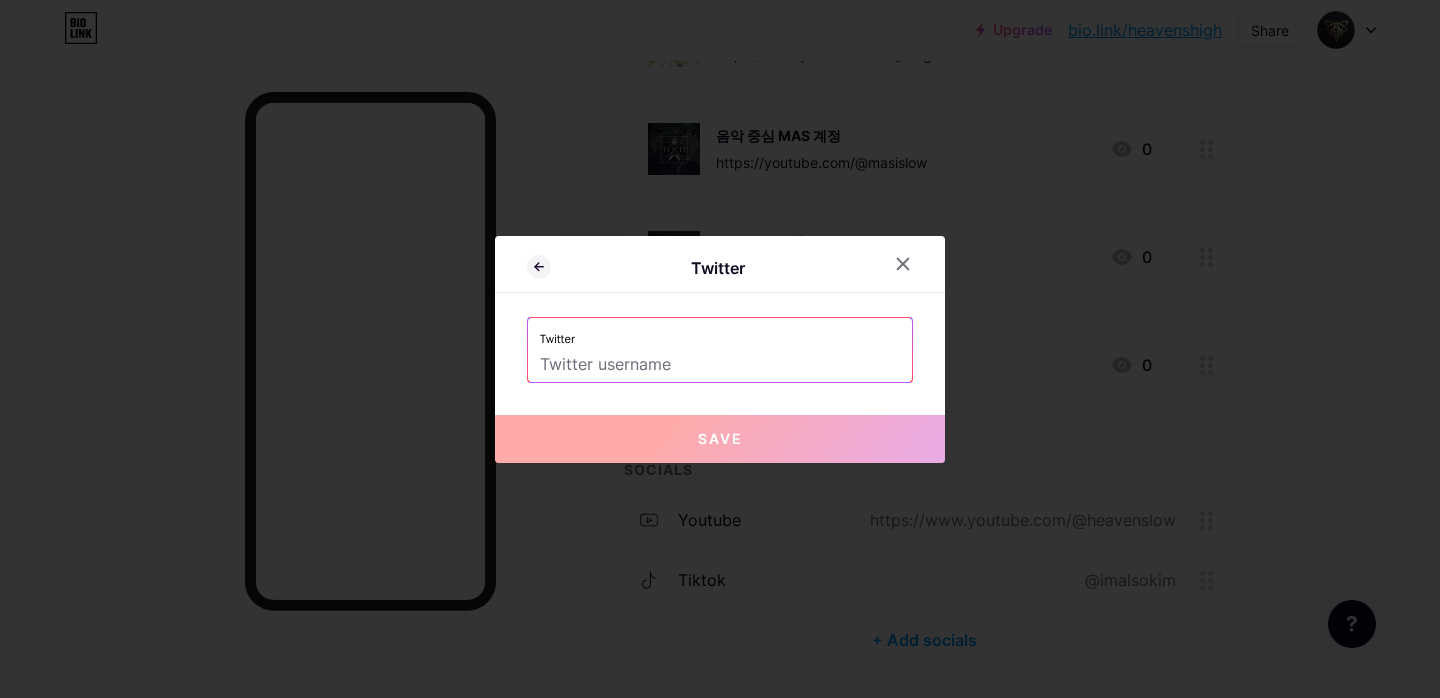 paste on "@masislow" 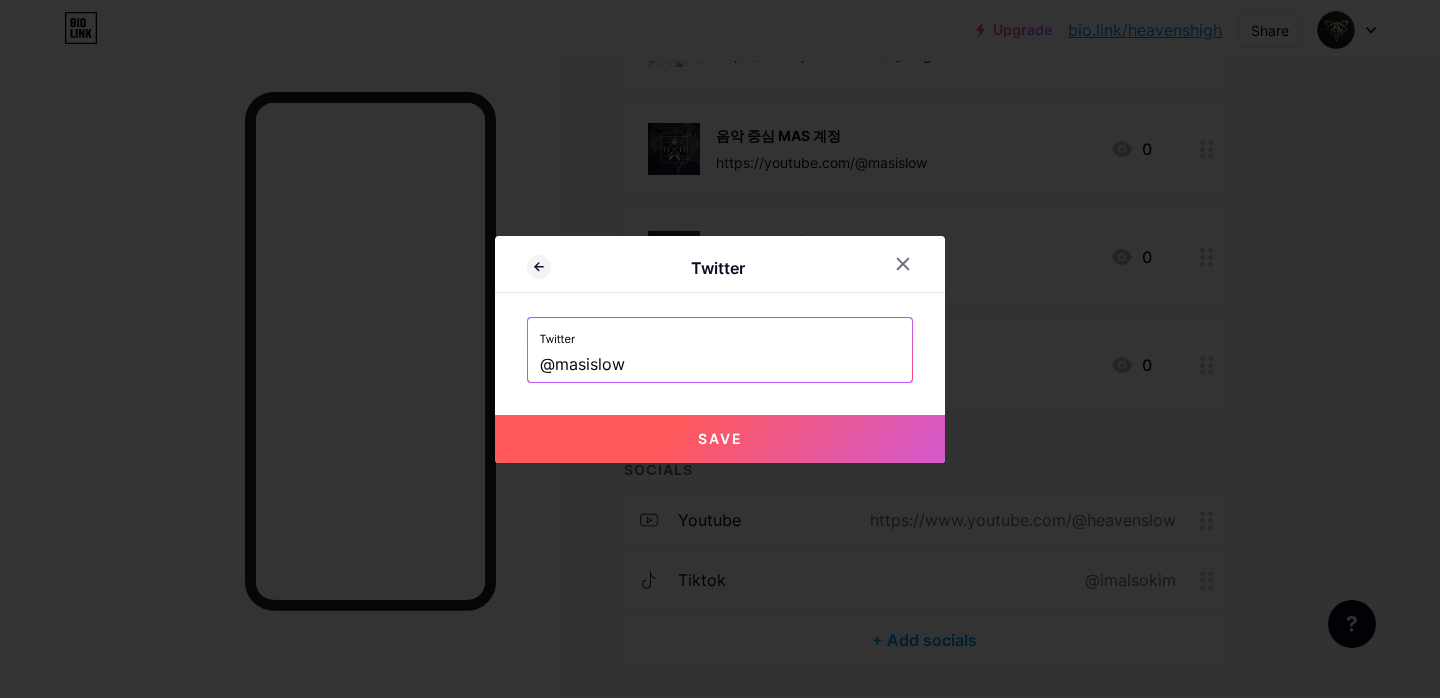 click on "Save" at bounding box center (720, 439) 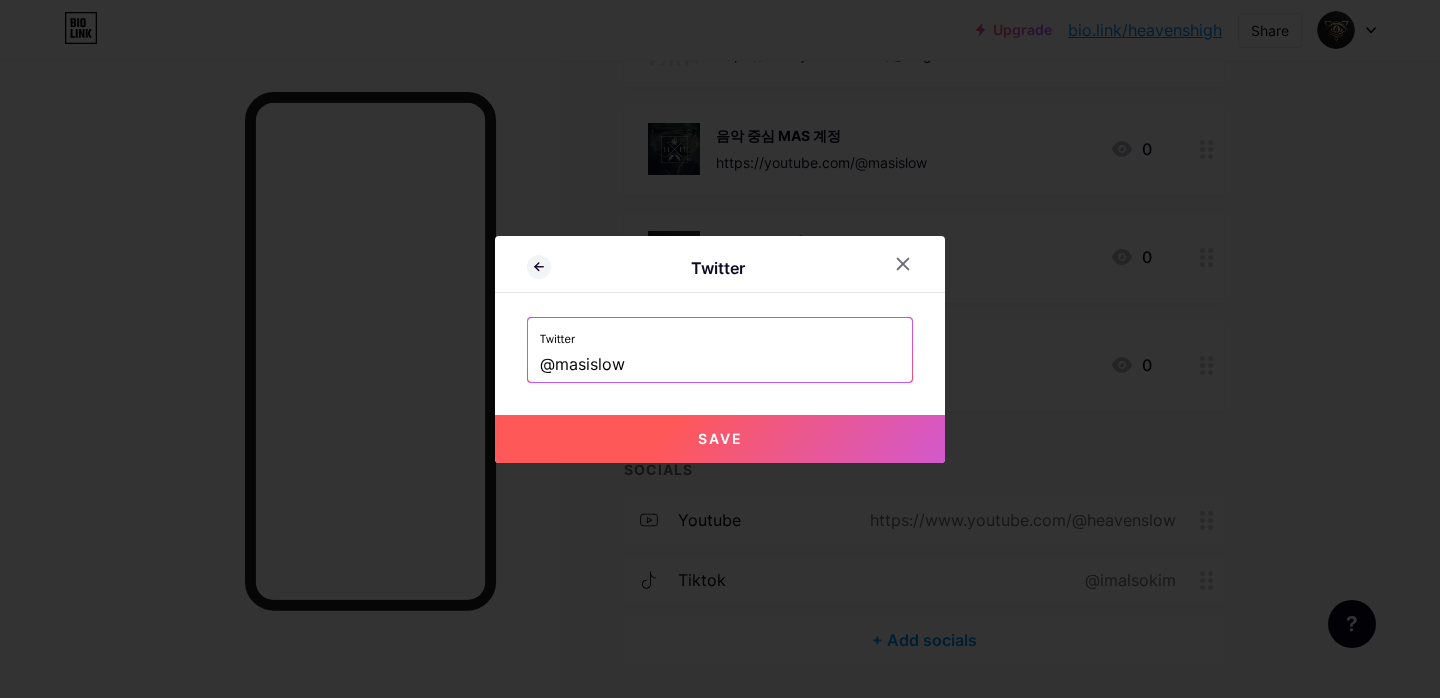 type on "https://twitter.com/@masislow" 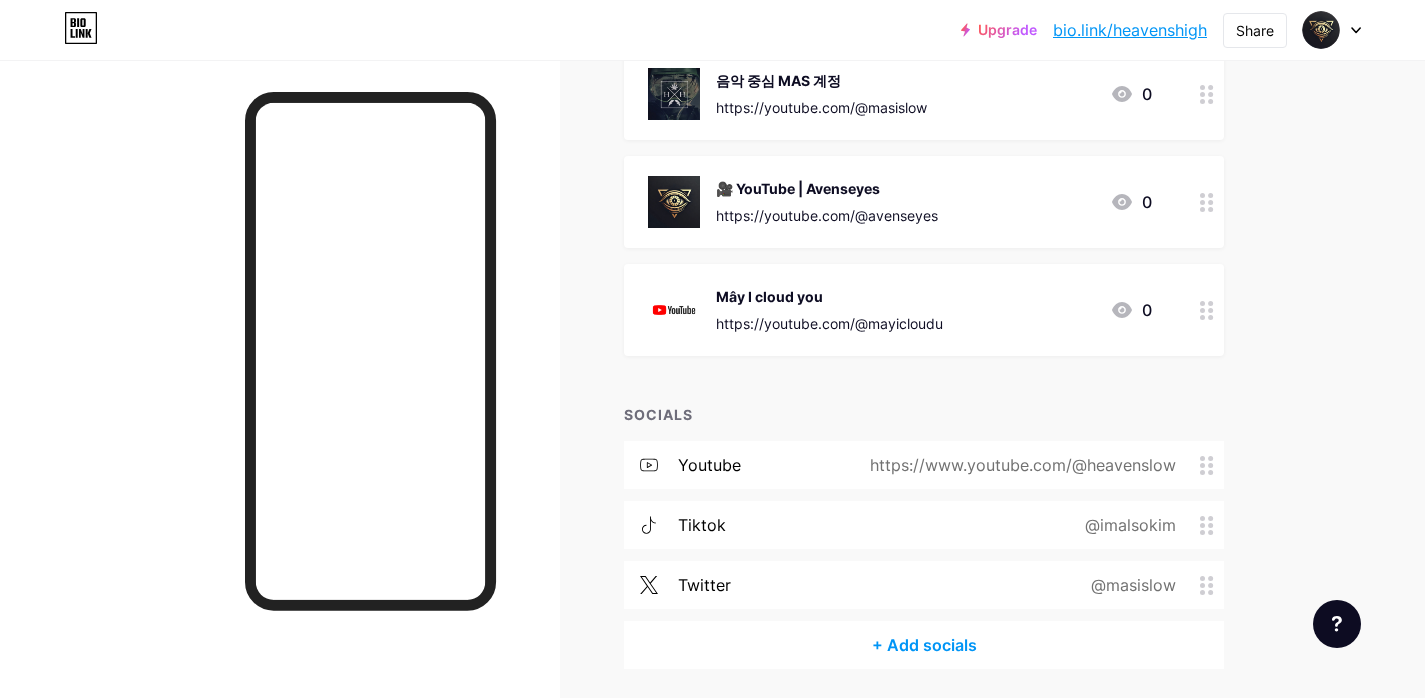 scroll, scrollTop: 696, scrollLeft: 0, axis: vertical 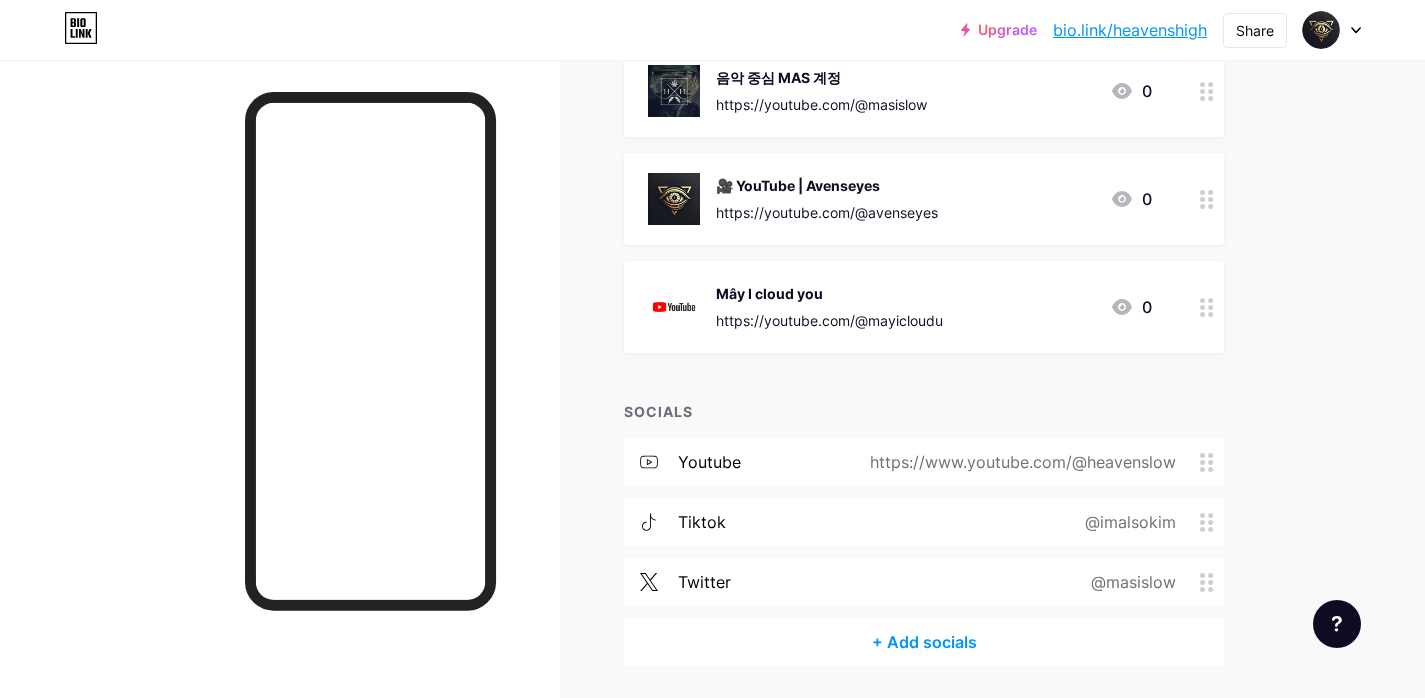 click on "https://www.youtube.com/@heavenslow" at bounding box center [1031, 462] 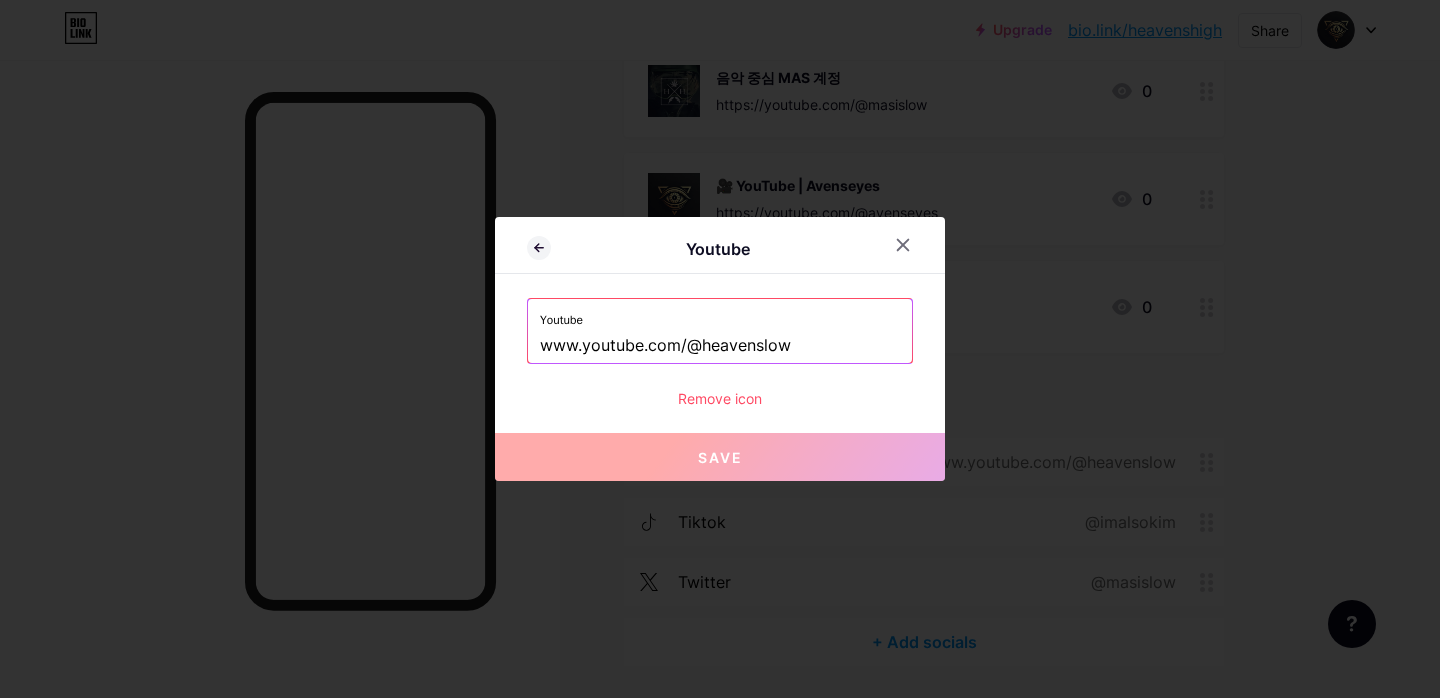 click on "Save" at bounding box center [720, 457] 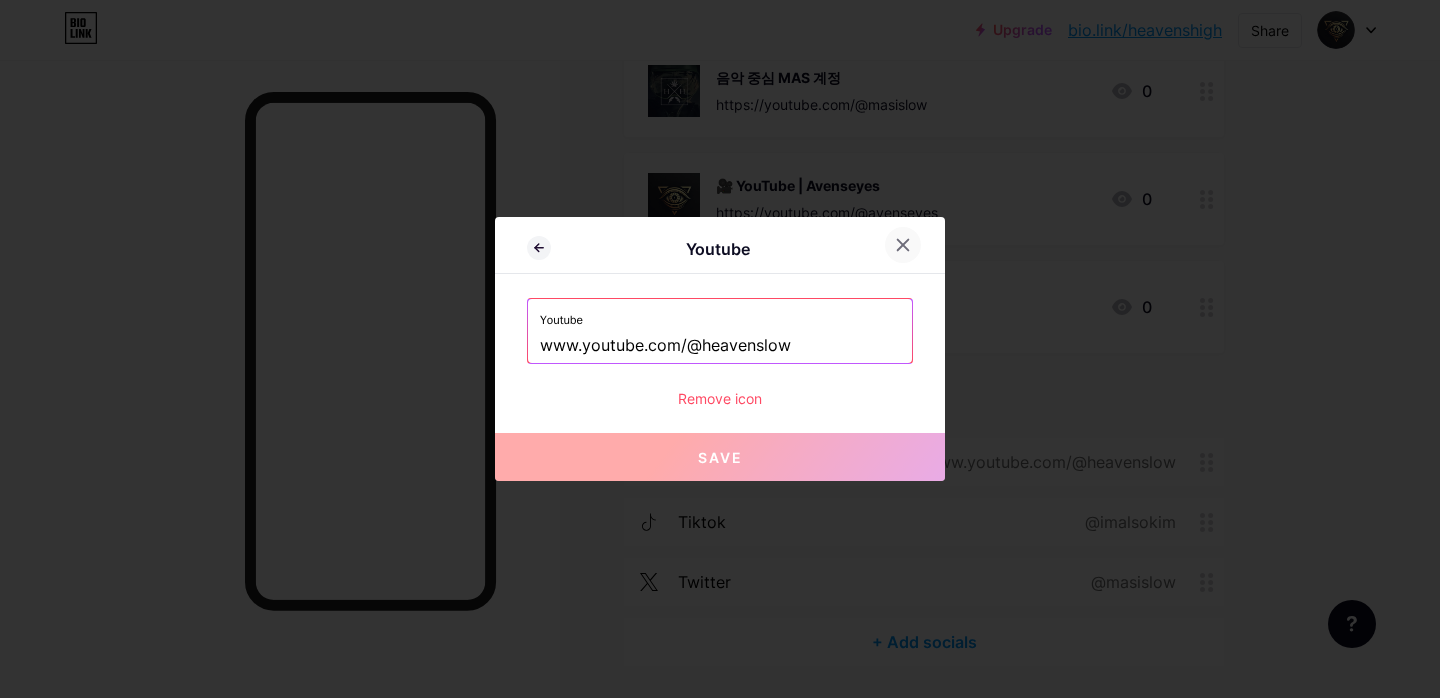 click at bounding box center [903, 245] 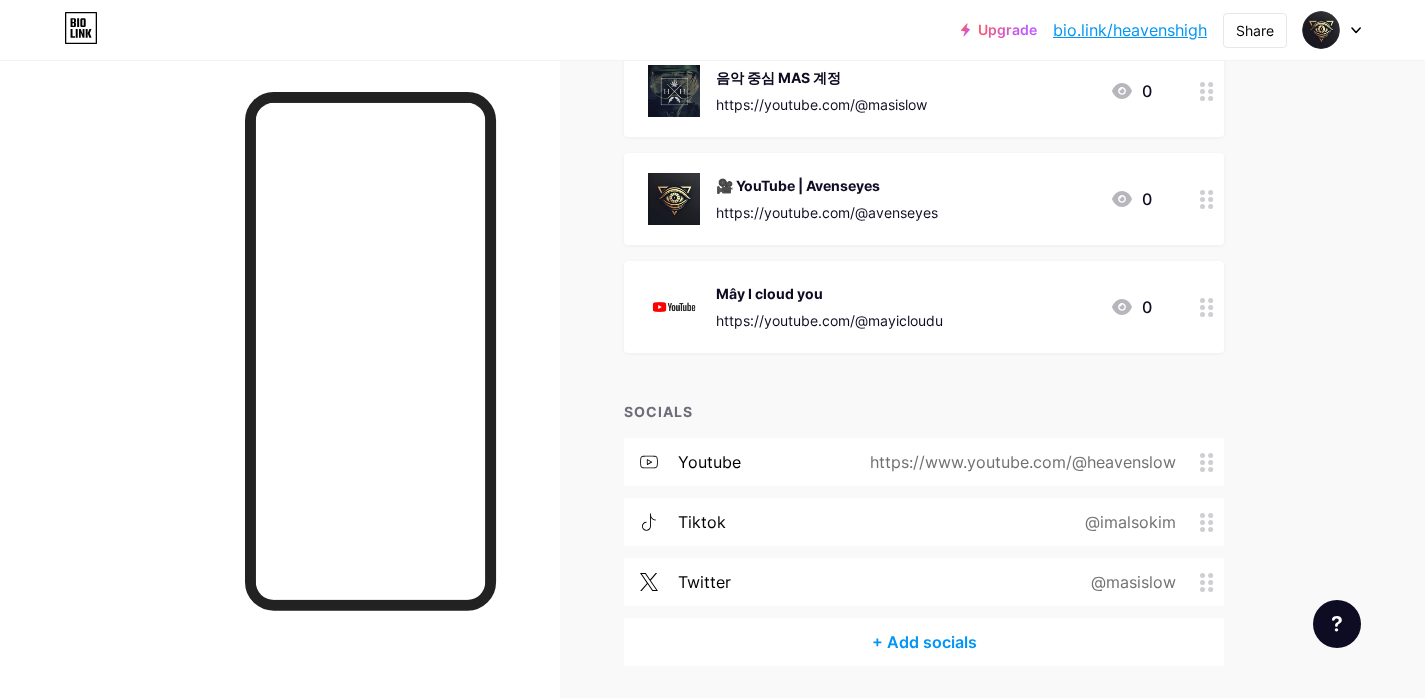click on "bio.link/[USERNAME]" at bounding box center [1130, 30] 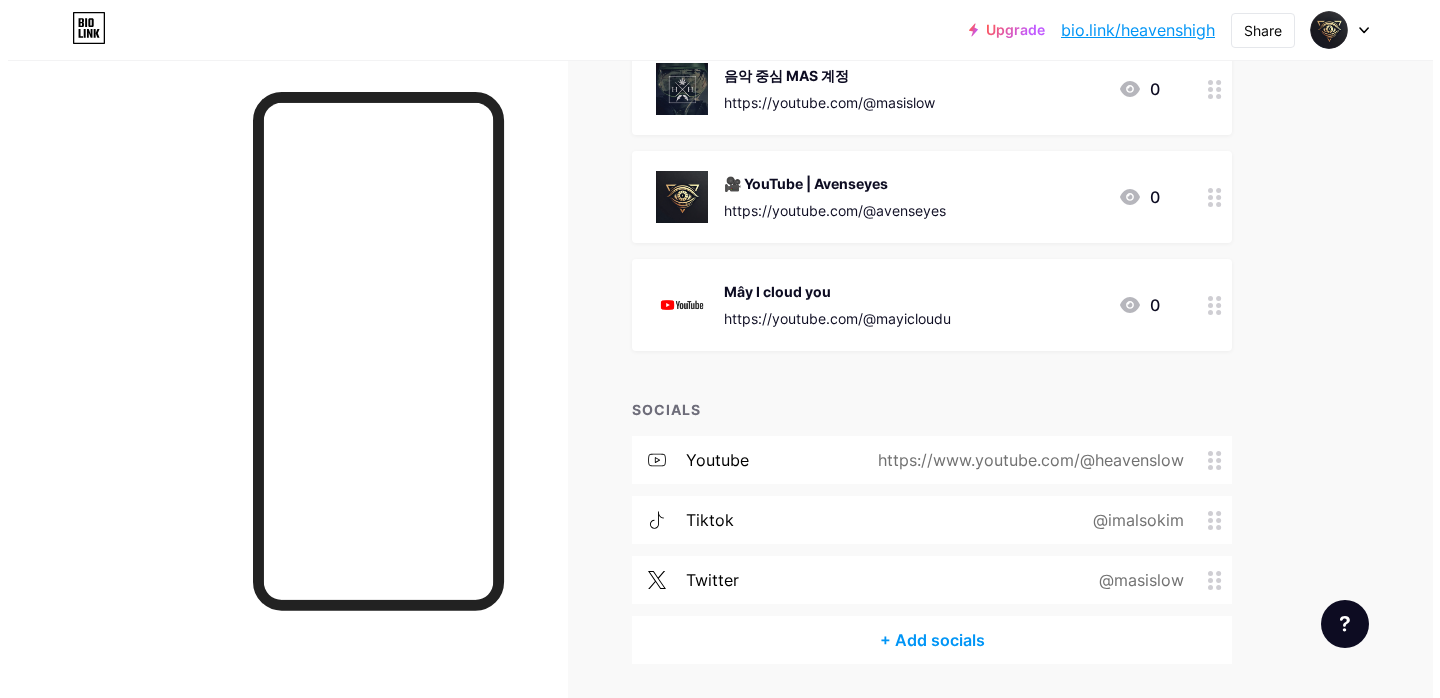 scroll, scrollTop: 700, scrollLeft: 0, axis: vertical 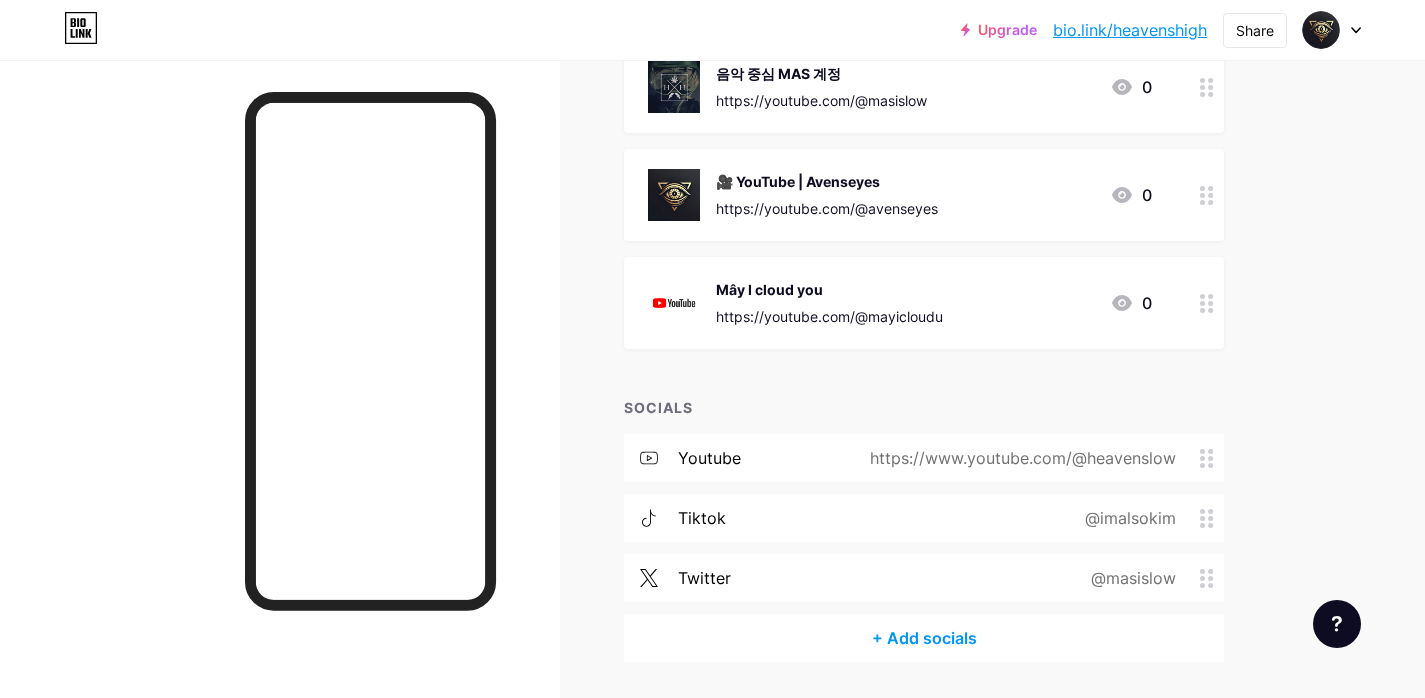 click on "Links
Posts
Design
Subscribers
NEW
Stats
Settings       + ADD LINK     + ADD EMBED
+ Add header
Support via PayPal 💳
https://paypal.me/avenseyes
2
Buy me a Ko-fi ☕
https://ko-fi.com/avenseyes
0
Kakao bank
https://open.kakao.com/o/gS1MbDLh
0
유튜브 오리엔탈
https://www.youtube.com/@Origental
0
음악 중심 MAS 계정
https://youtube.com/@masislow
0
🎥 YouTube | Avenseyes
https://youtube.com/@avenseyes
0" at bounding box center (654, 61) 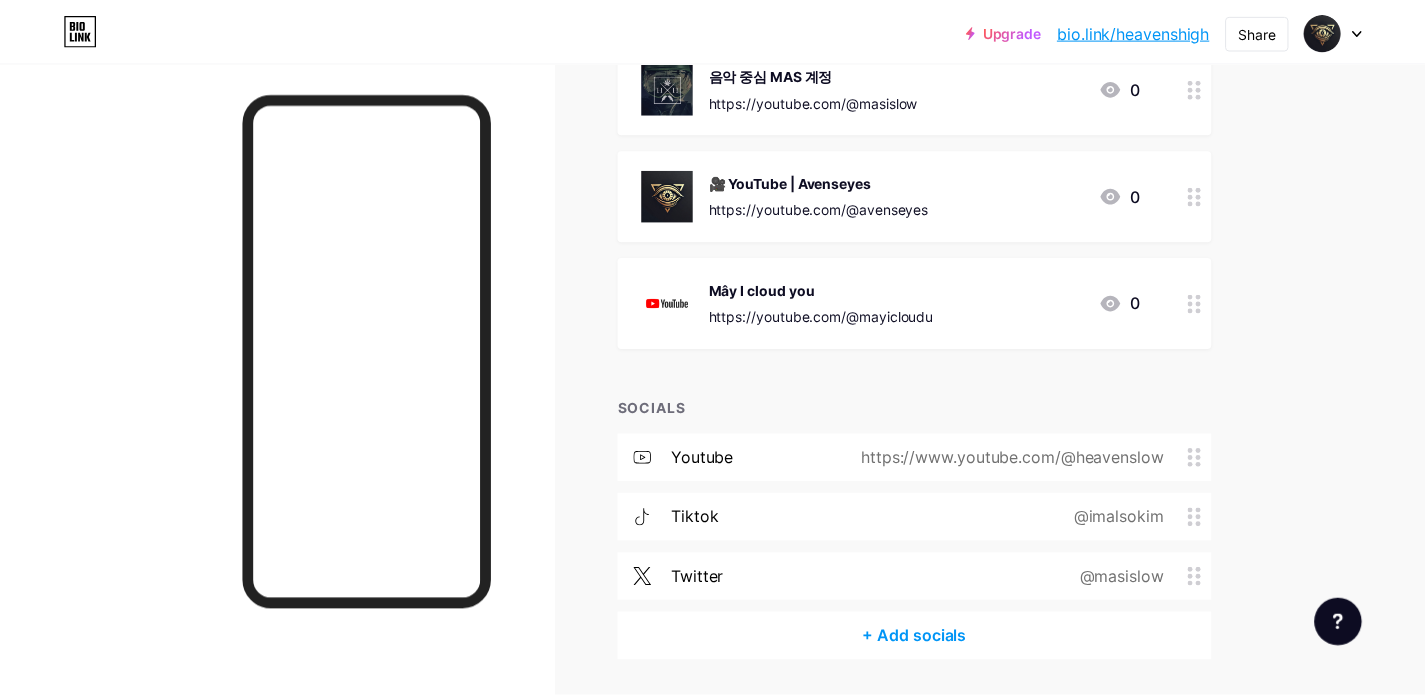 scroll, scrollTop: 589, scrollLeft: 0, axis: vertical 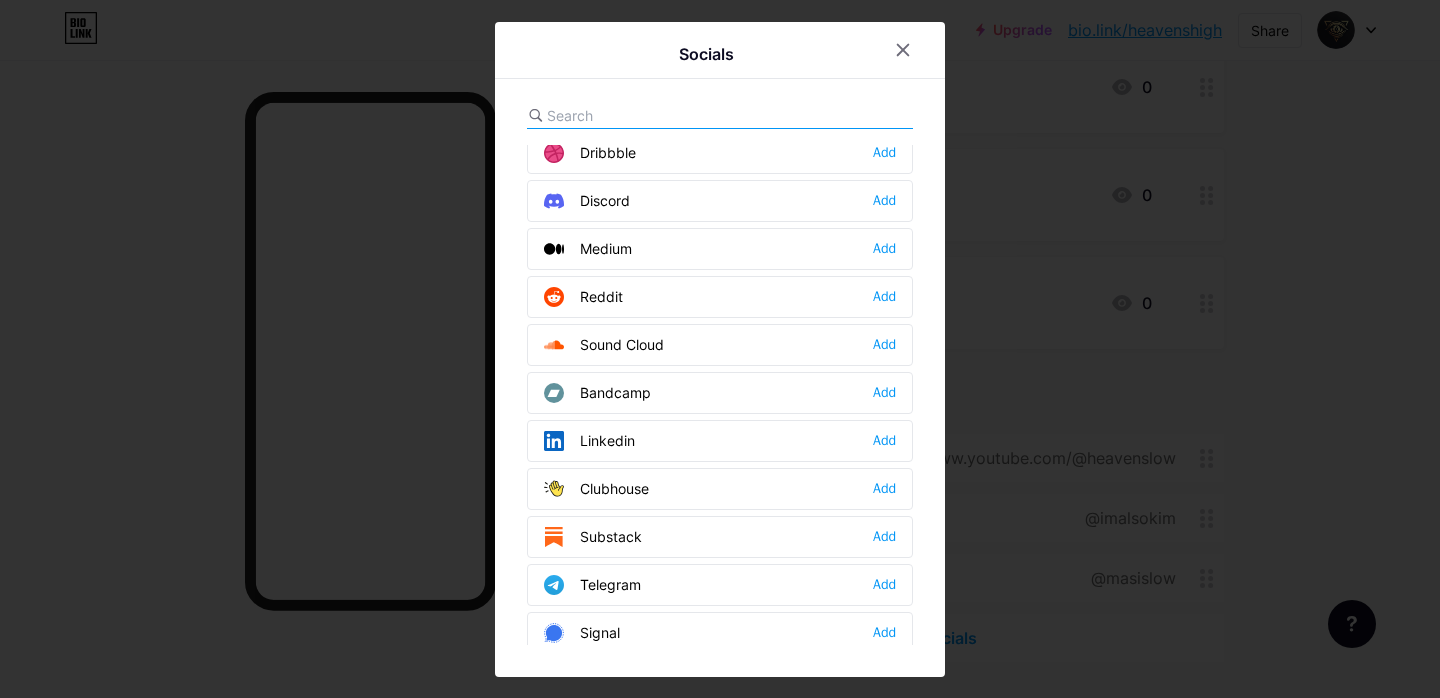 click on "Telegram
Add" at bounding box center [720, 585] 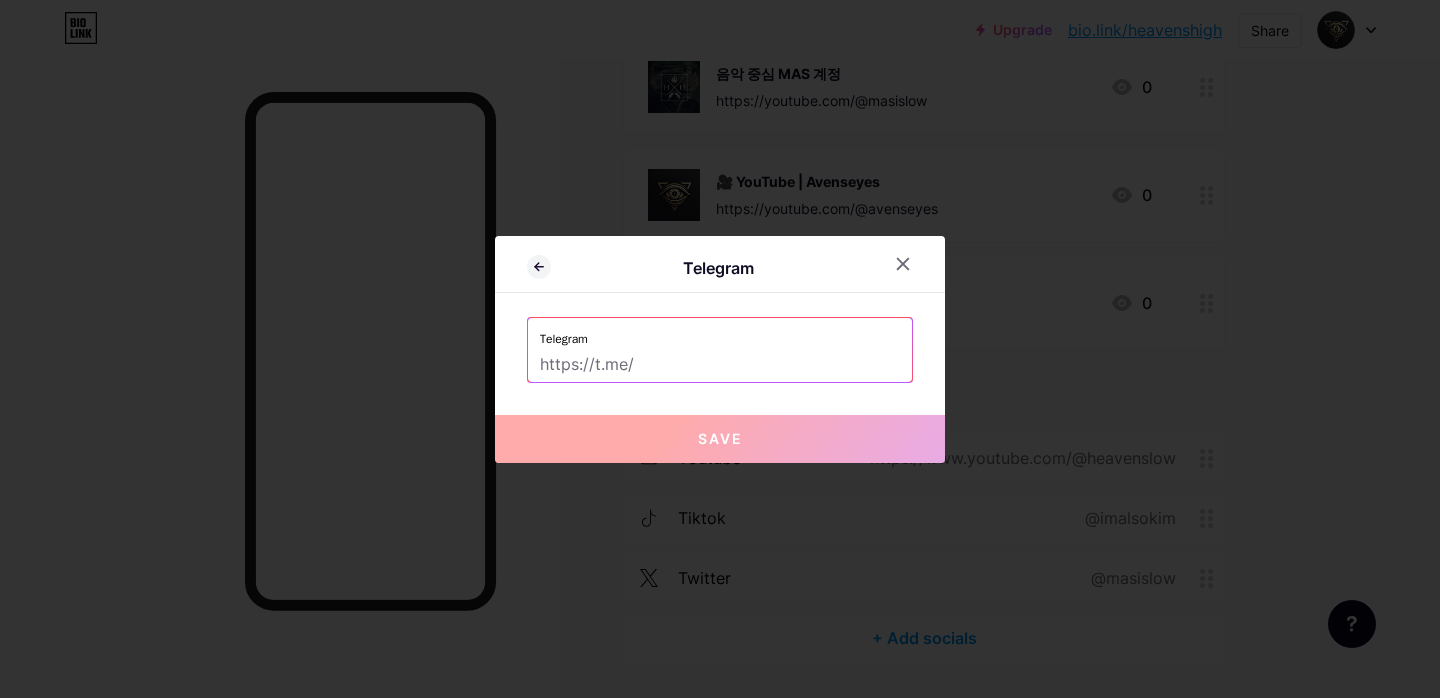 click at bounding box center [720, 365] 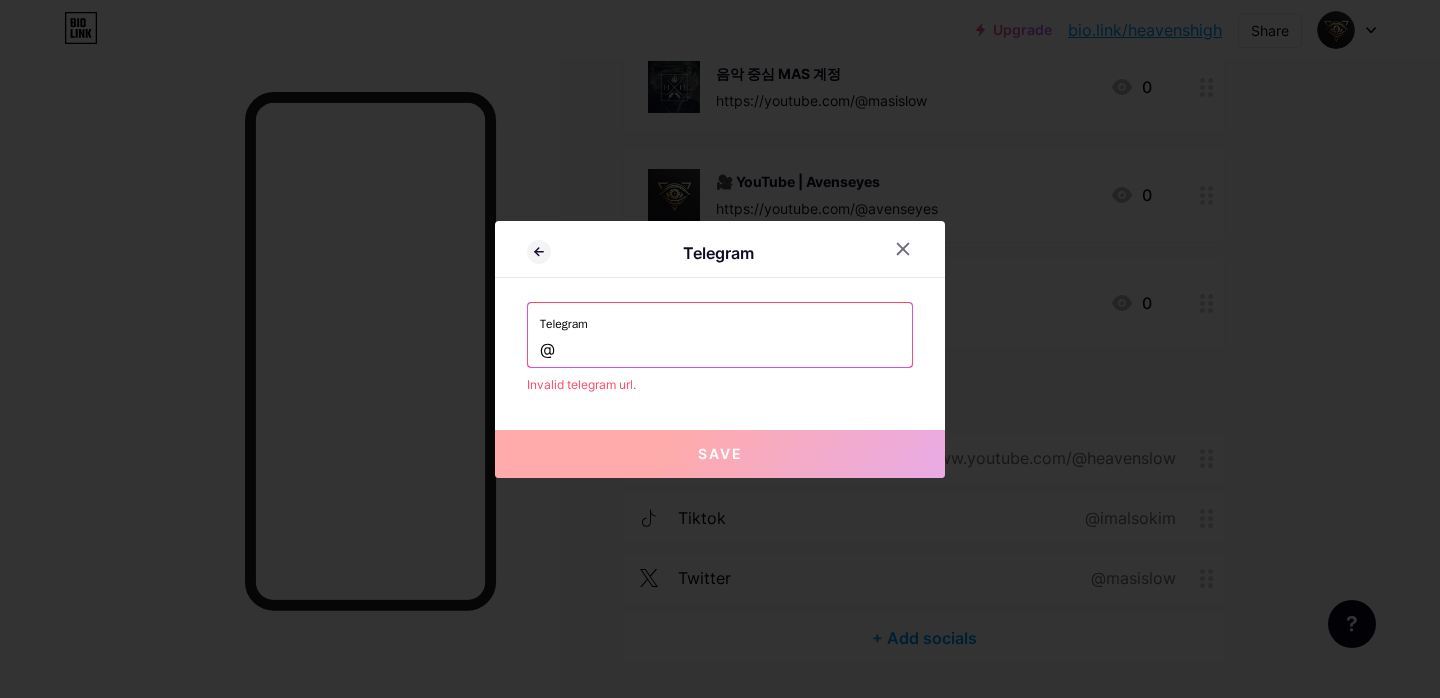 click on "Telegram   @   Invalid telegram url." at bounding box center (720, 348) 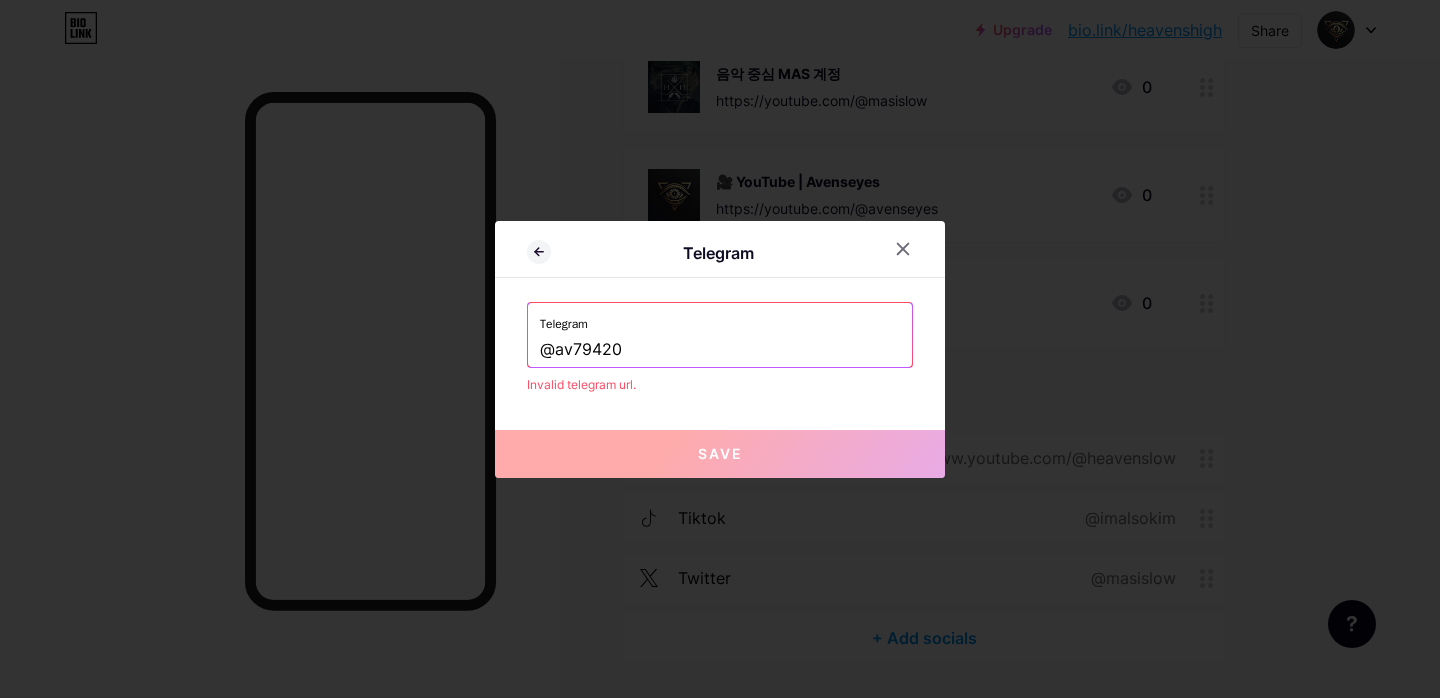 click on "Telegram       Telegram   @av79420   Invalid telegram url.       Save" at bounding box center (720, 349) 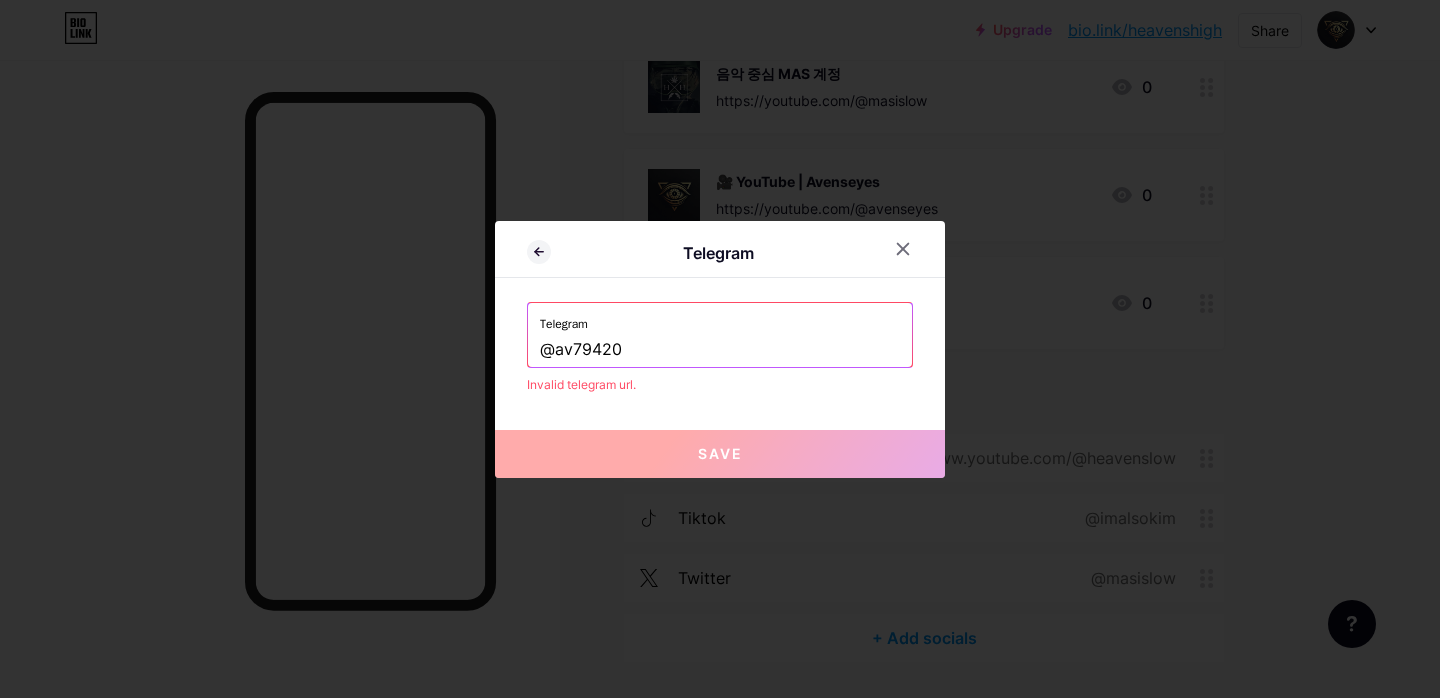 paste on "https://t.me/" 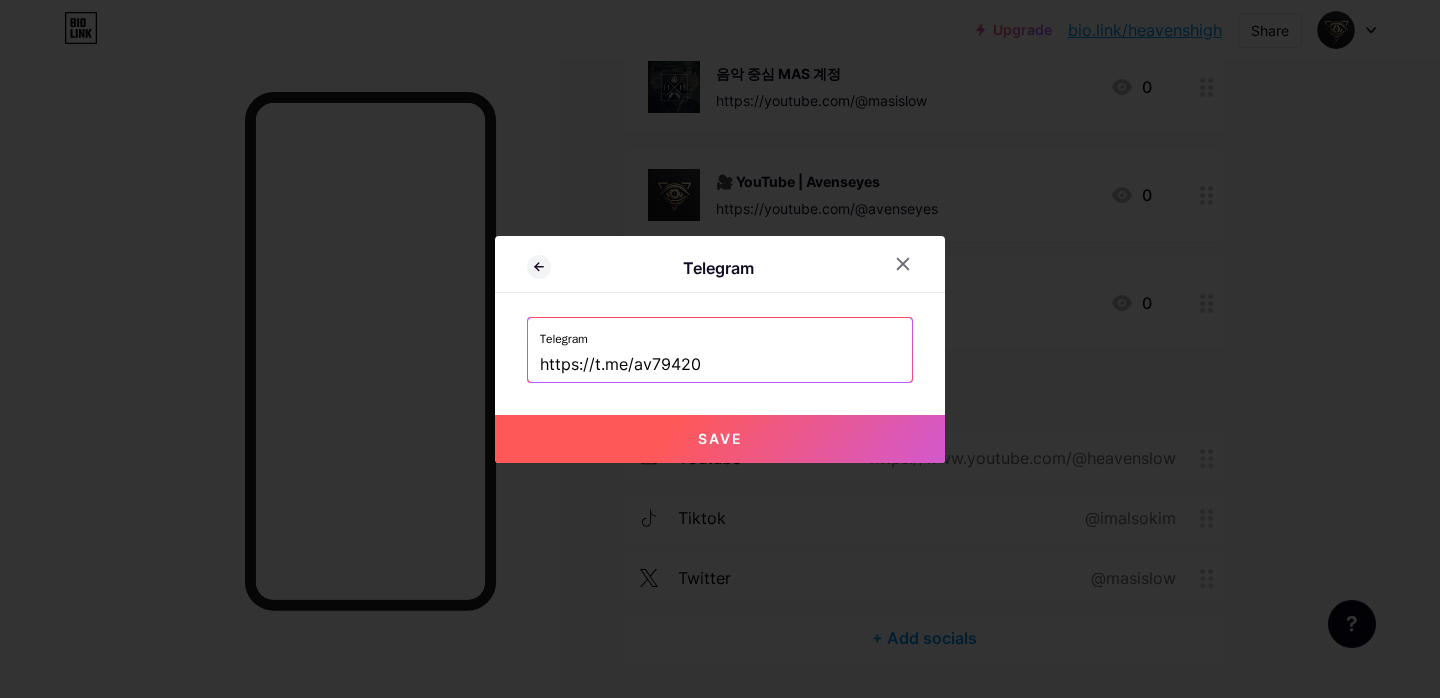 type on "https://t.me/av79420" 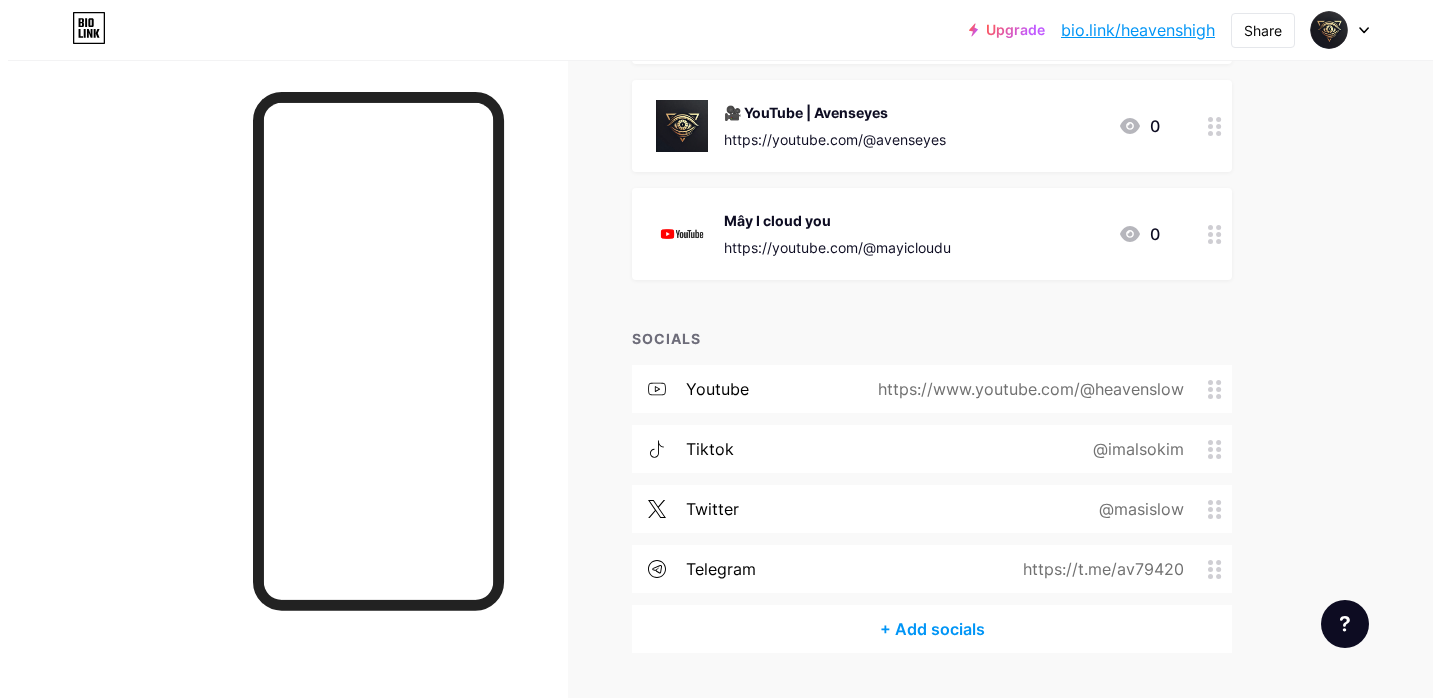 scroll, scrollTop: 823, scrollLeft: 0, axis: vertical 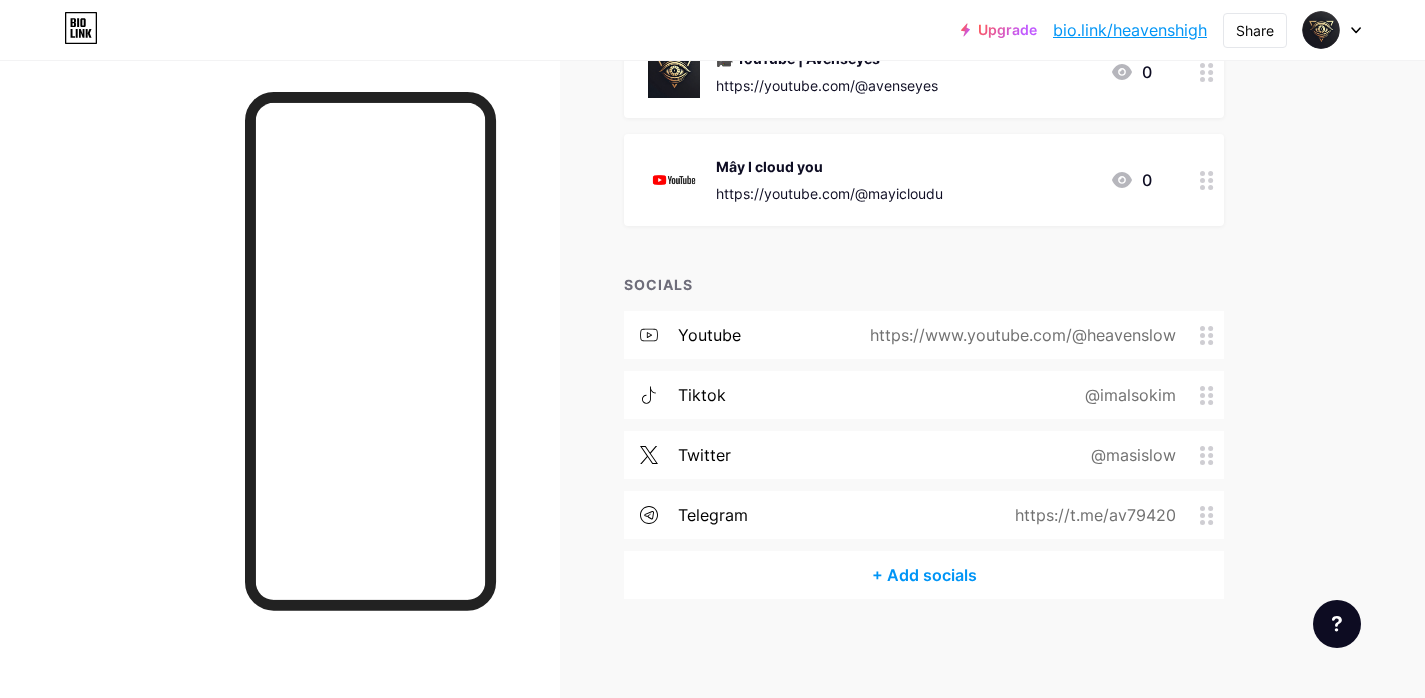 click on "+ Add socials" at bounding box center (924, 575) 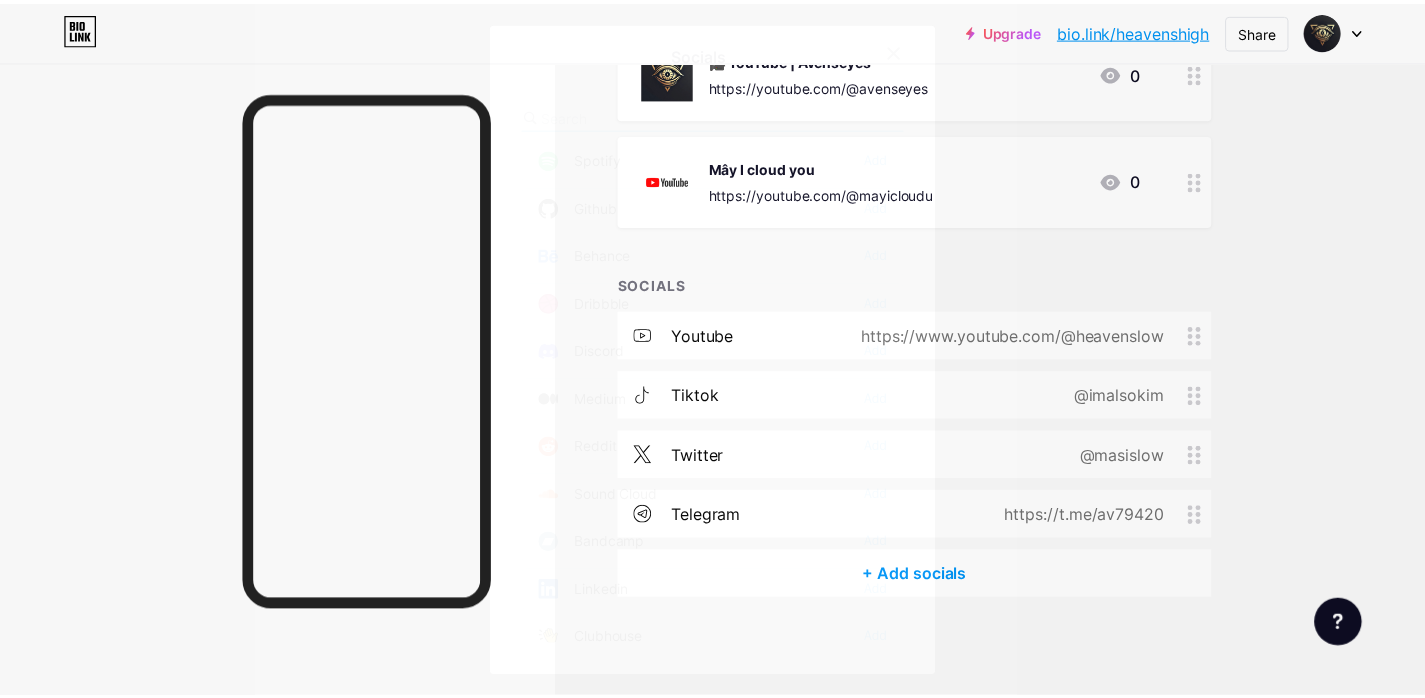 scroll, scrollTop: 450, scrollLeft: 0, axis: vertical 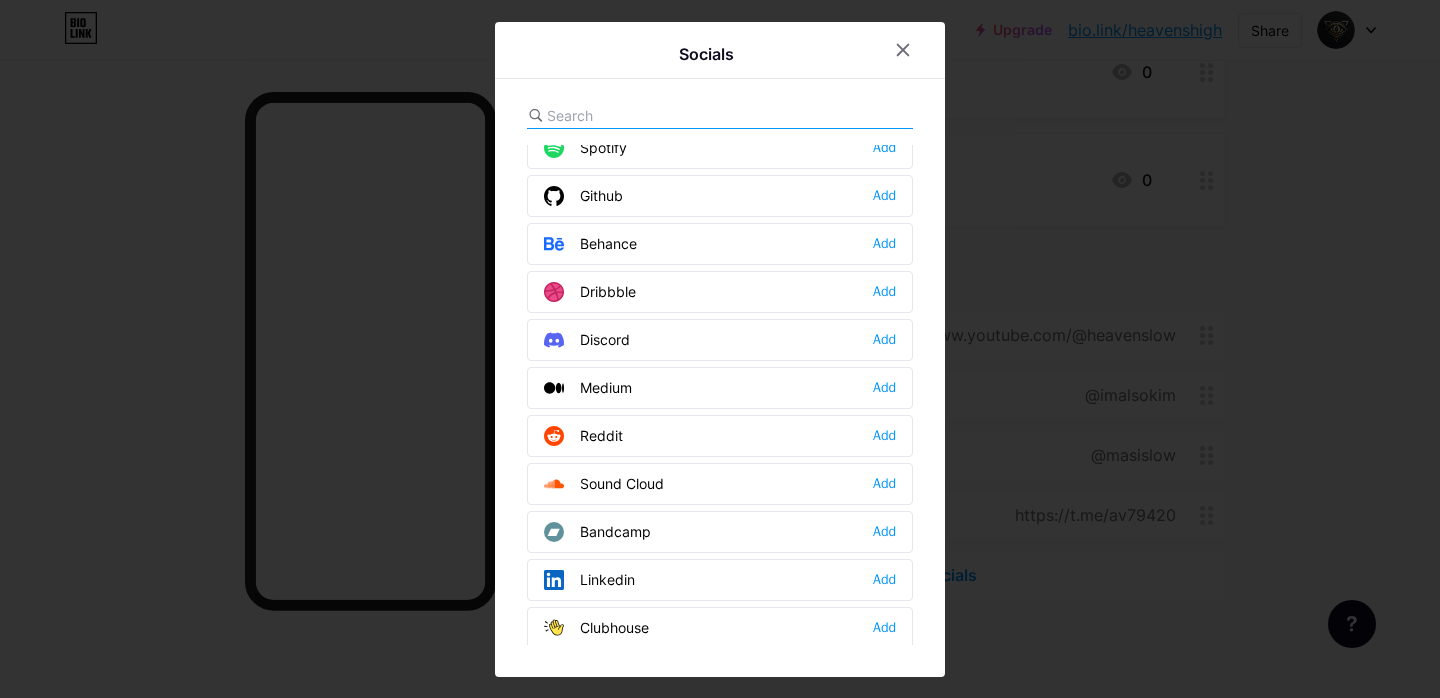 click on "Discord
Add" at bounding box center (720, 340) 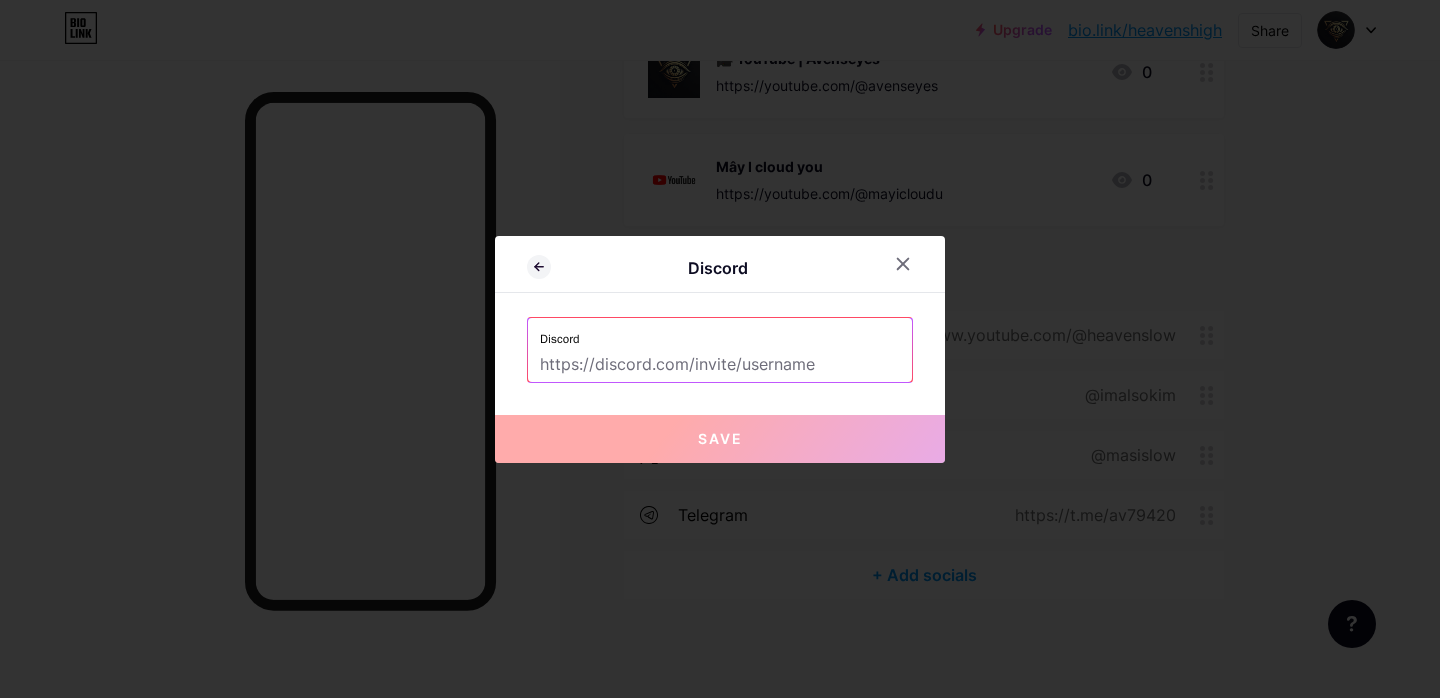 click at bounding box center [720, 365] 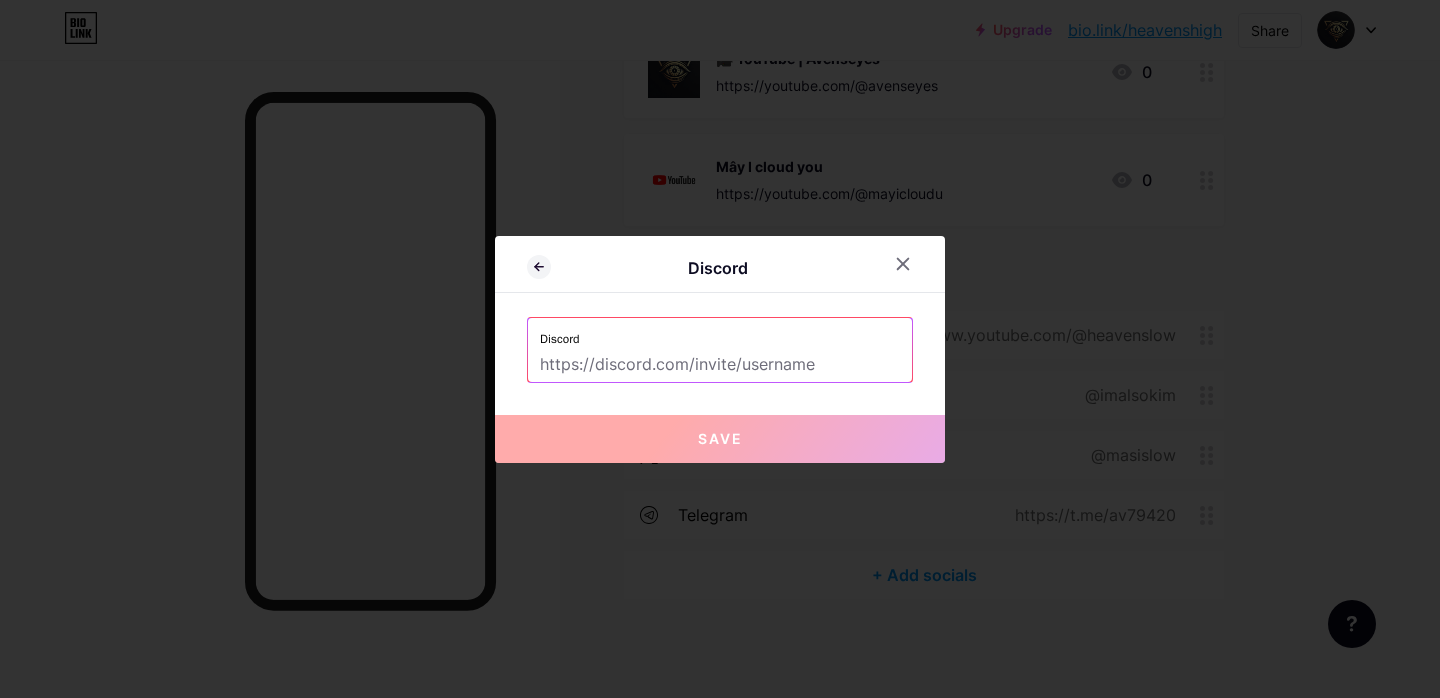 paste on "https://discord.gg/TTQtzEck" 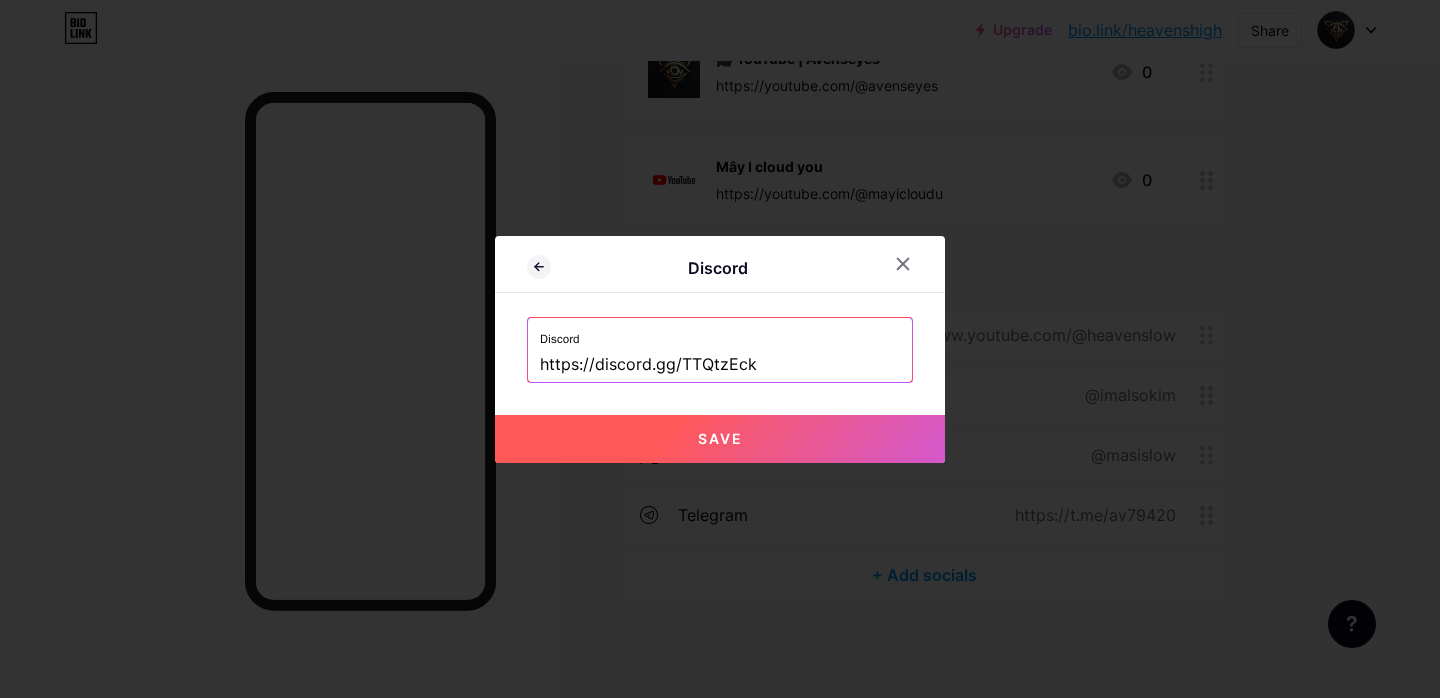 type on "https://discord.gg/TTQtzEck" 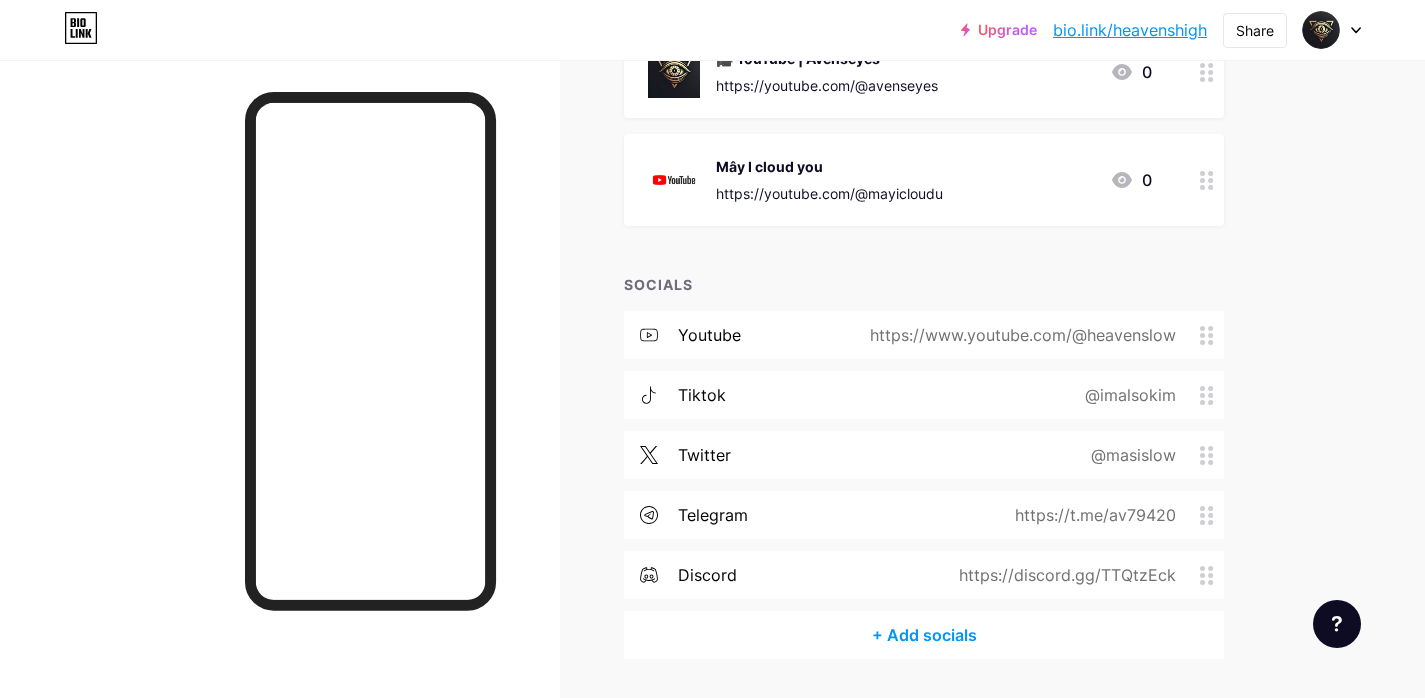 click on "Upgrade   bio.link/heaven...   bio.link/heavenshigh" at bounding box center [1084, 30] 